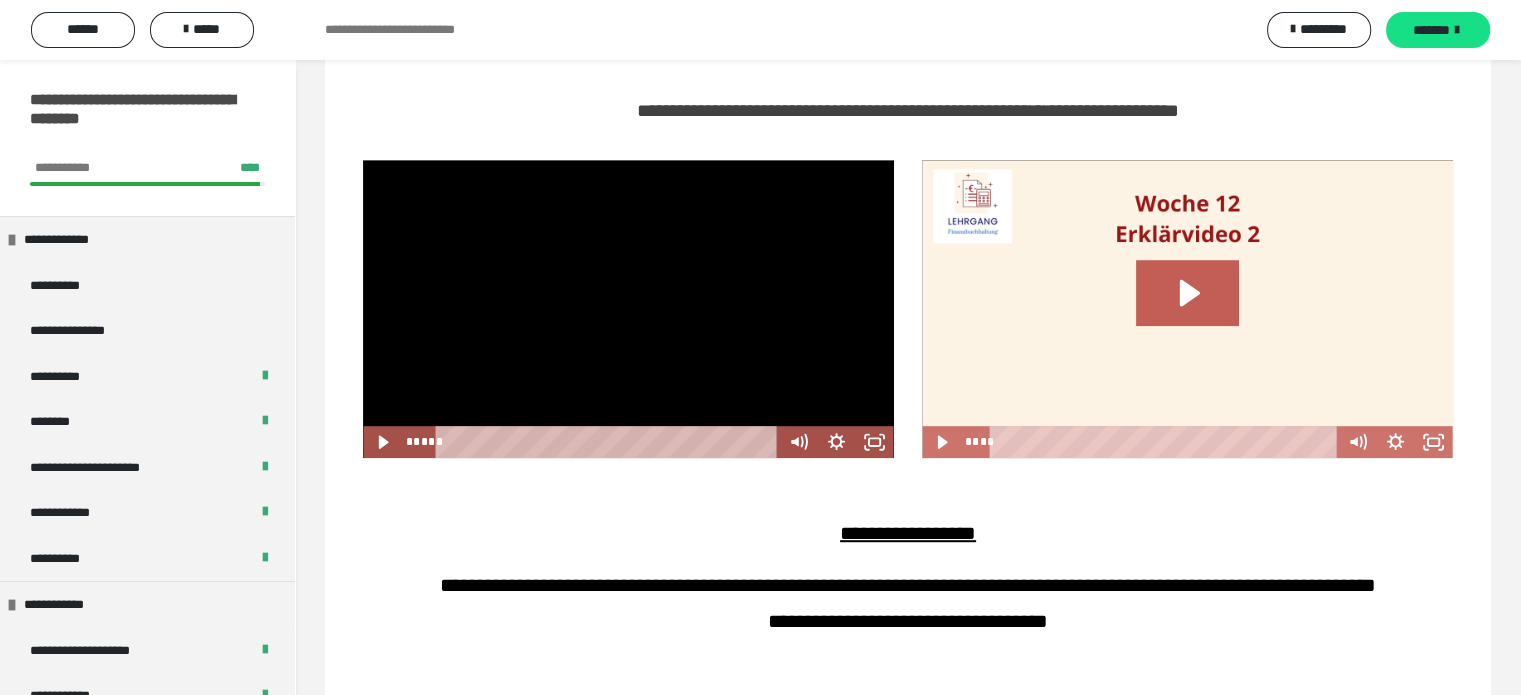 scroll, scrollTop: 998, scrollLeft: 0, axis: vertical 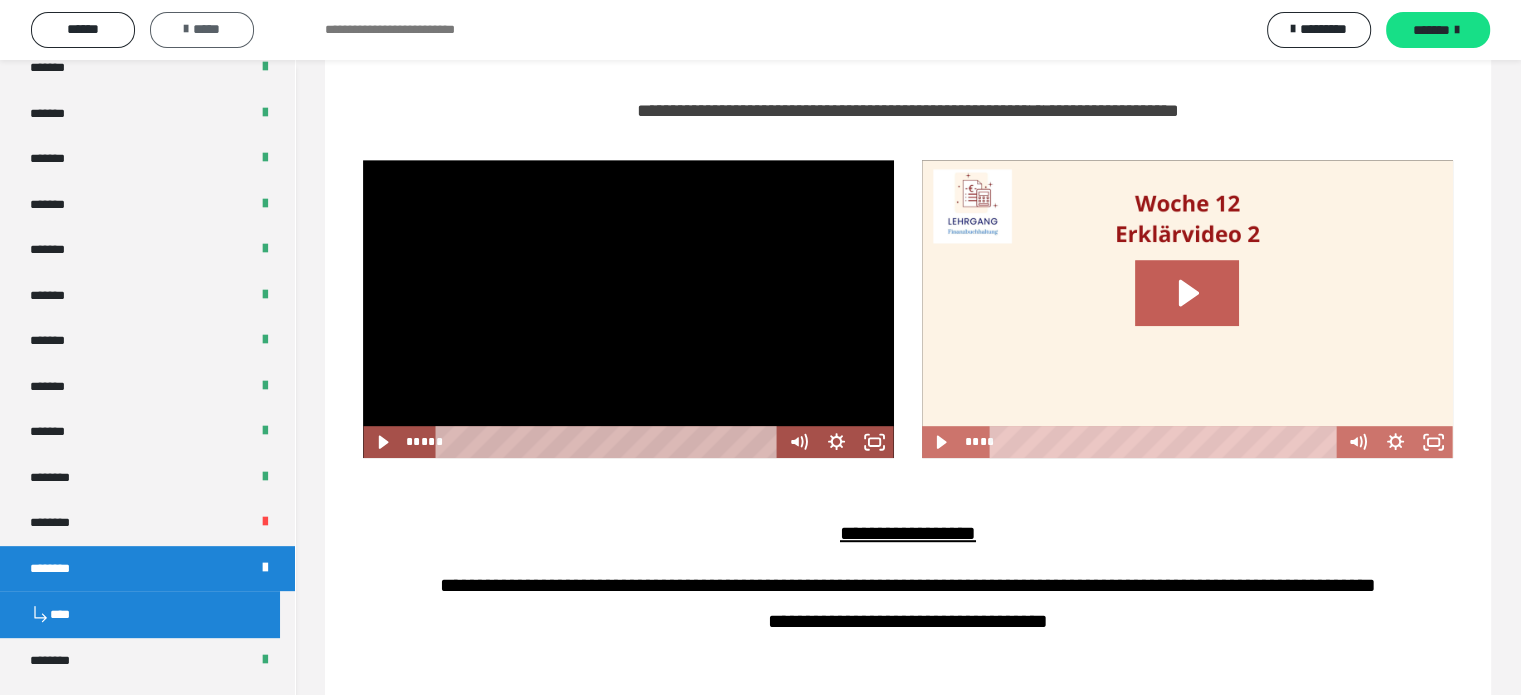 click on "*****" at bounding box center [202, 29] 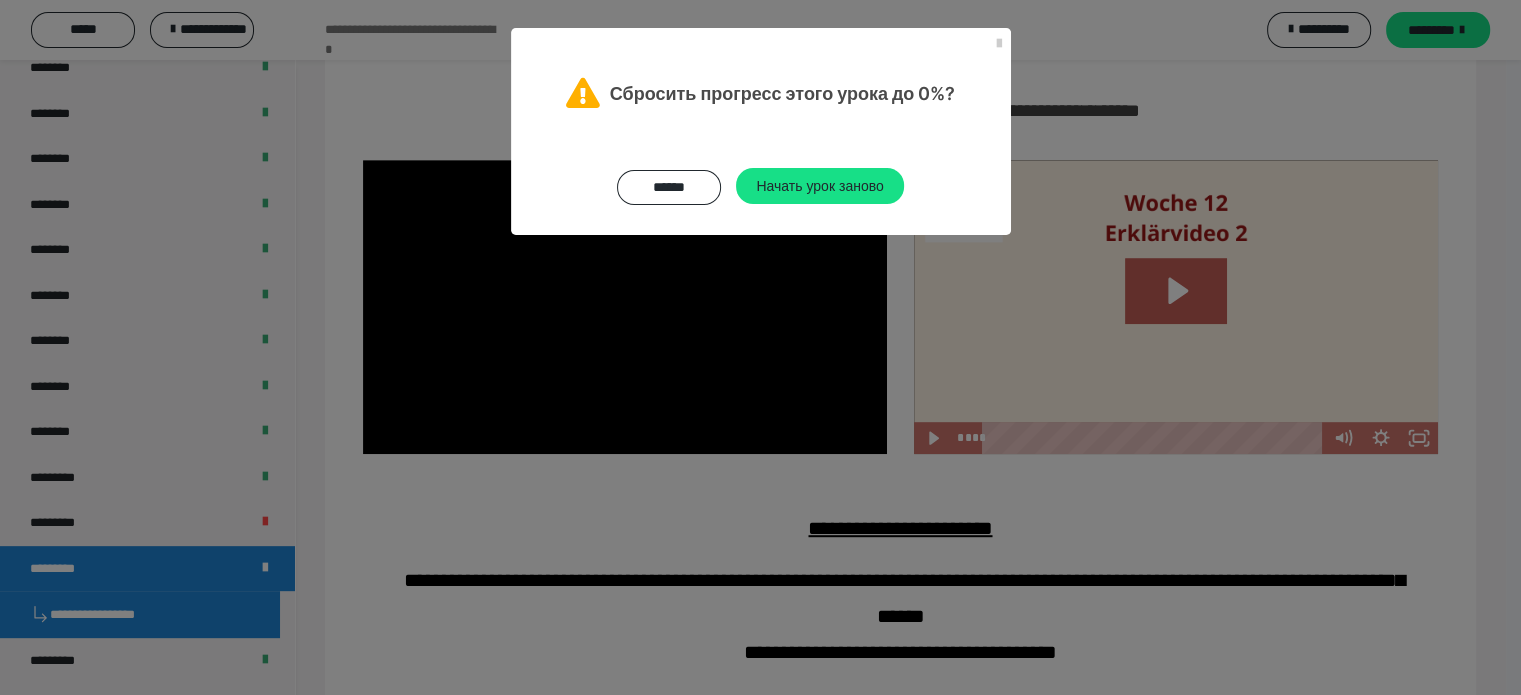 scroll, scrollTop: 700, scrollLeft: 0, axis: vertical 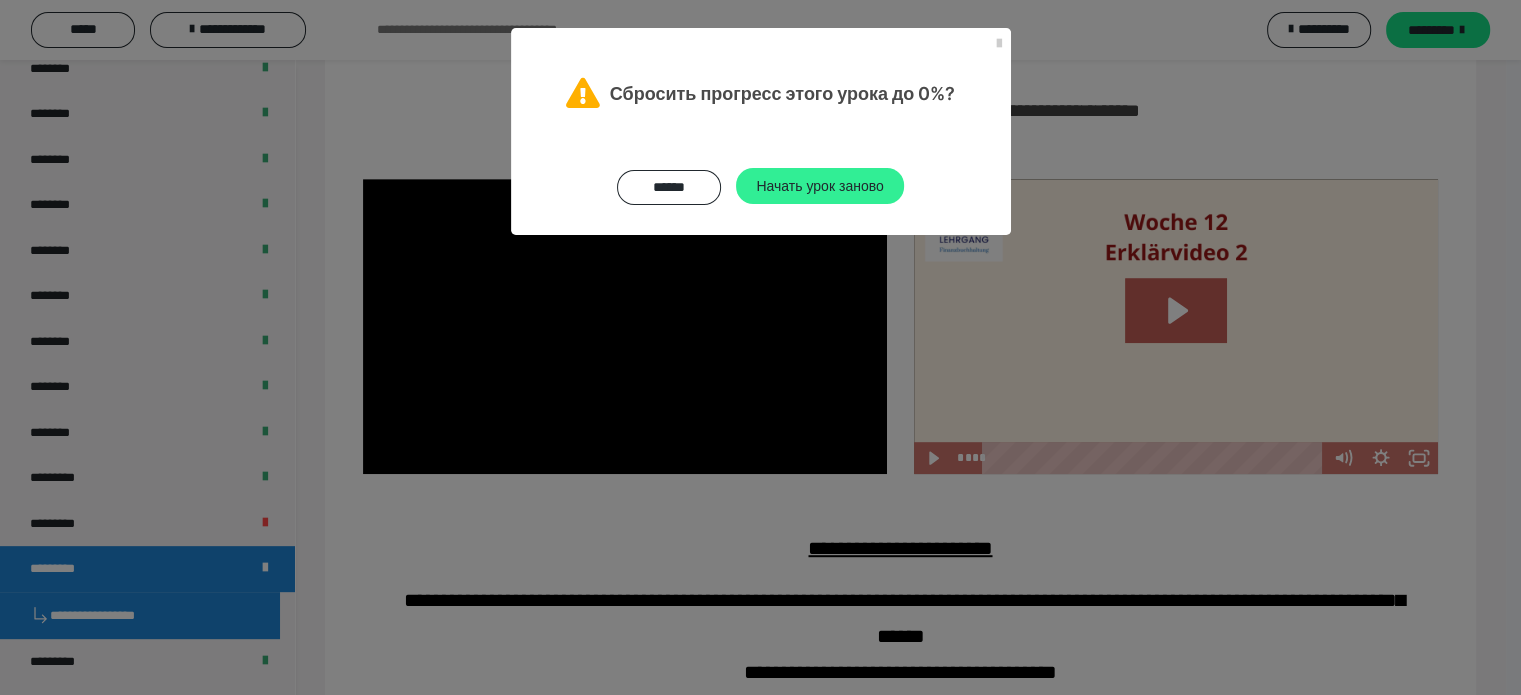 click on "Начать урок заново" at bounding box center (819, 185) 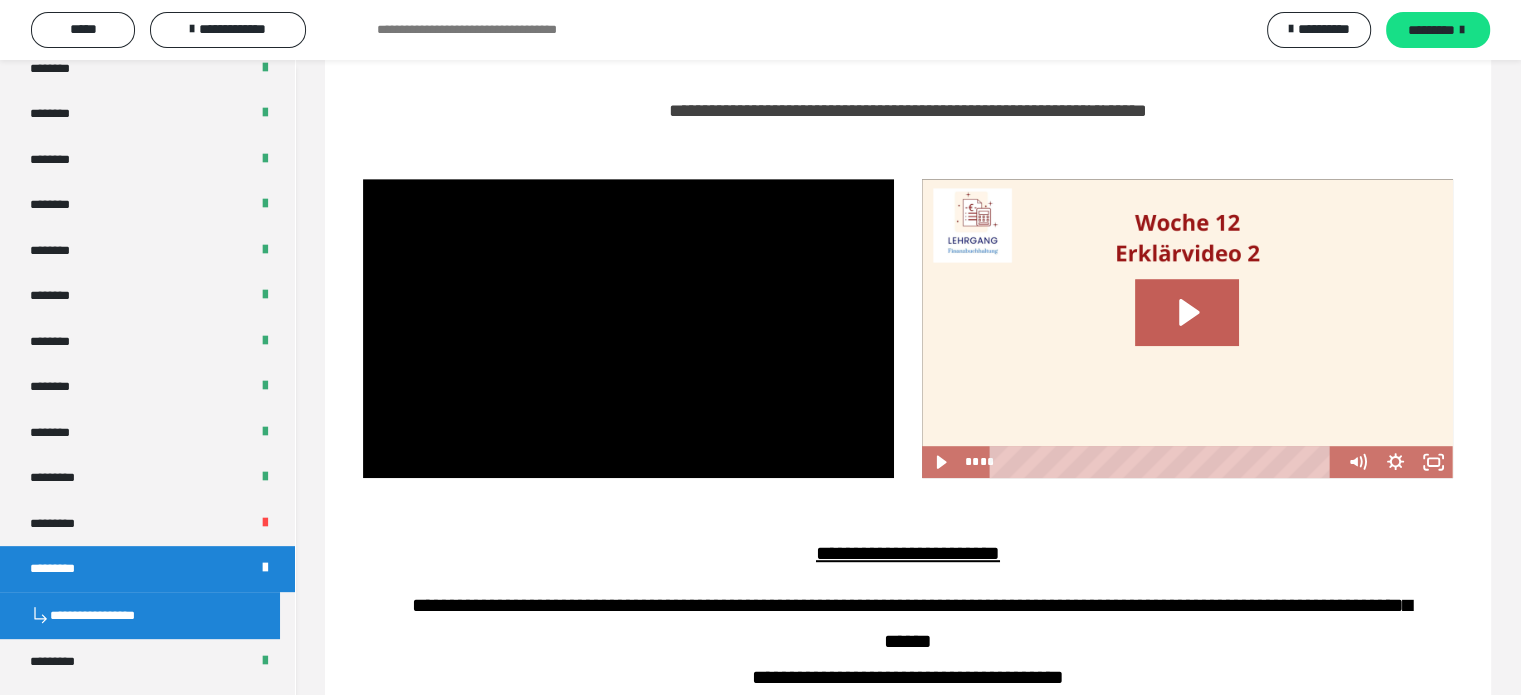 scroll, scrollTop: 0, scrollLeft: 0, axis: both 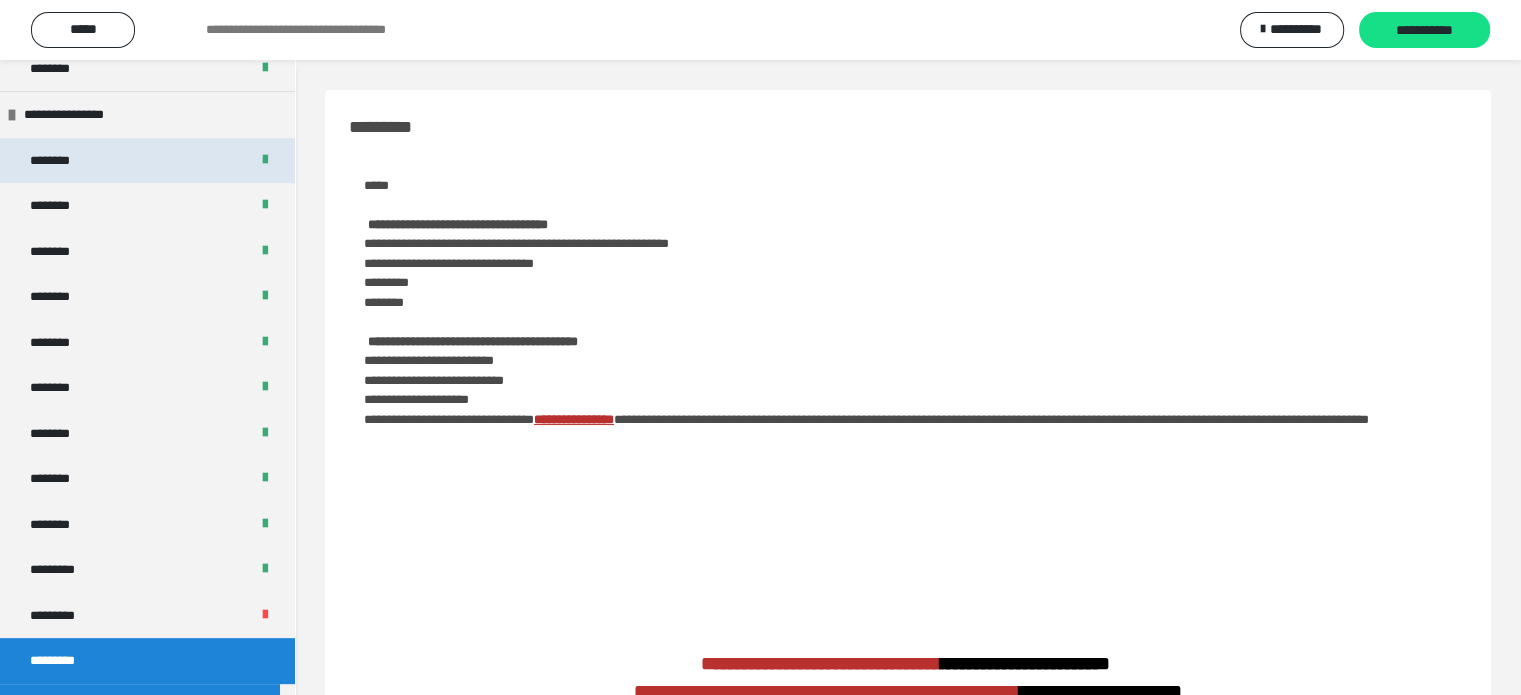 click on "********" at bounding box center (147, 161) 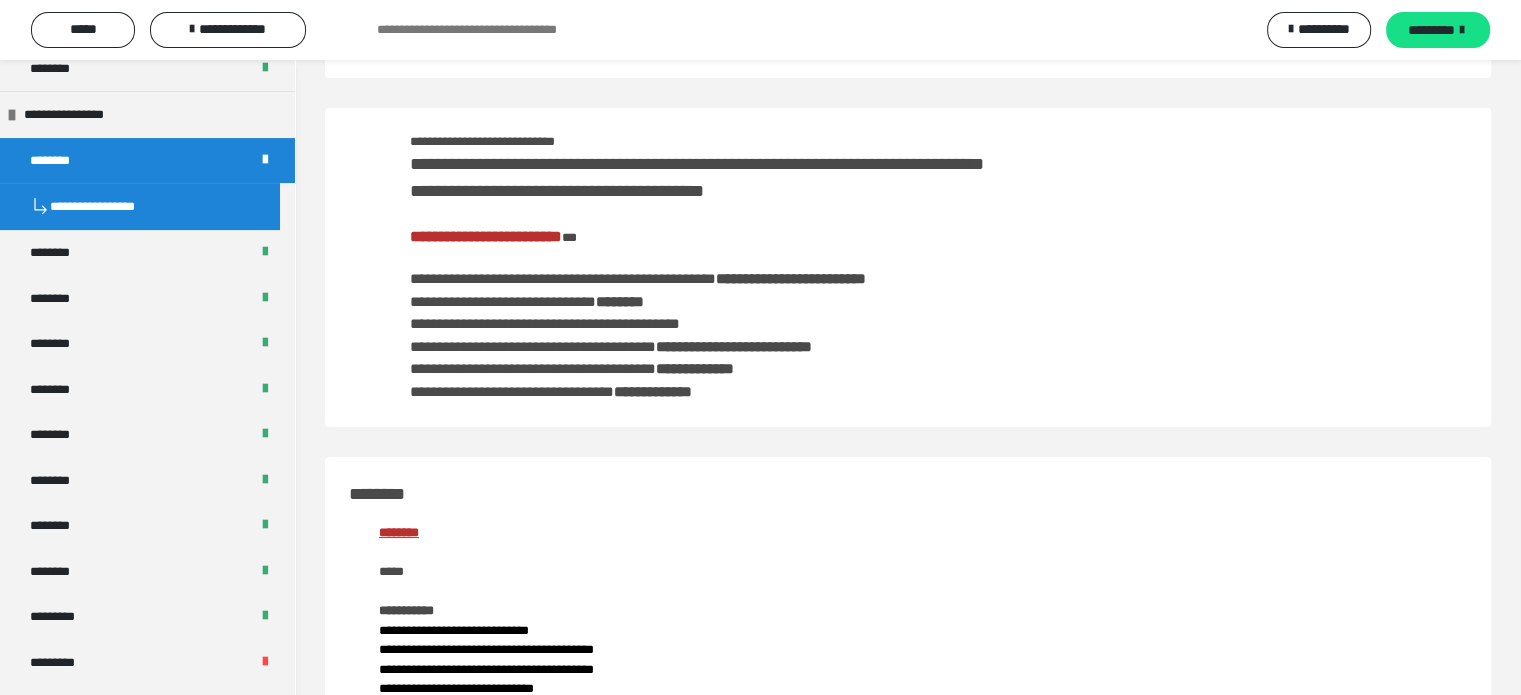 scroll, scrollTop: 0, scrollLeft: 0, axis: both 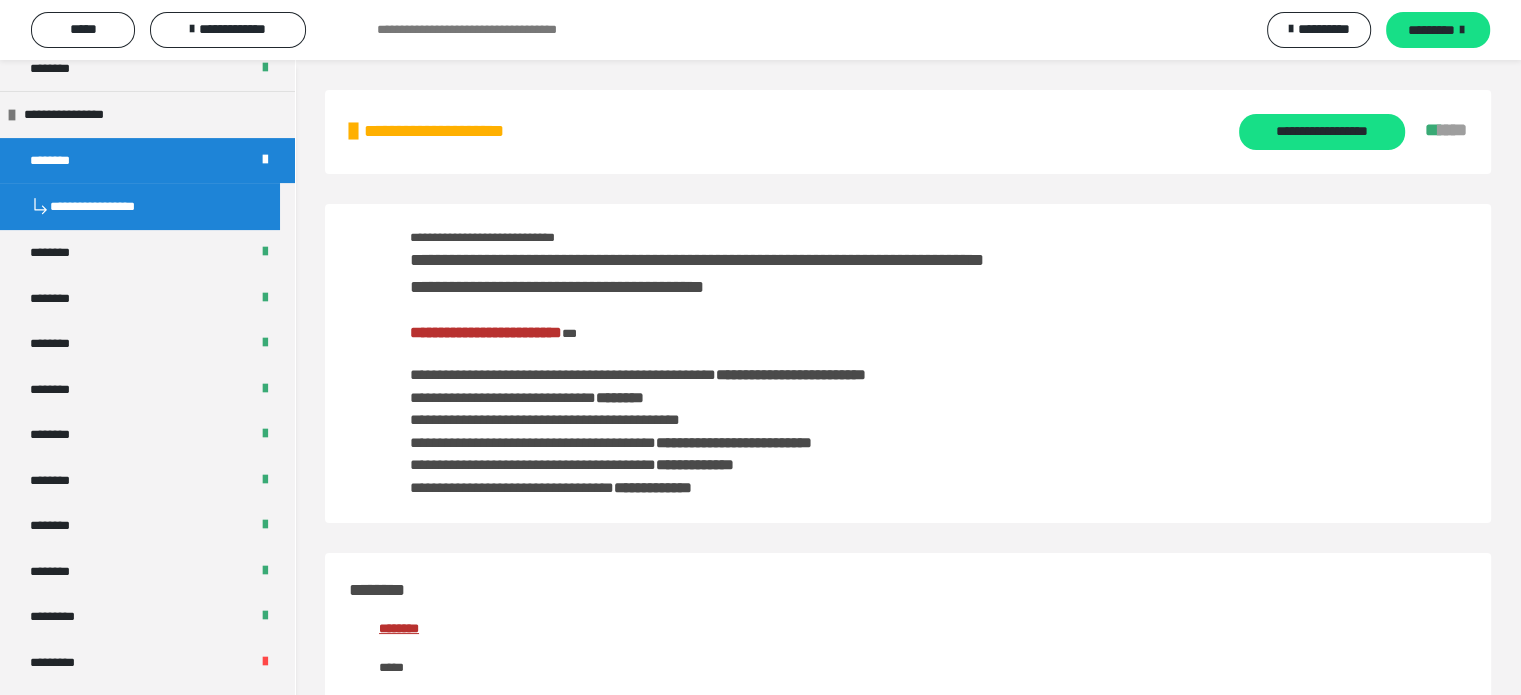 click on "**********" at bounding box center (908, 2595) 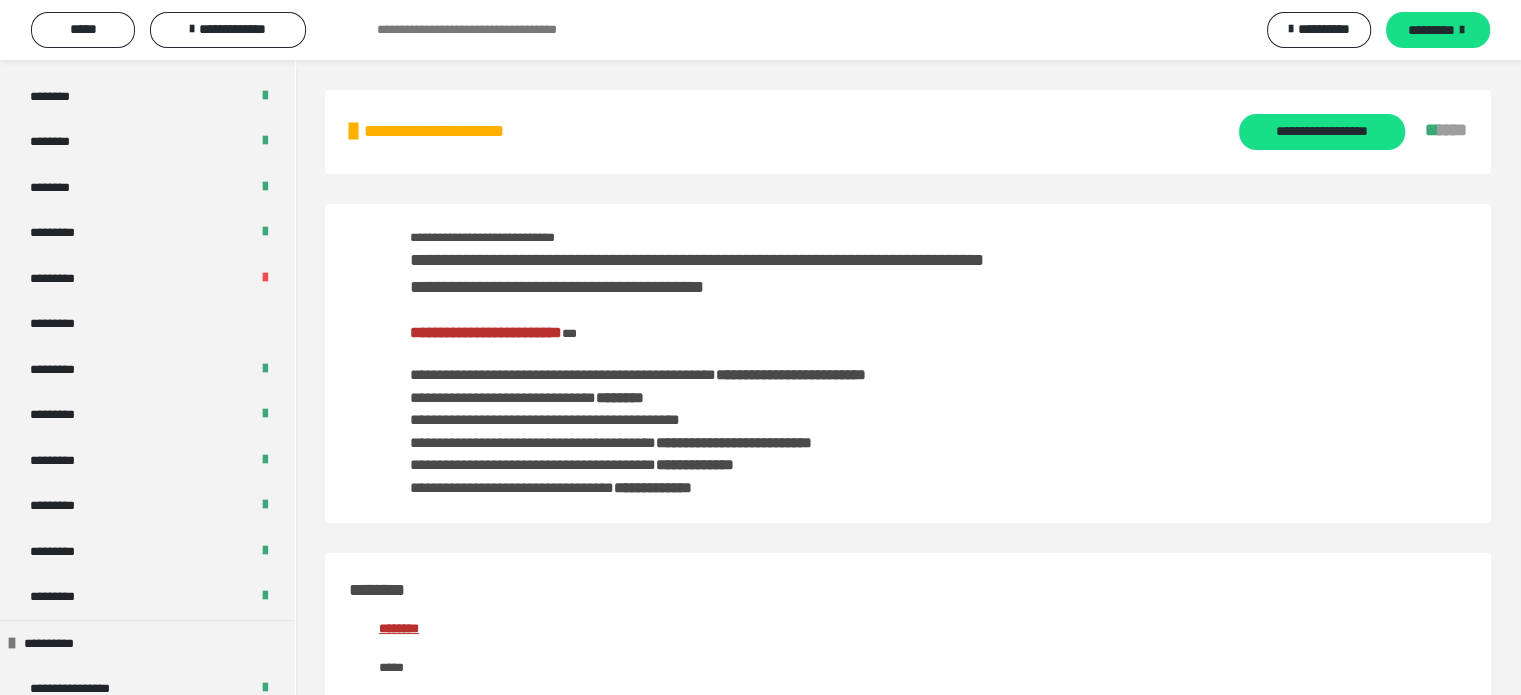 scroll, scrollTop: 980, scrollLeft: 0, axis: vertical 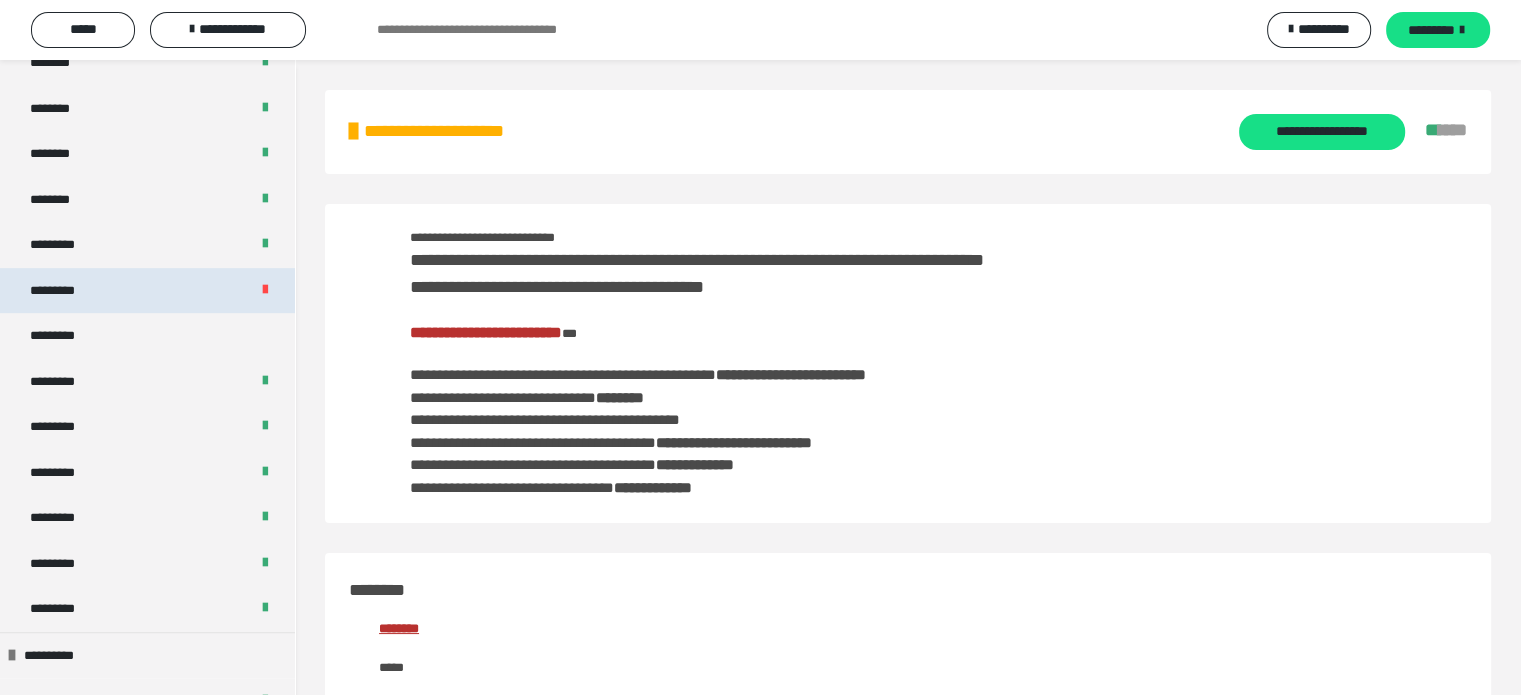 click on "*********" at bounding box center [147, 291] 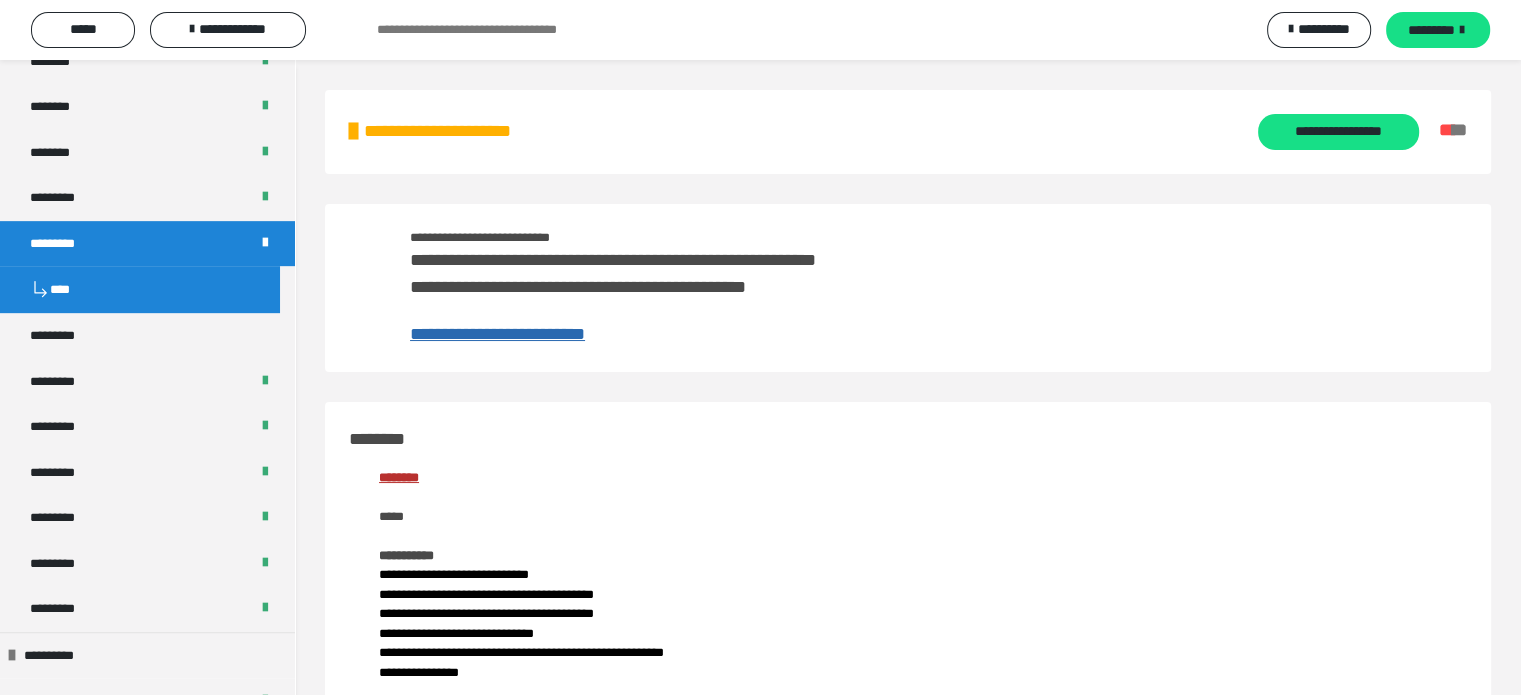 scroll, scrollTop: 933, scrollLeft: 0, axis: vertical 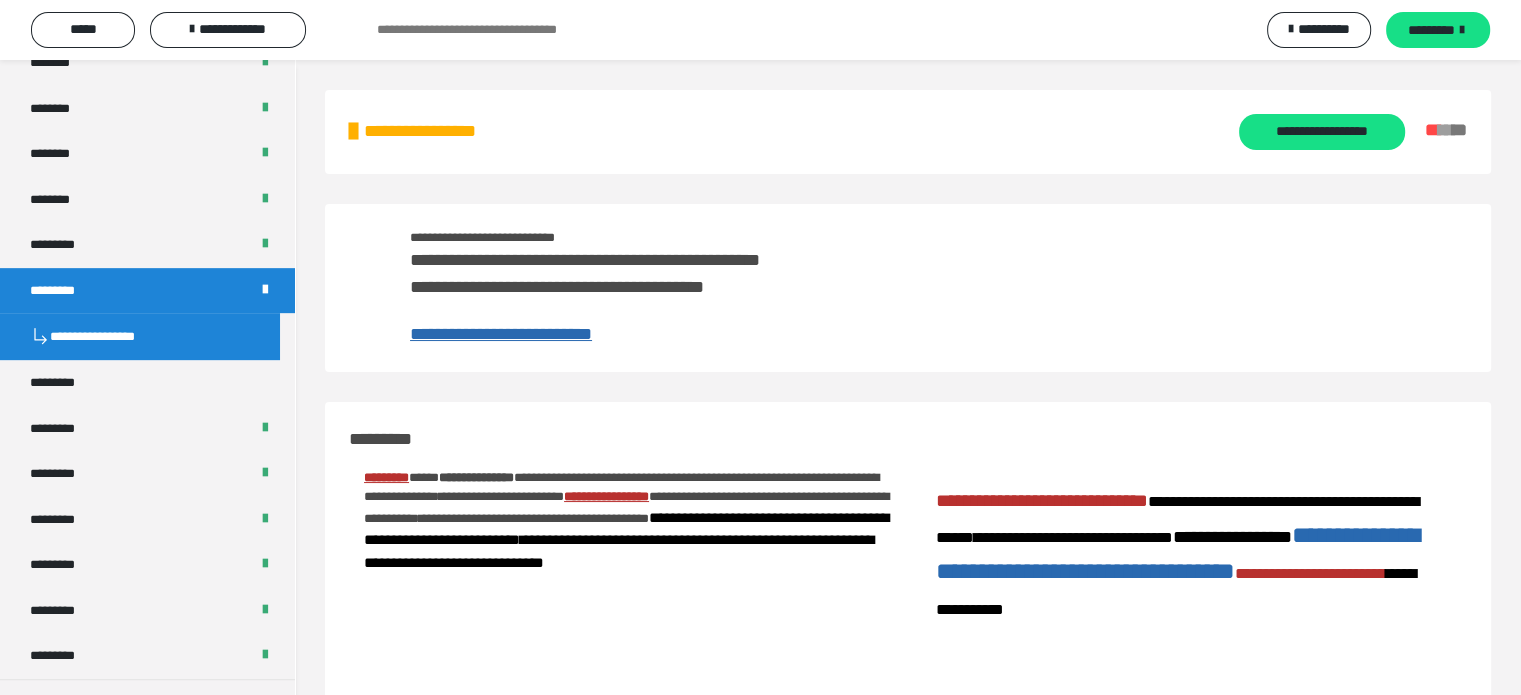 click on "**********" at bounding box center (92, 336) 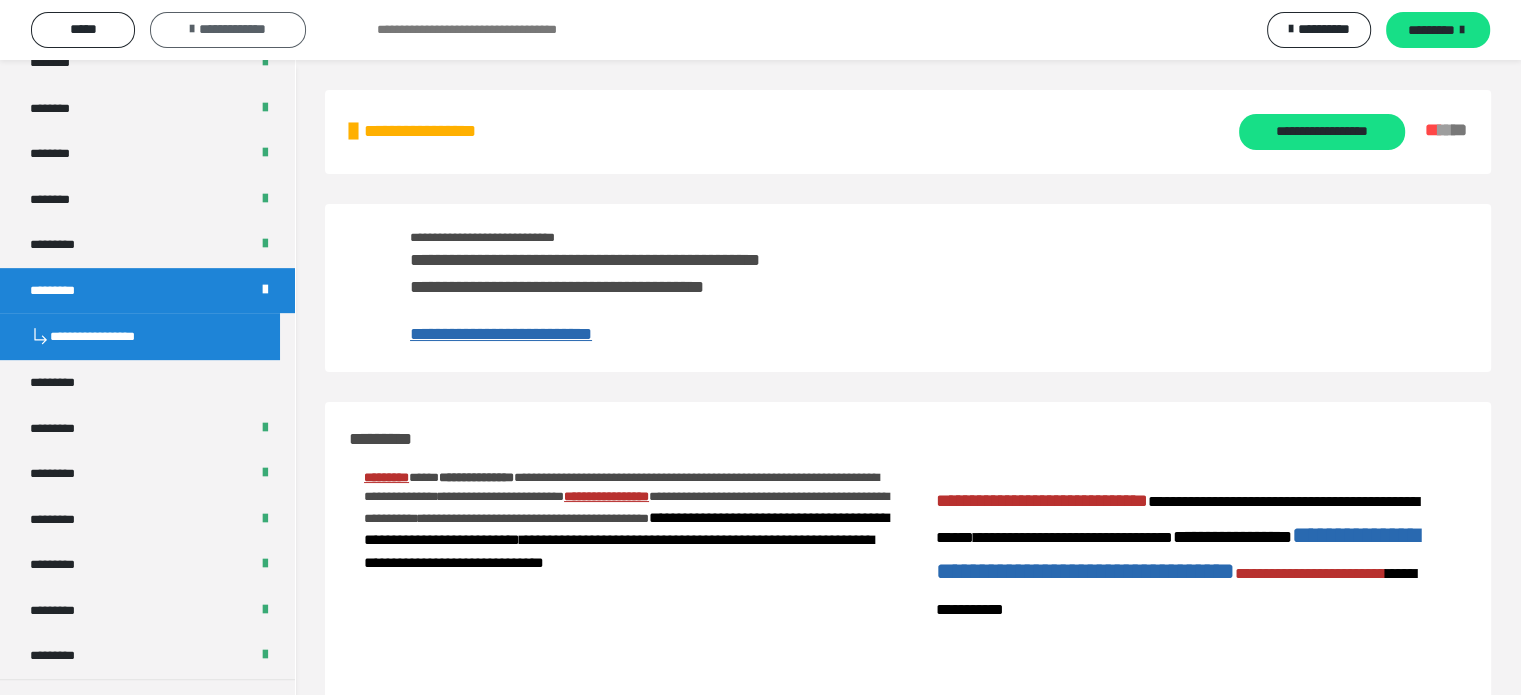 click on "**********" at bounding box center (232, 29) 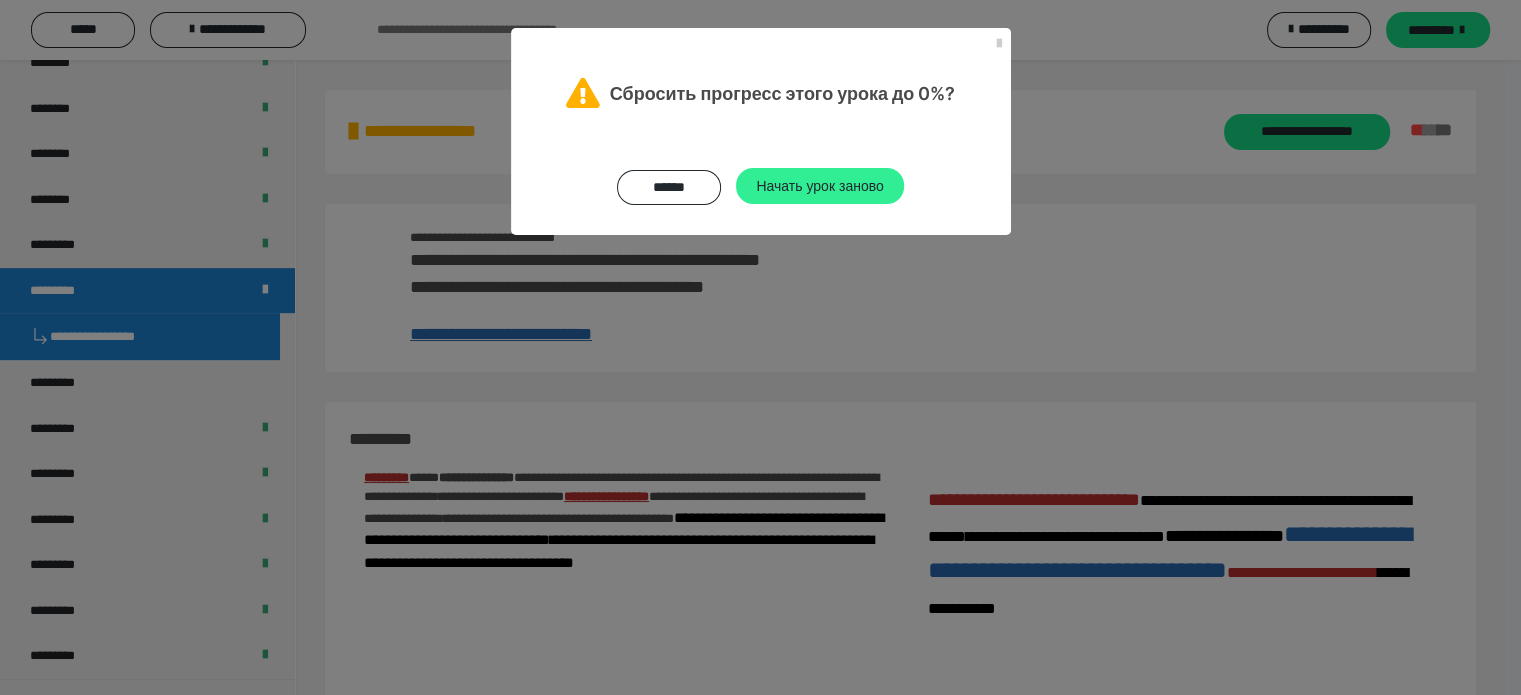click on "Начать урок заново" at bounding box center (819, 185) 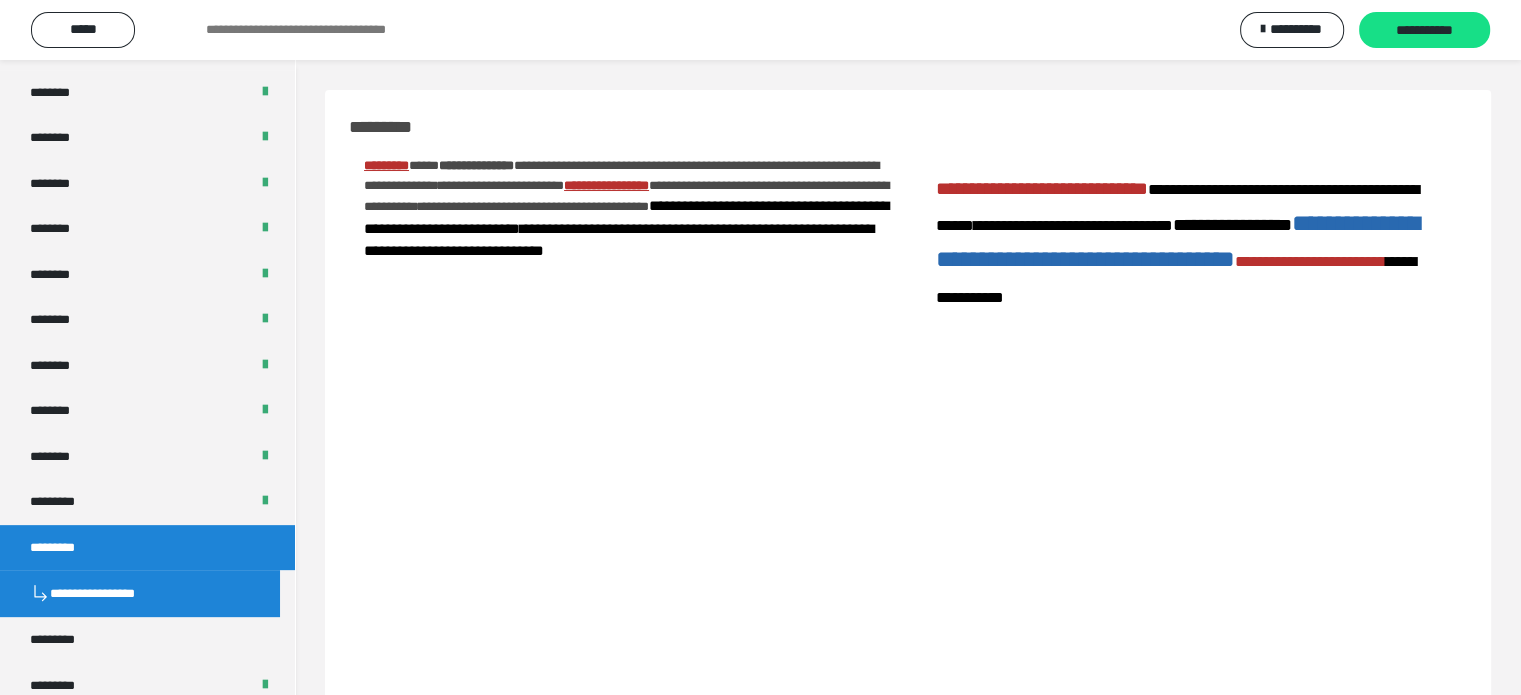 scroll, scrollTop: 513, scrollLeft: 0, axis: vertical 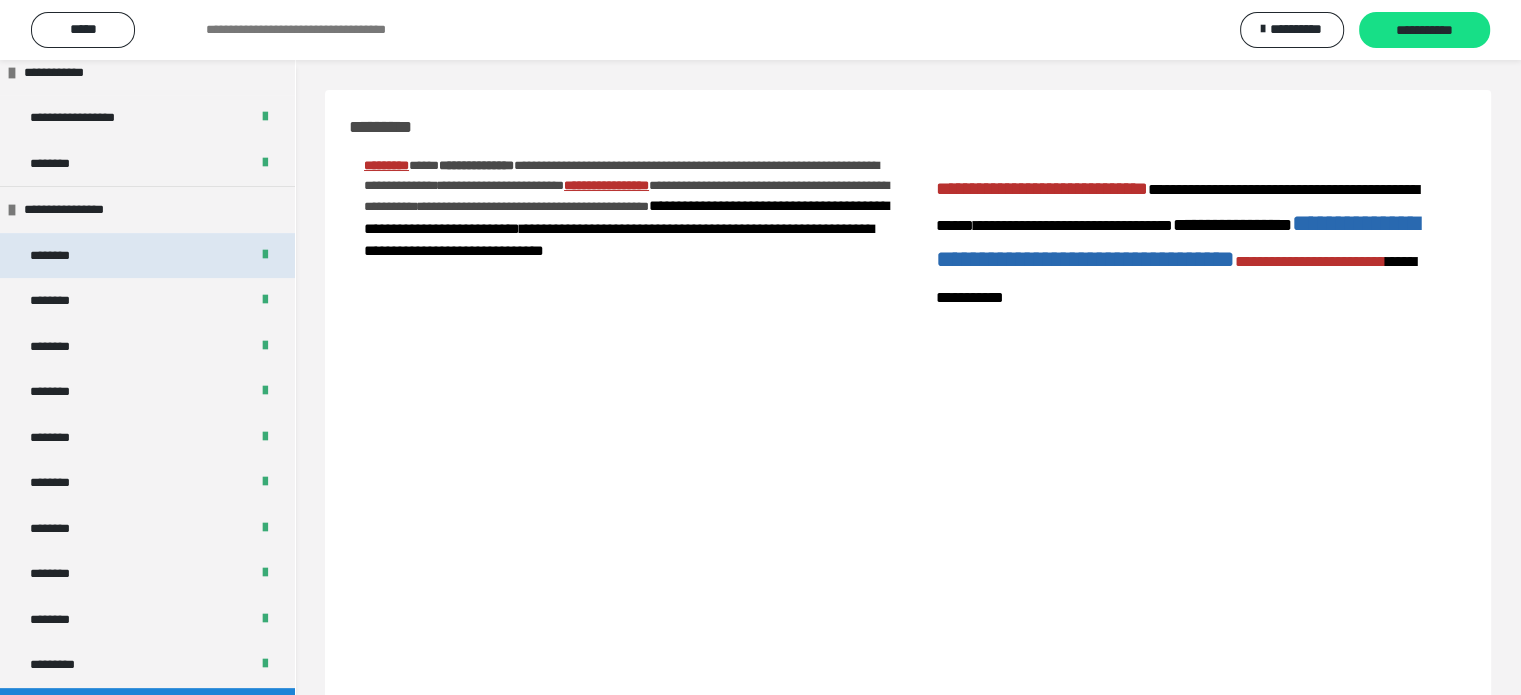 click on "********" at bounding box center [147, 256] 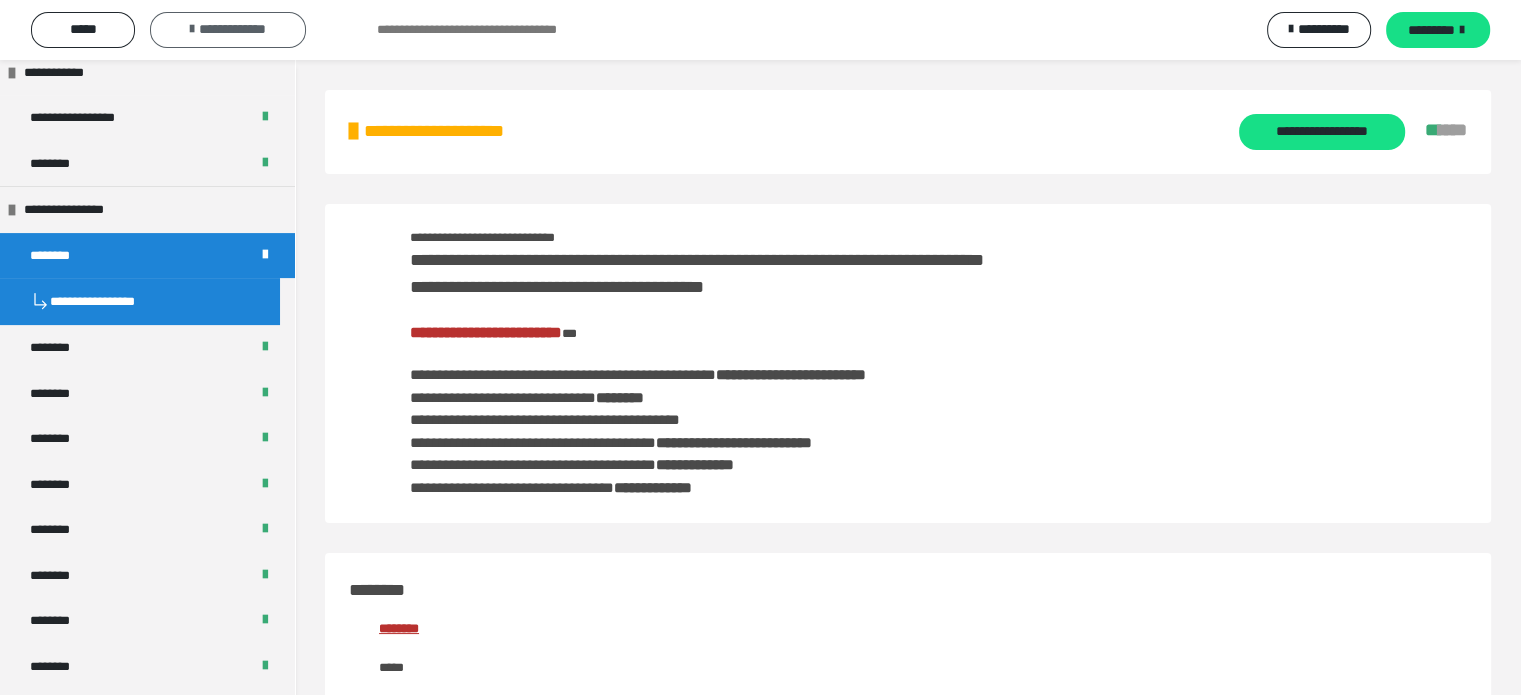 click on "**********" at bounding box center [232, 29] 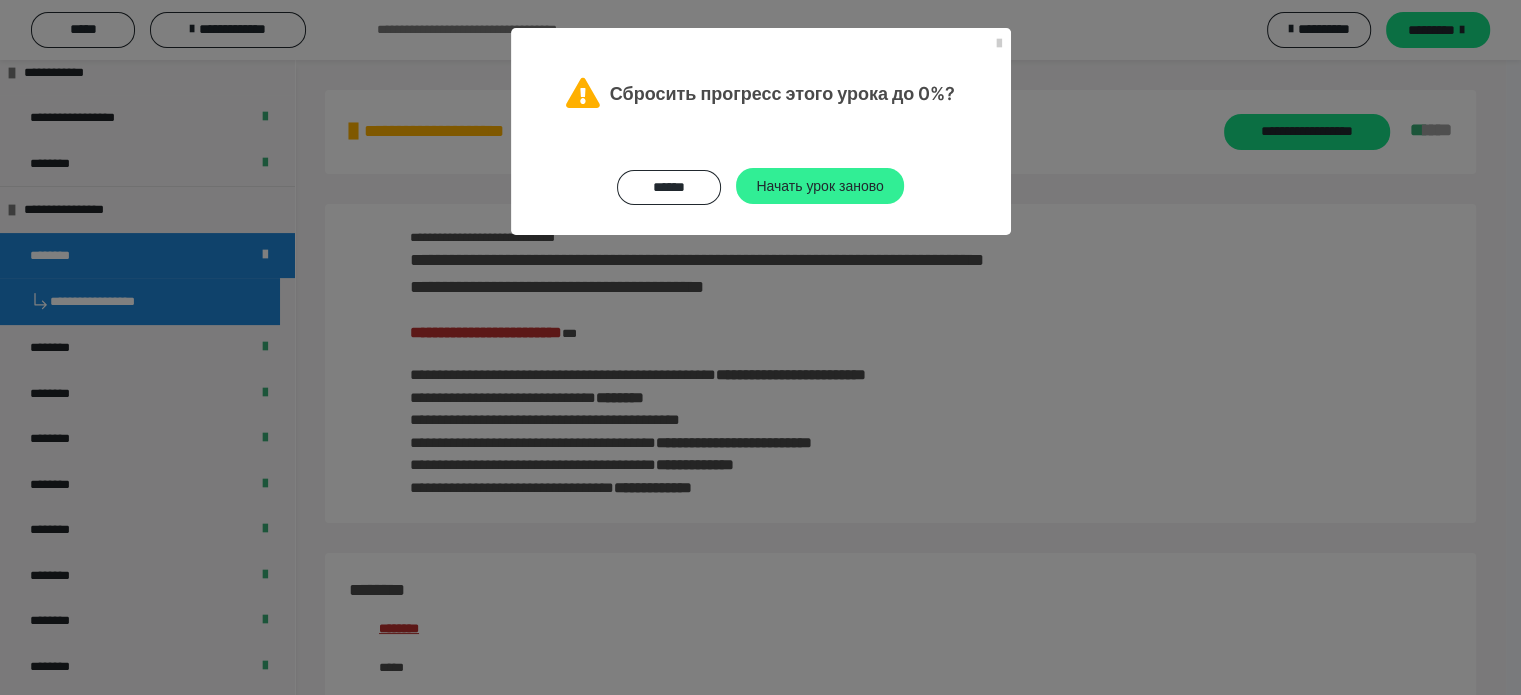 click on "Начать урок заново" at bounding box center [819, 186] 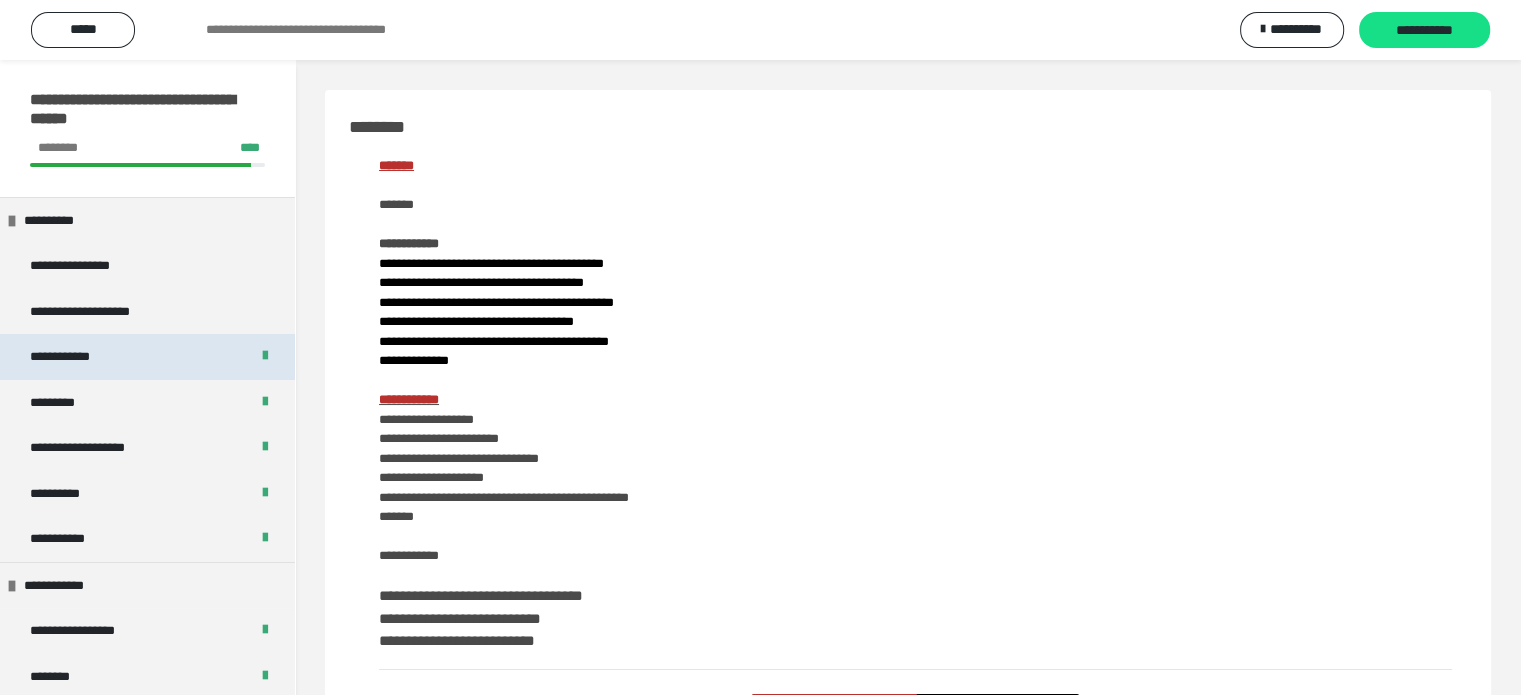 click on "**********" at bounding box center [147, 357] 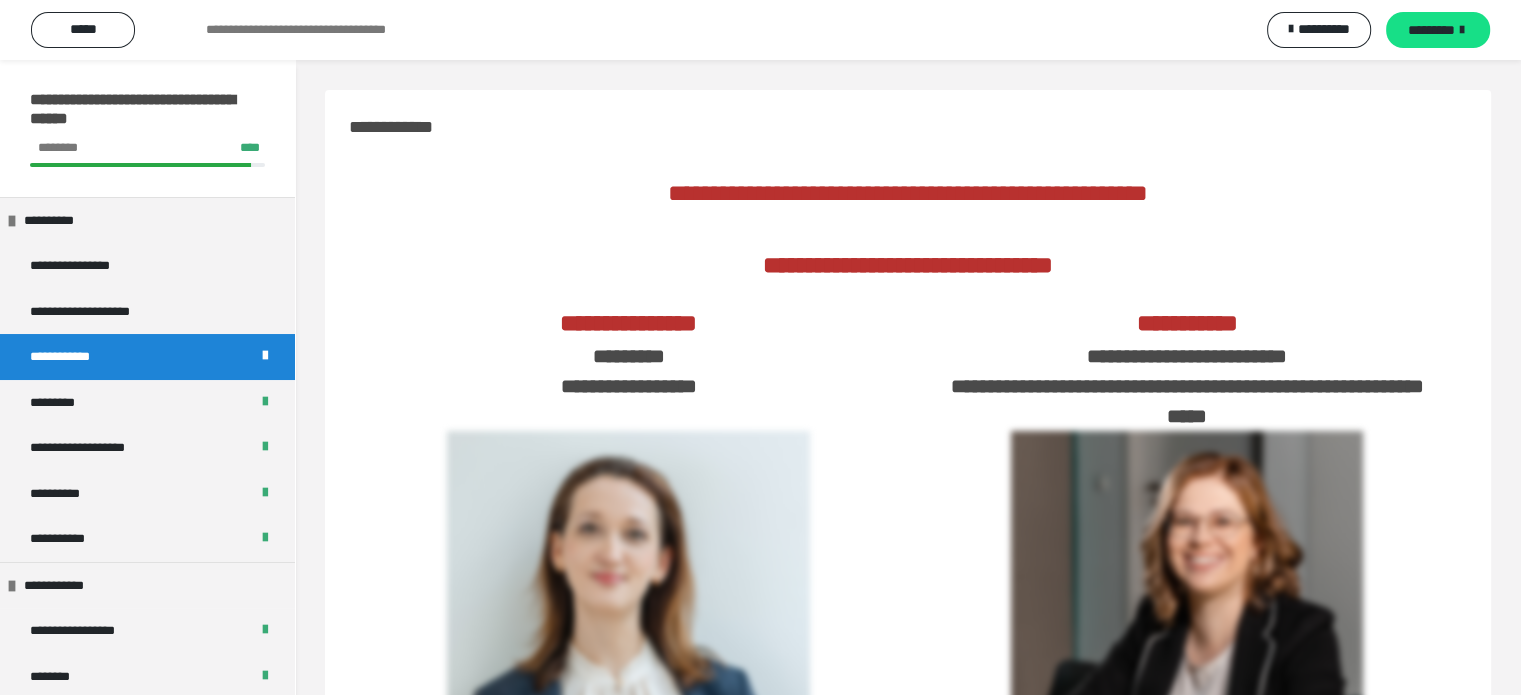 scroll, scrollTop: 608, scrollLeft: 0, axis: vertical 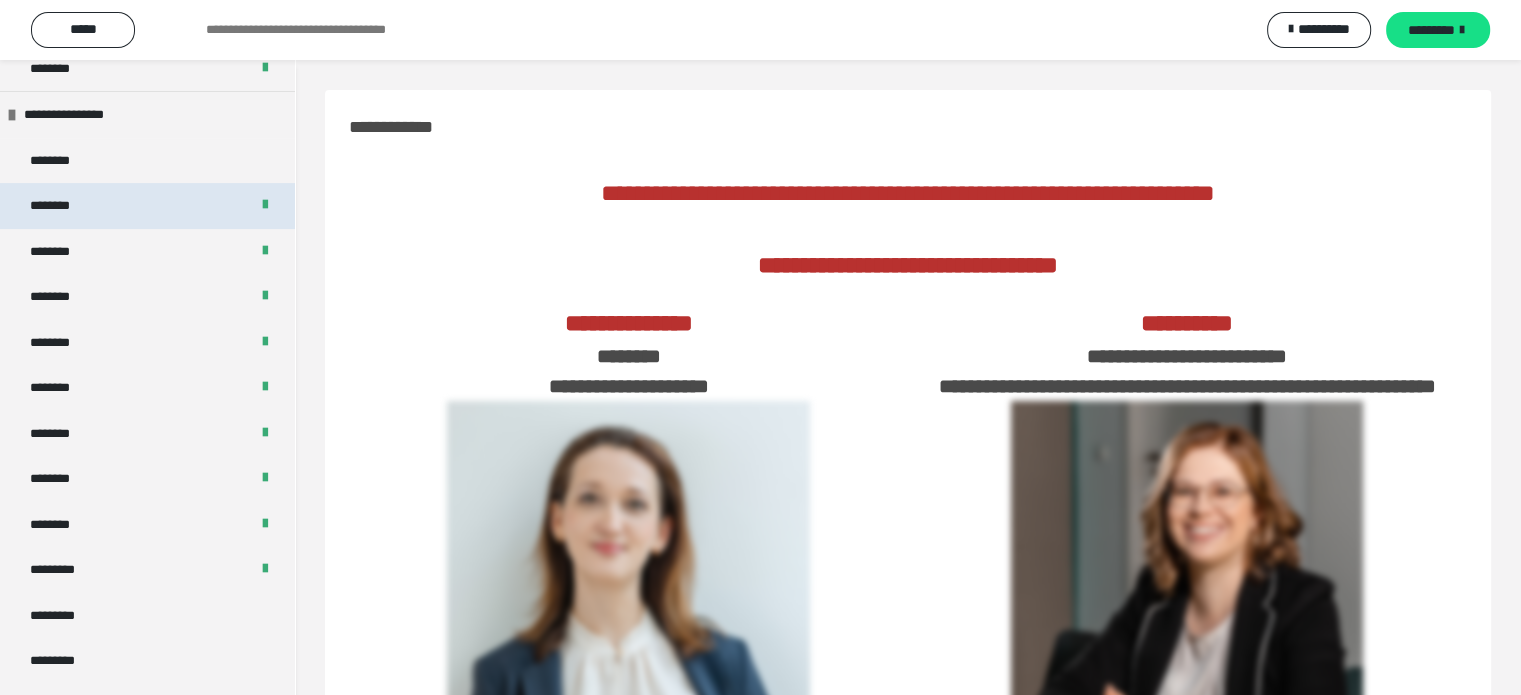 click on "********" at bounding box center (147, 206) 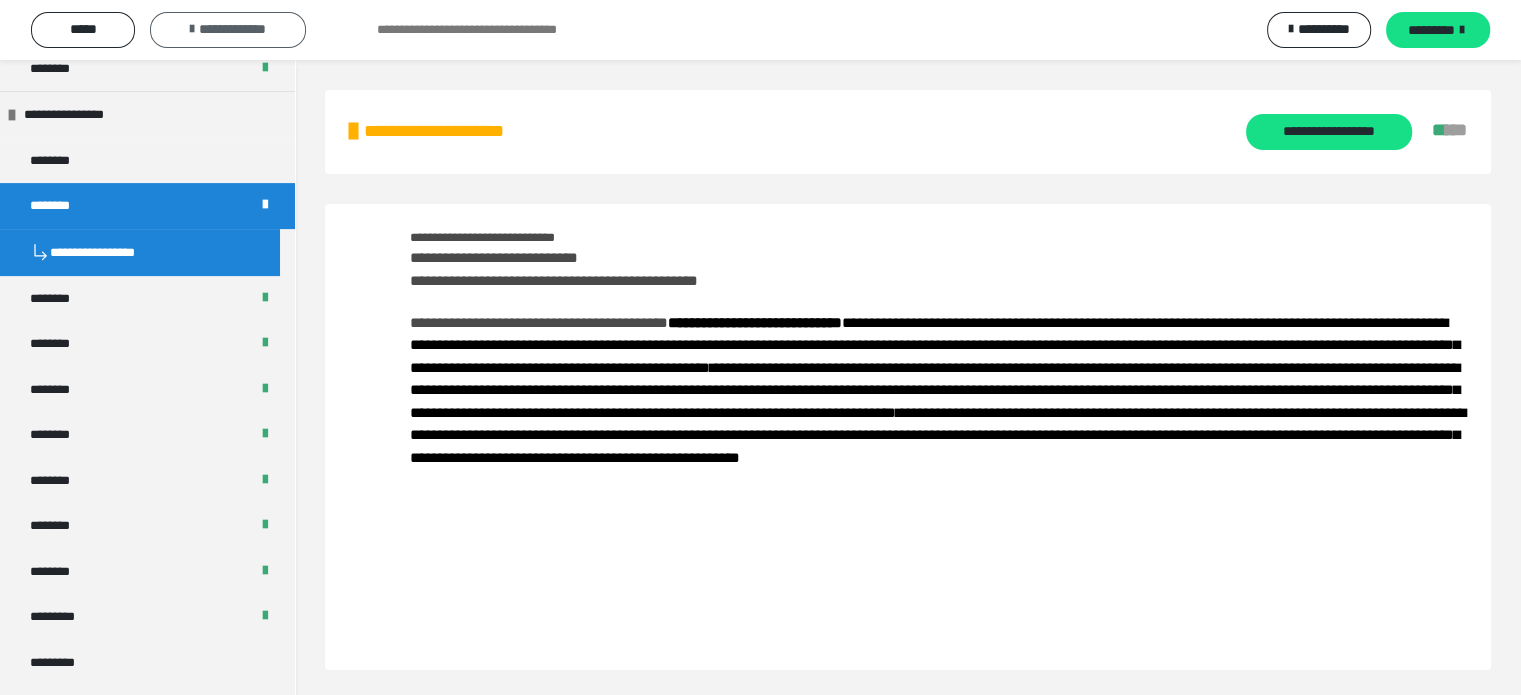 click on "**********" at bounding box center (232, 29) 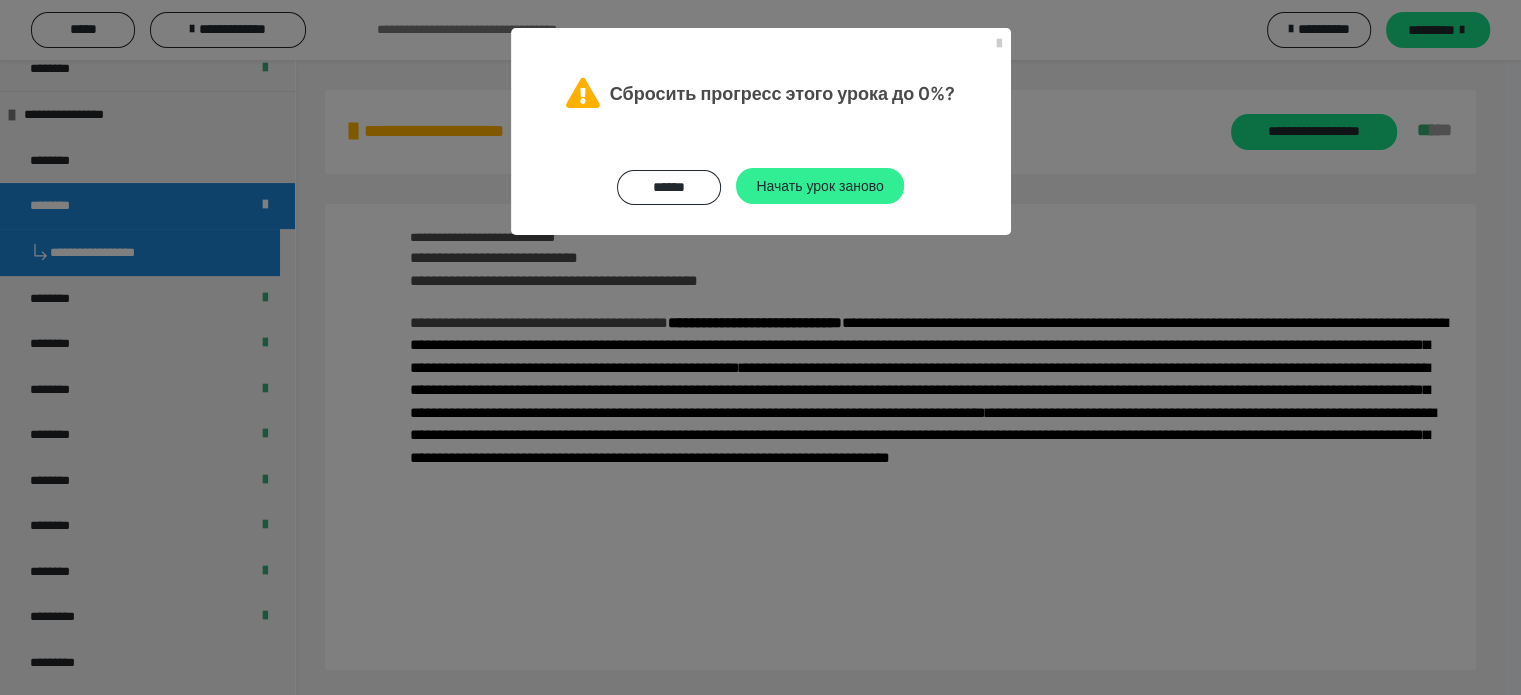 click on "Начать урок заново" at bounding box center [819, 186] 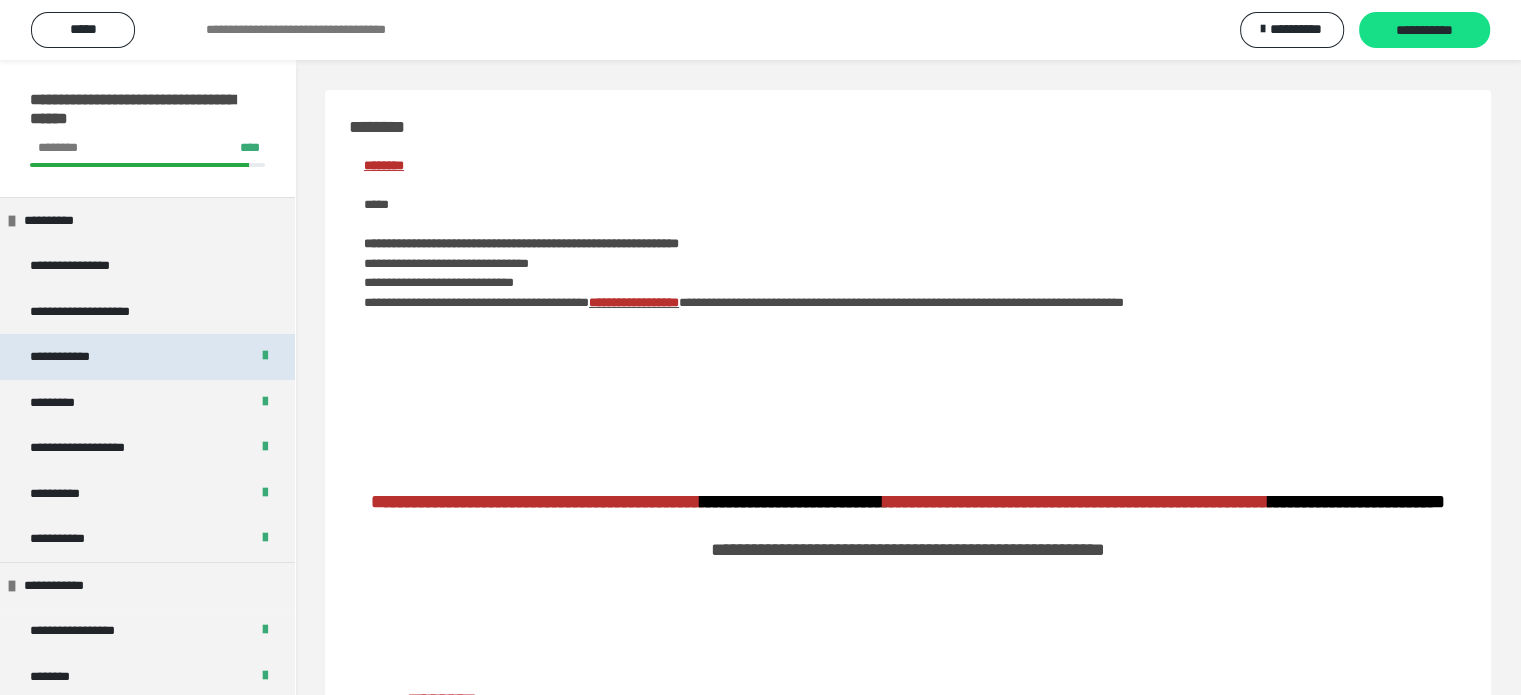 click on "**********" at bounding box center [147, 357] 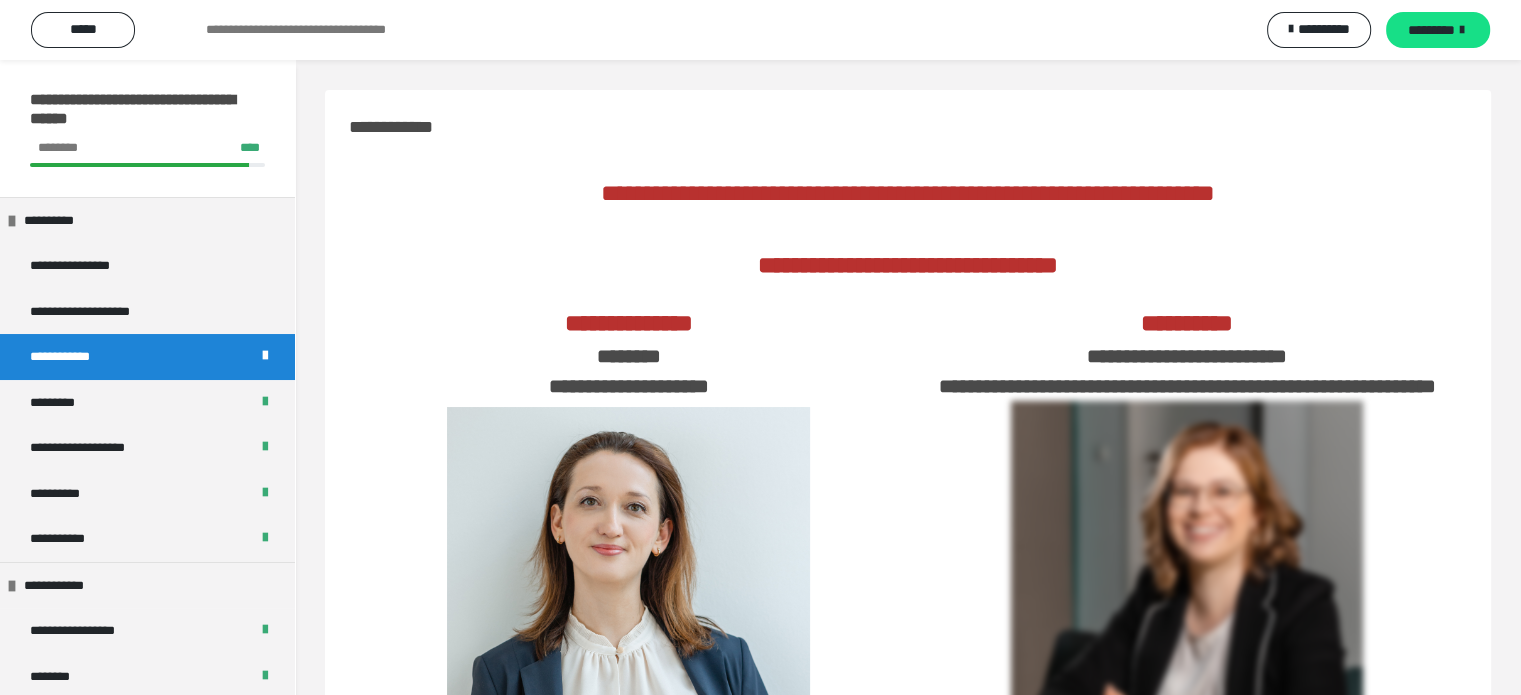 scroll, scrollTop: 608, scrollLeft: 0, axis: vertical 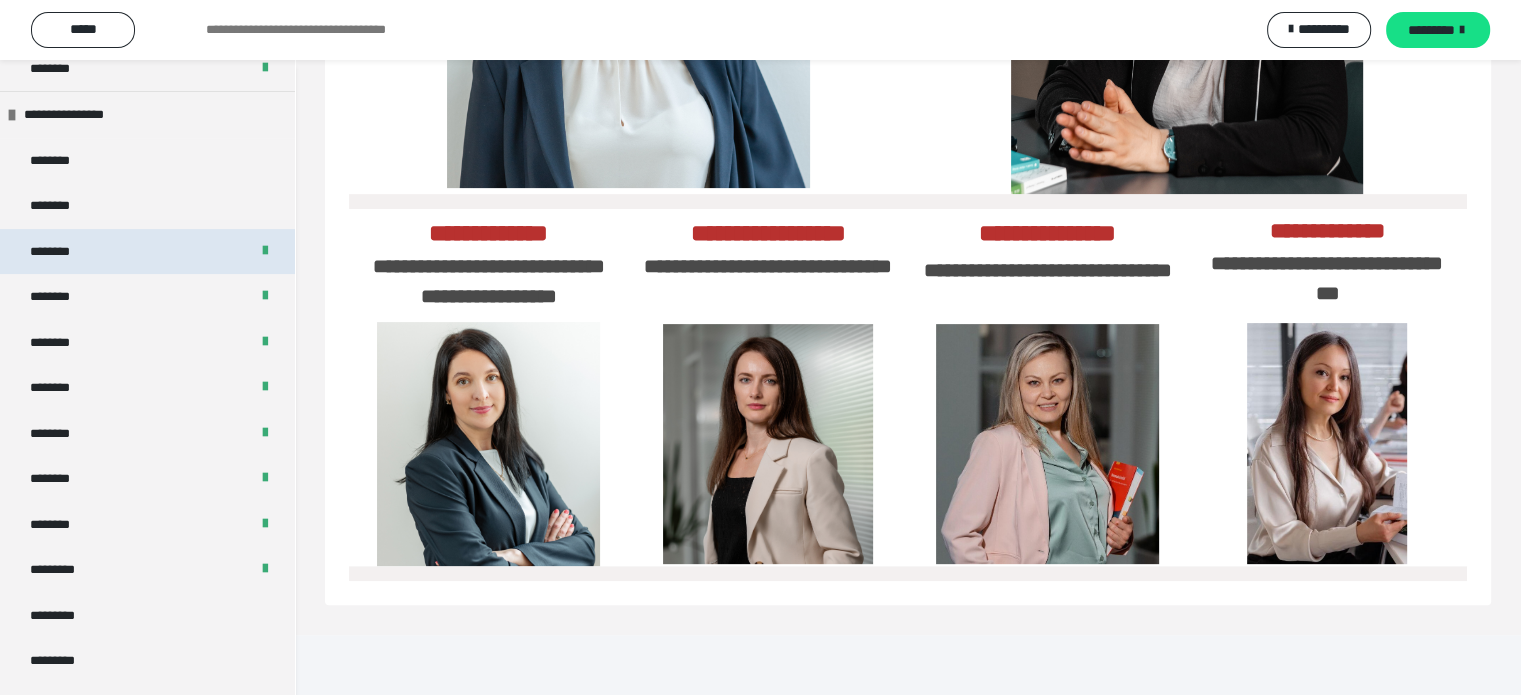 click on "********" at bounding box center [55, 252] 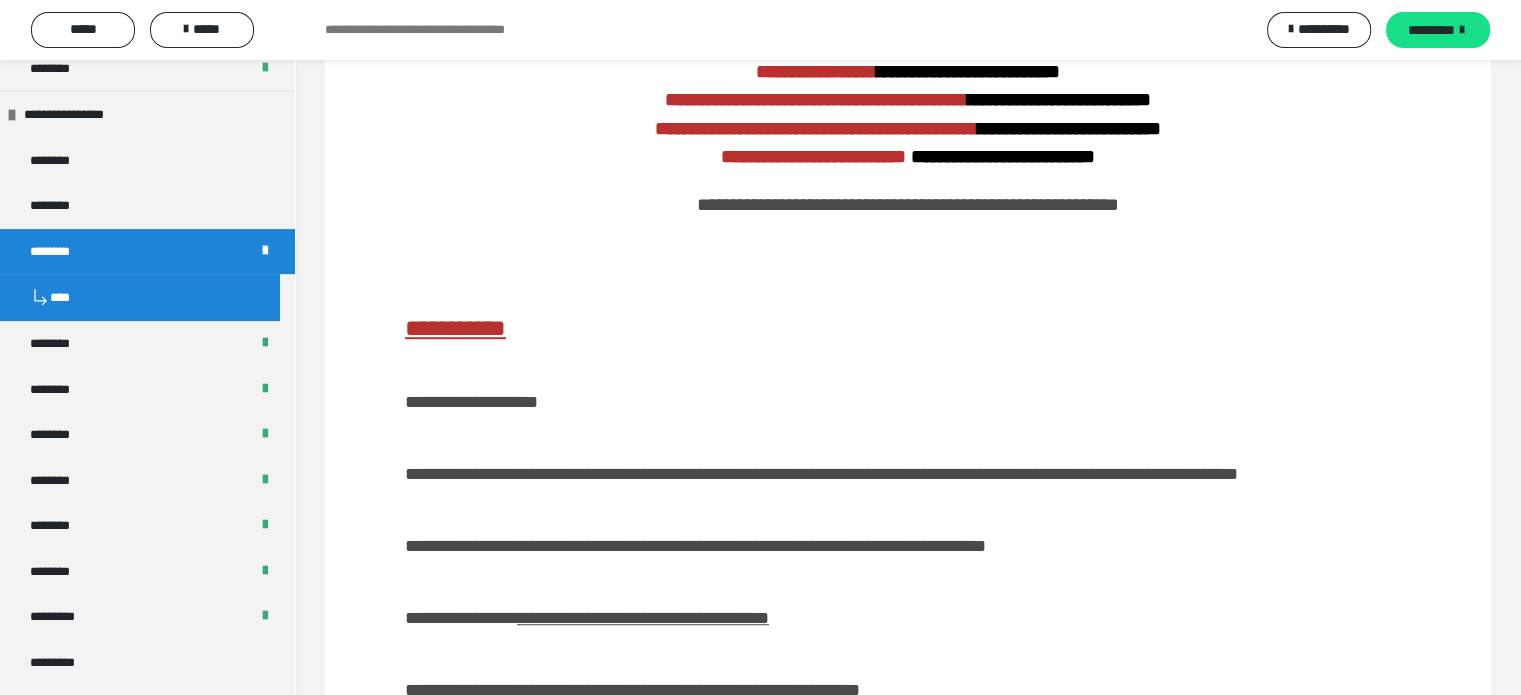 scroll, scrollTop: 1320, scrollLeft: 0, axis: vertical 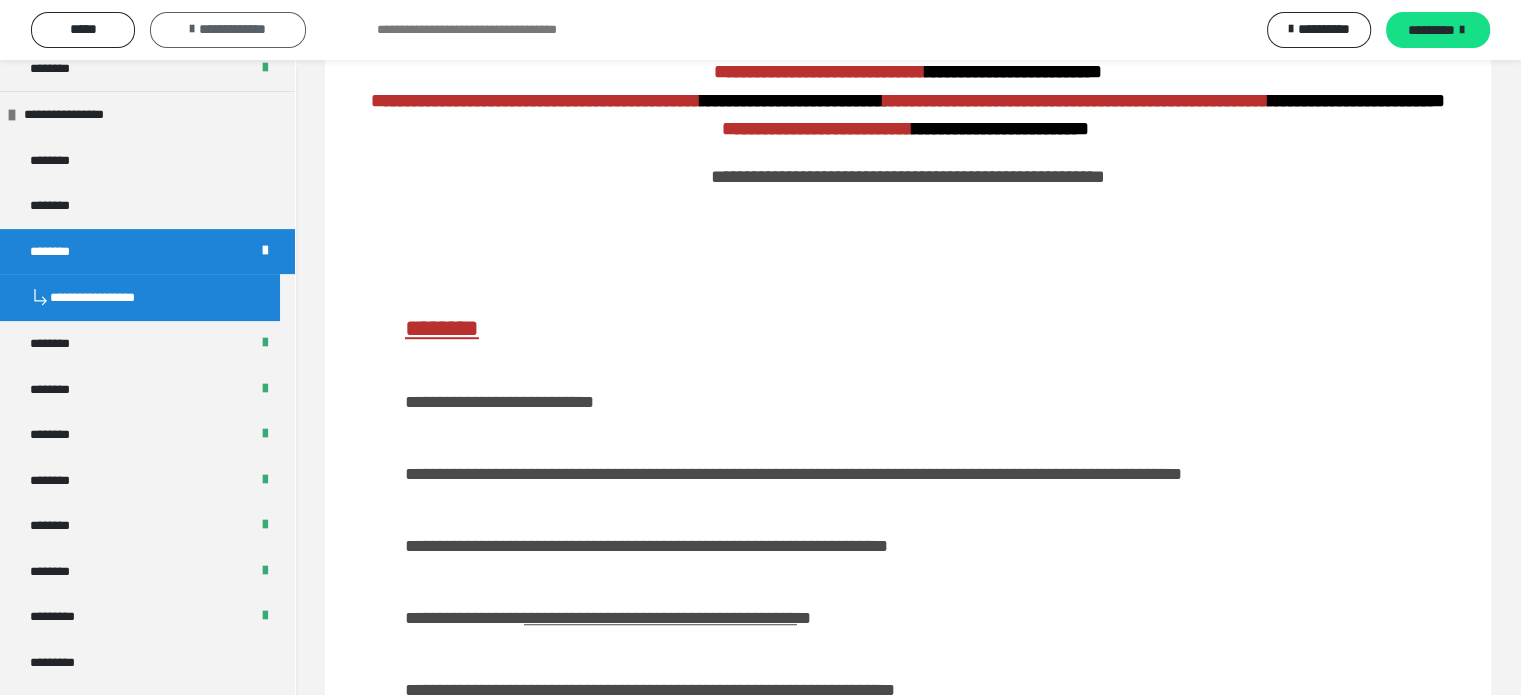 click on "**********" at bounding box center [228, 29] 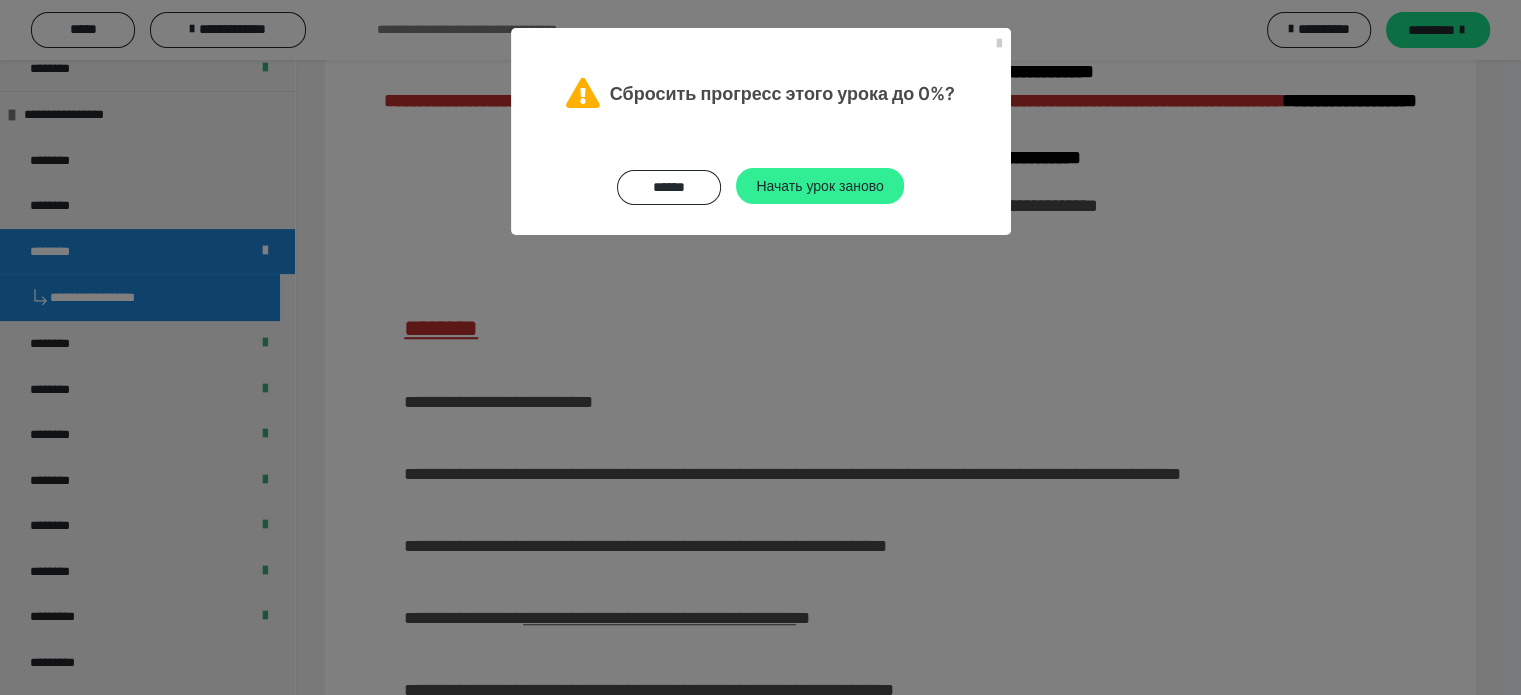 click on "Начать урок заново" at bounding box center [819, 185] 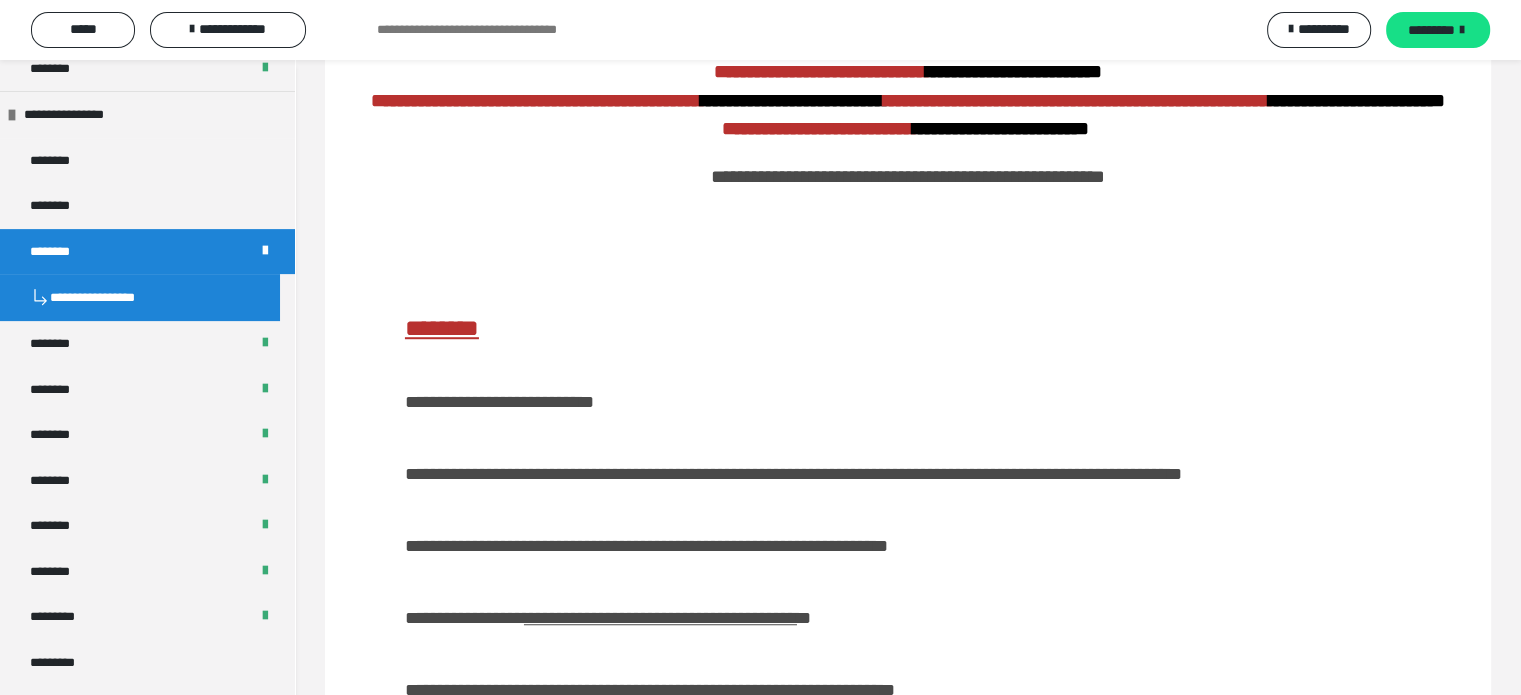 scroll, scrollTop: 0, scrollLeft: 0, axis: both 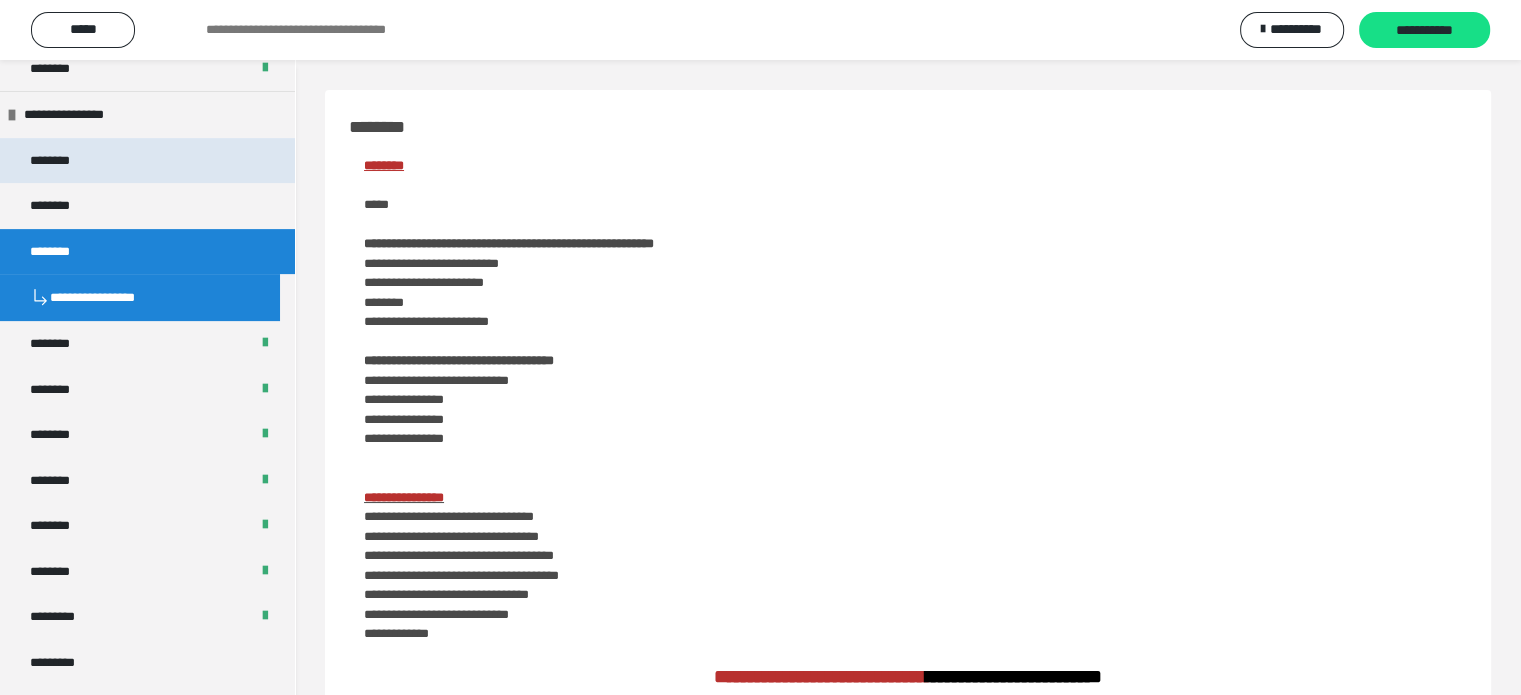 click on "********" at bounding box center (147, 161) 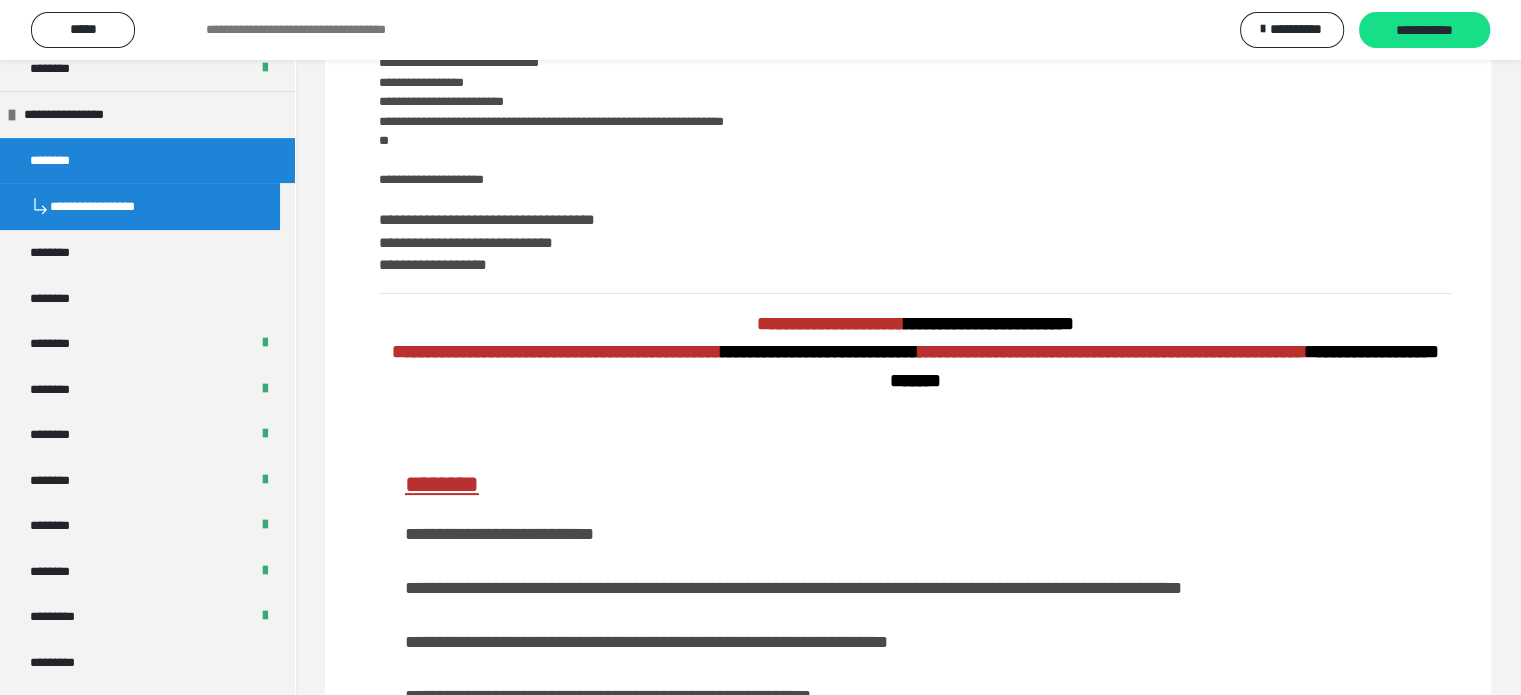 scroll, scrollTop: 412, scrollLeft: 0, axis: vertical 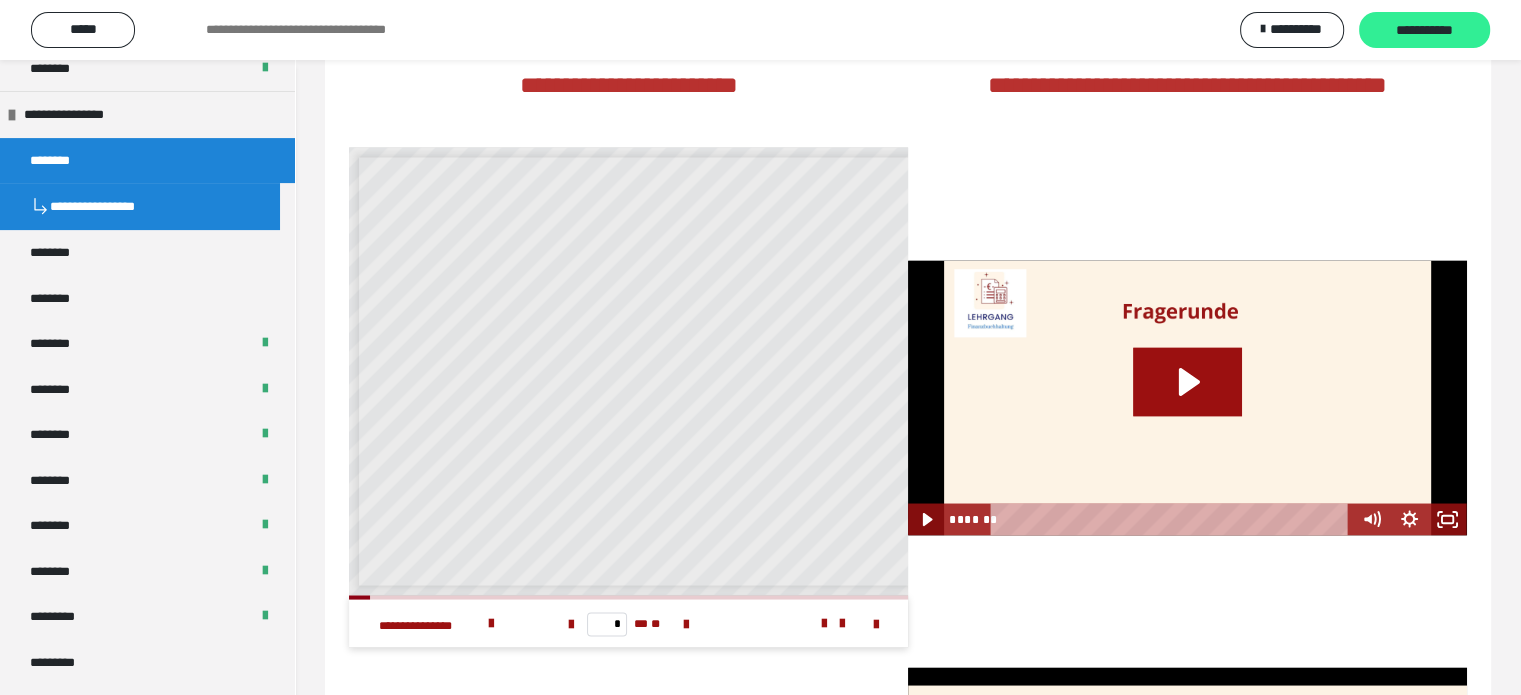 click on "**********" at bounding box center [1424, 30] 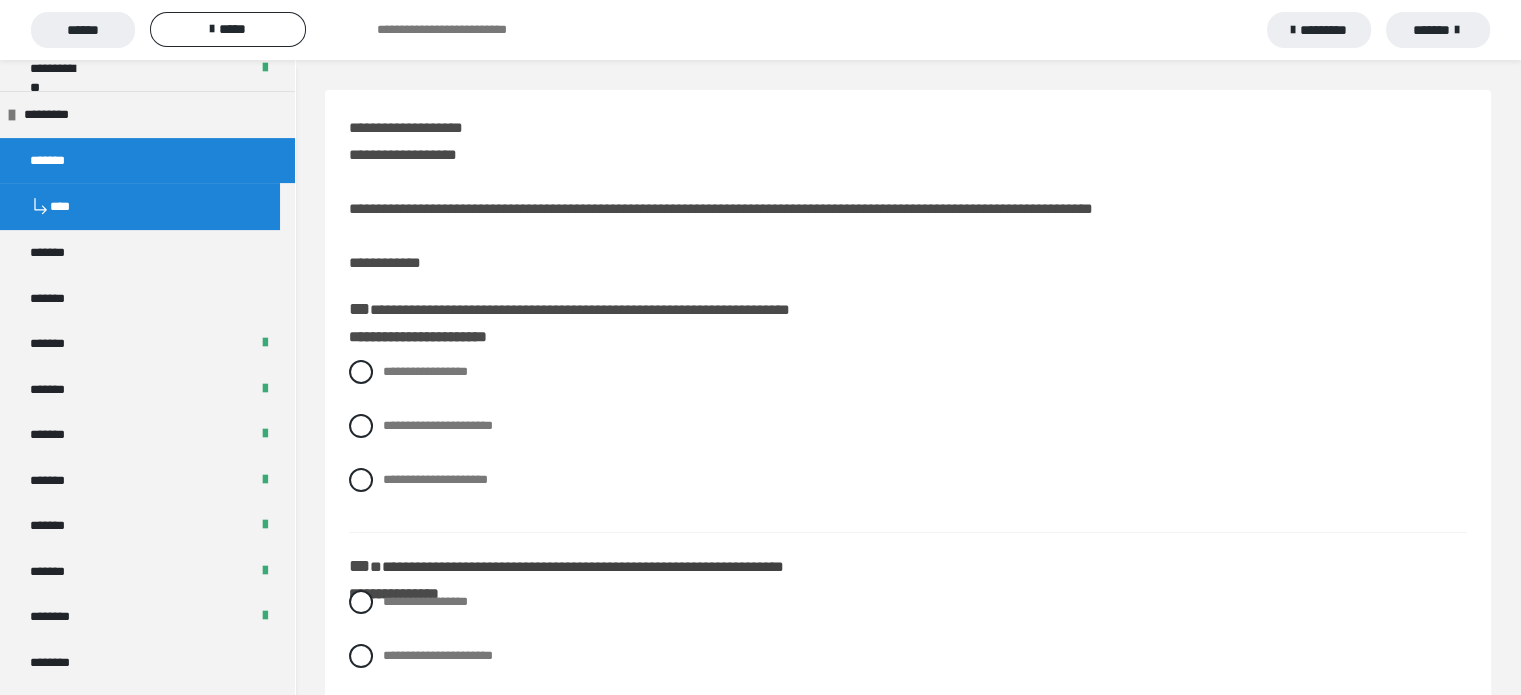 scroll, scrollTop: 627, scrollLeft: 0, axis: vertical 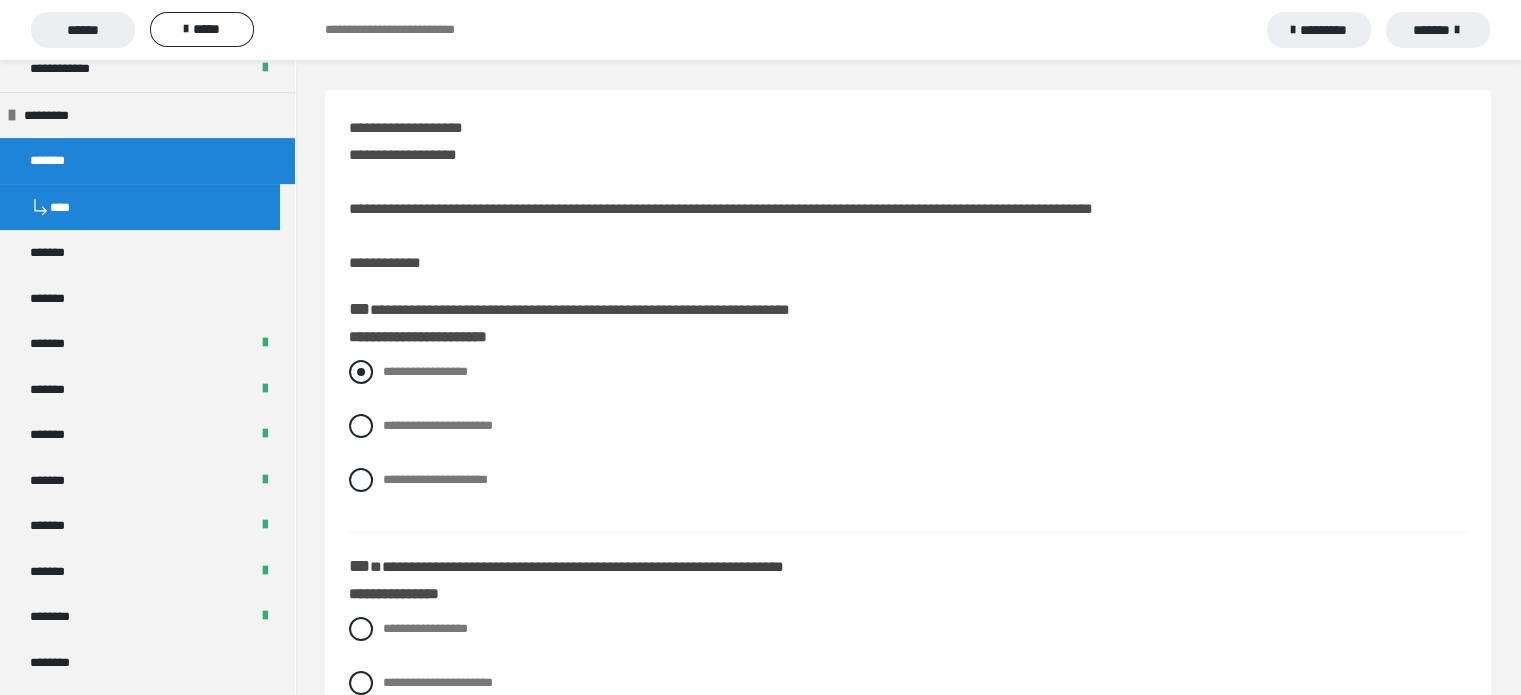 click at bounding box center [361, 372] 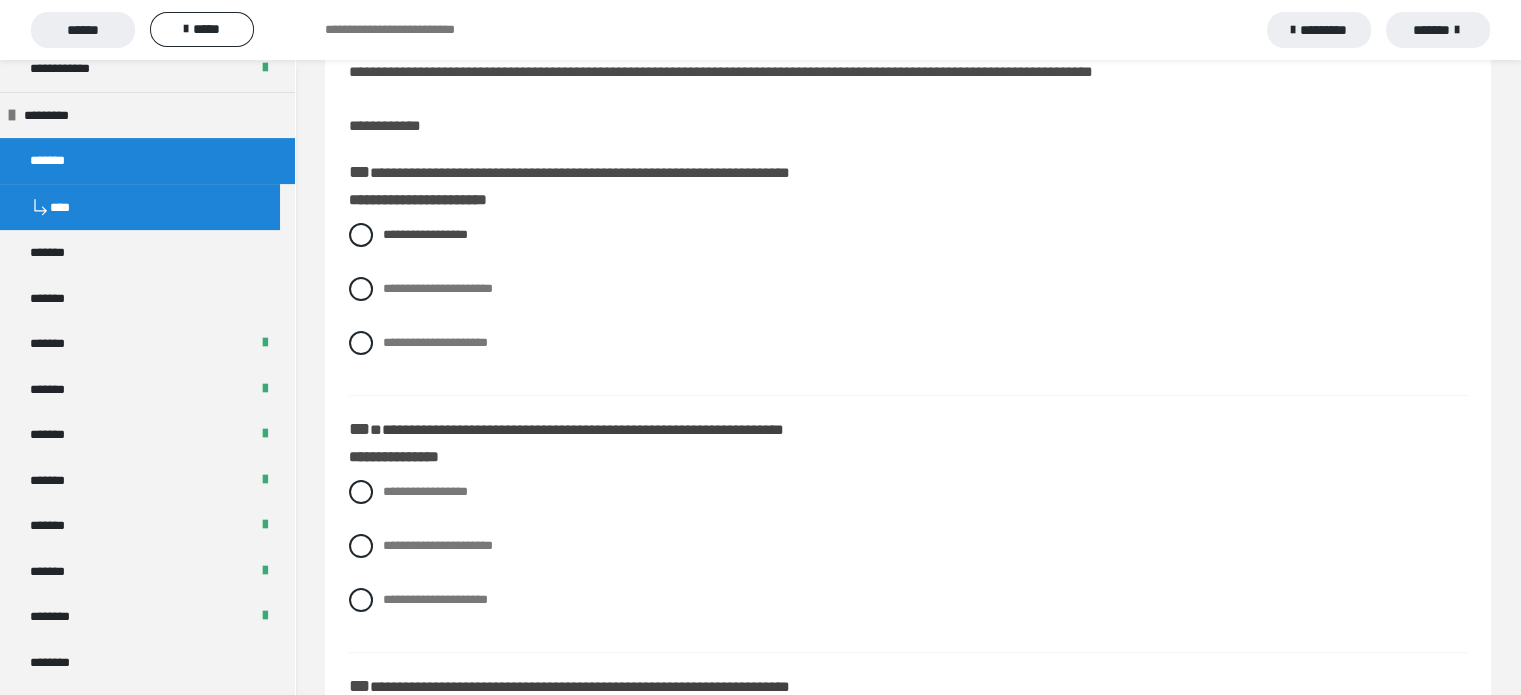scroll, scrollTop: 140, scrollLeft: 0, axis: vertical 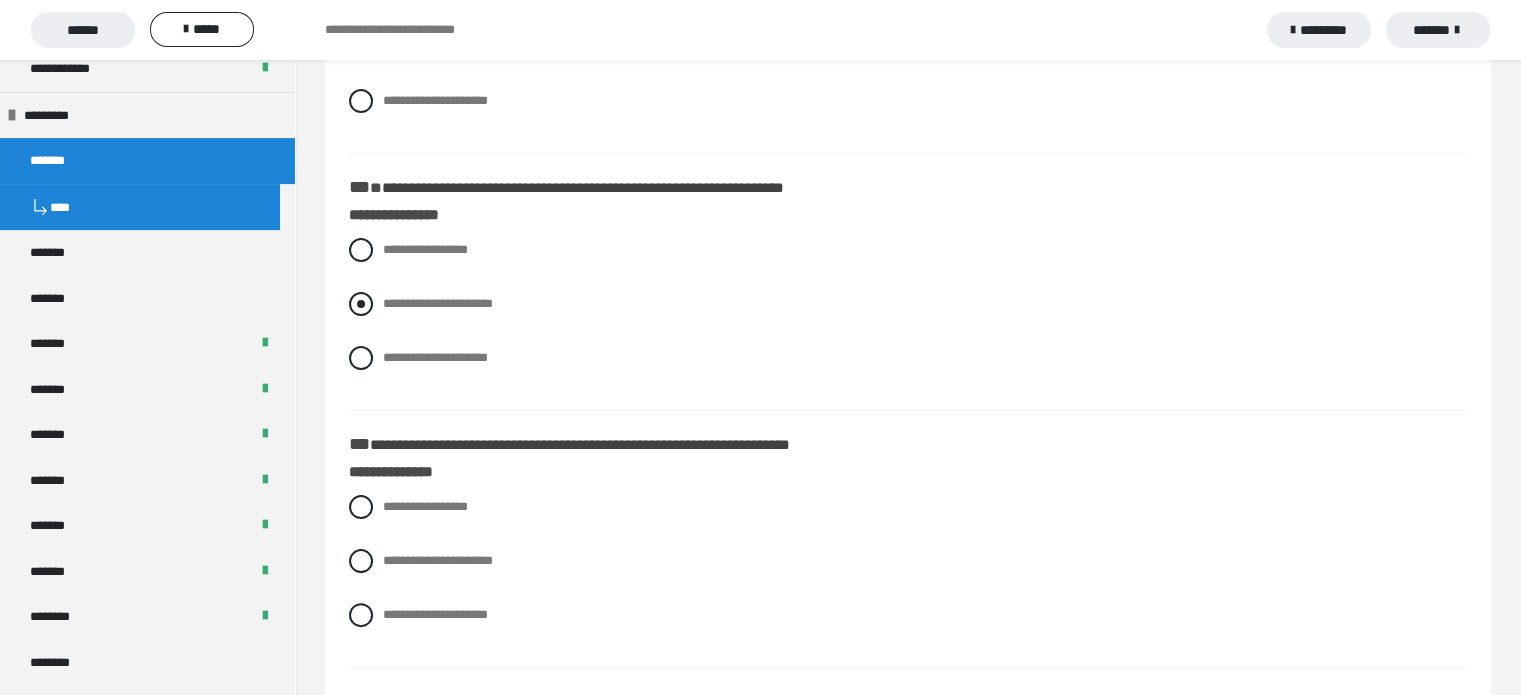click at bounding box center [361, 304] 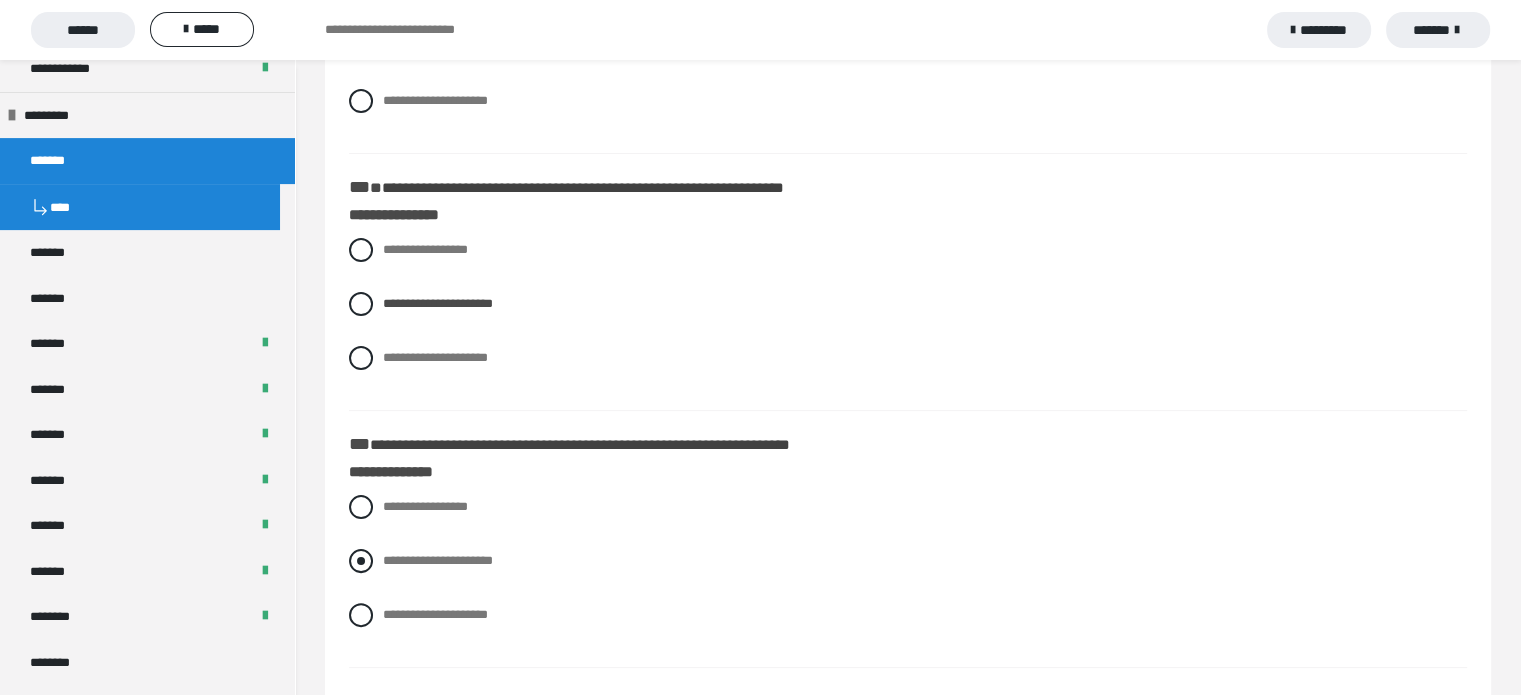 click at bounding box center [361, 561] 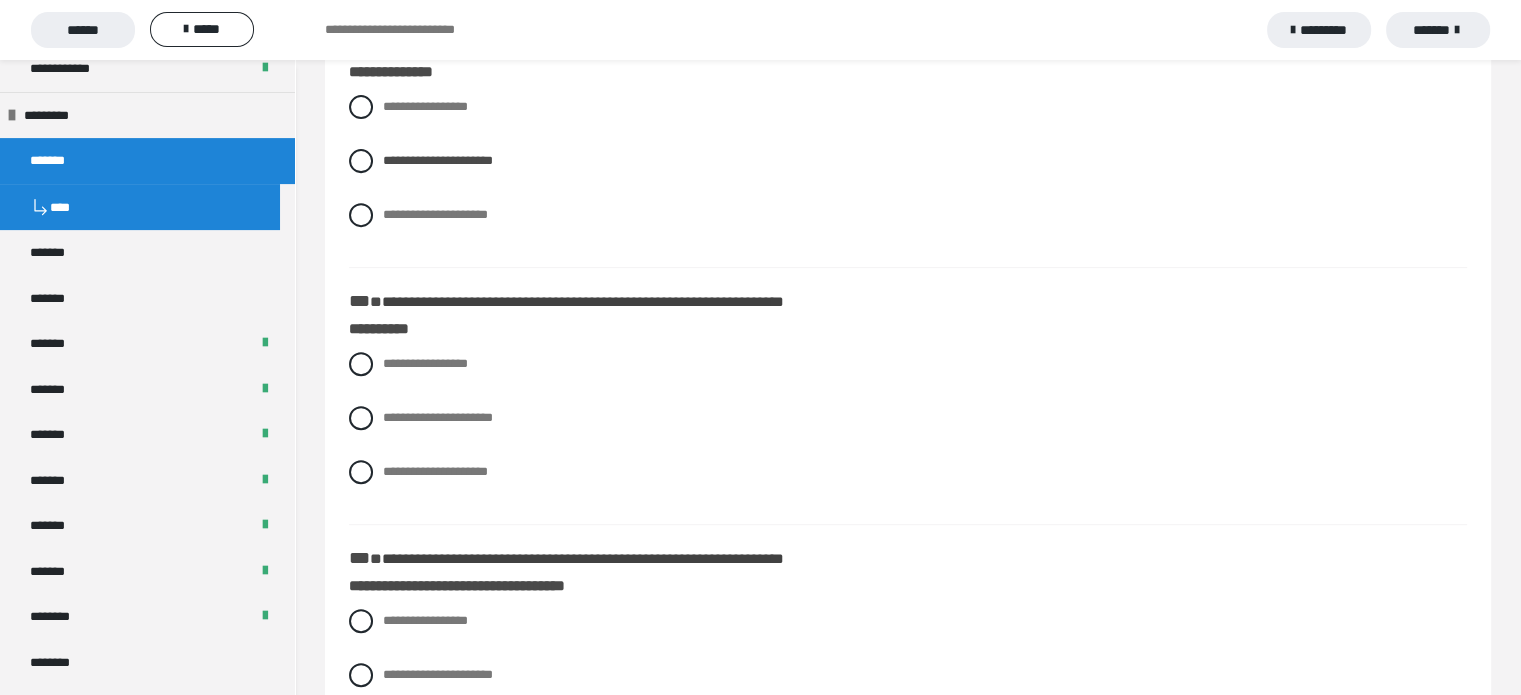 scroll, scrollTop: 808, scrollLeft: 0, axis: vertical 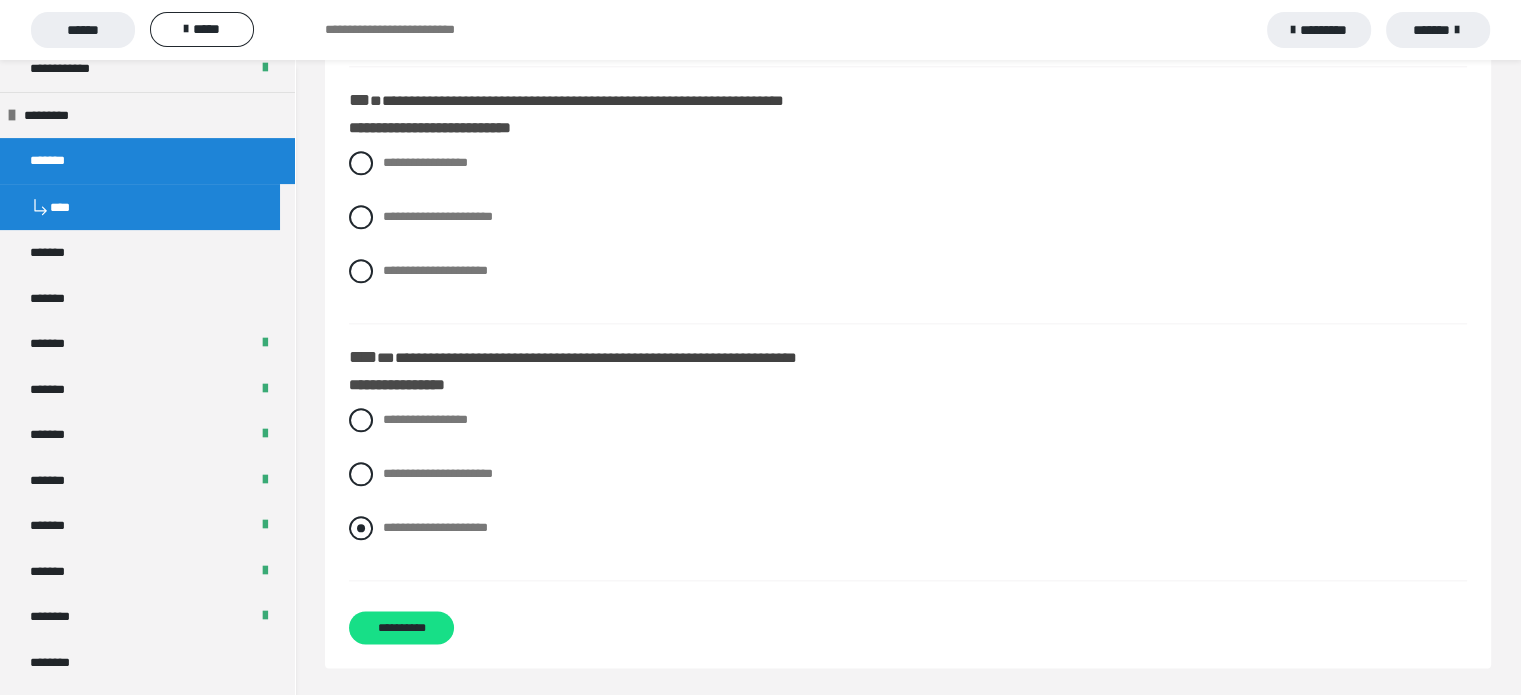 click at bounding box center (361, 528) 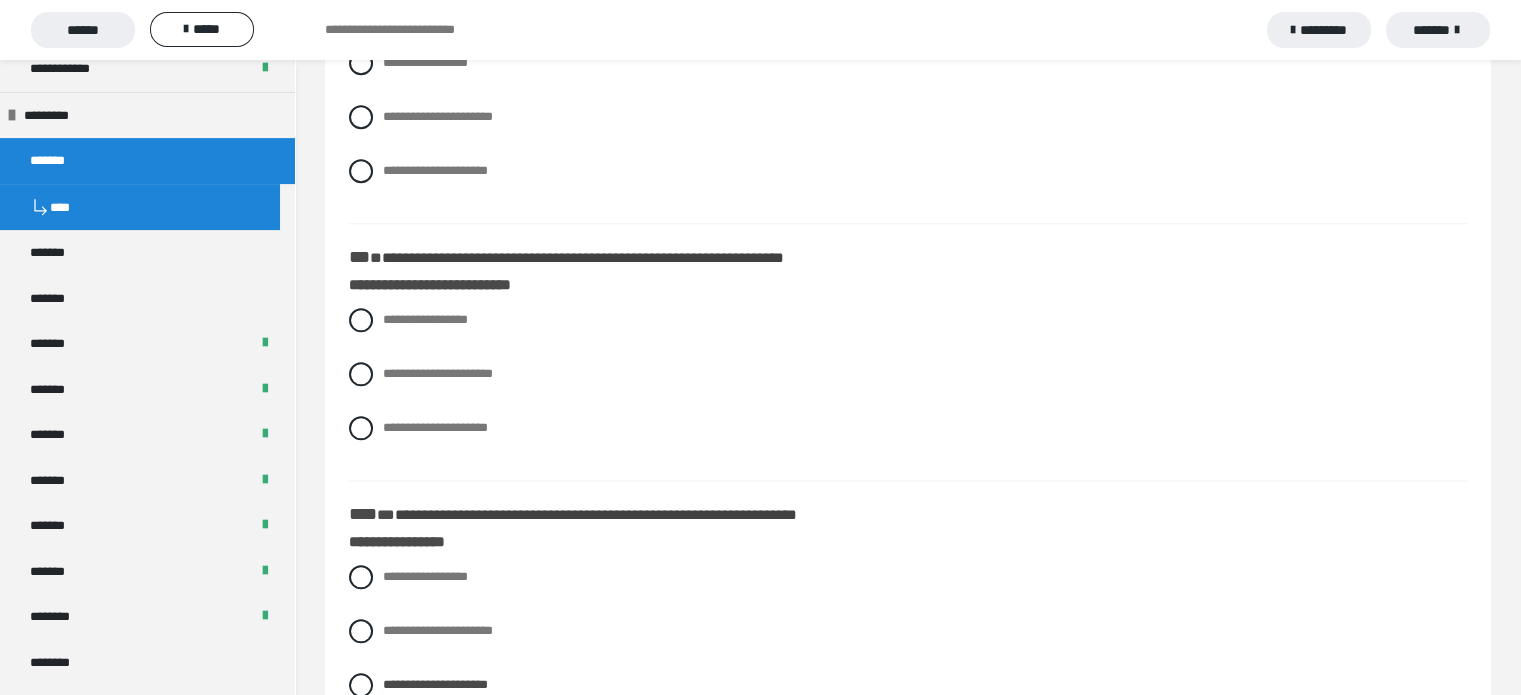 scroll, scrollTop: 2104, scrollLeft: 0, axis: vertical 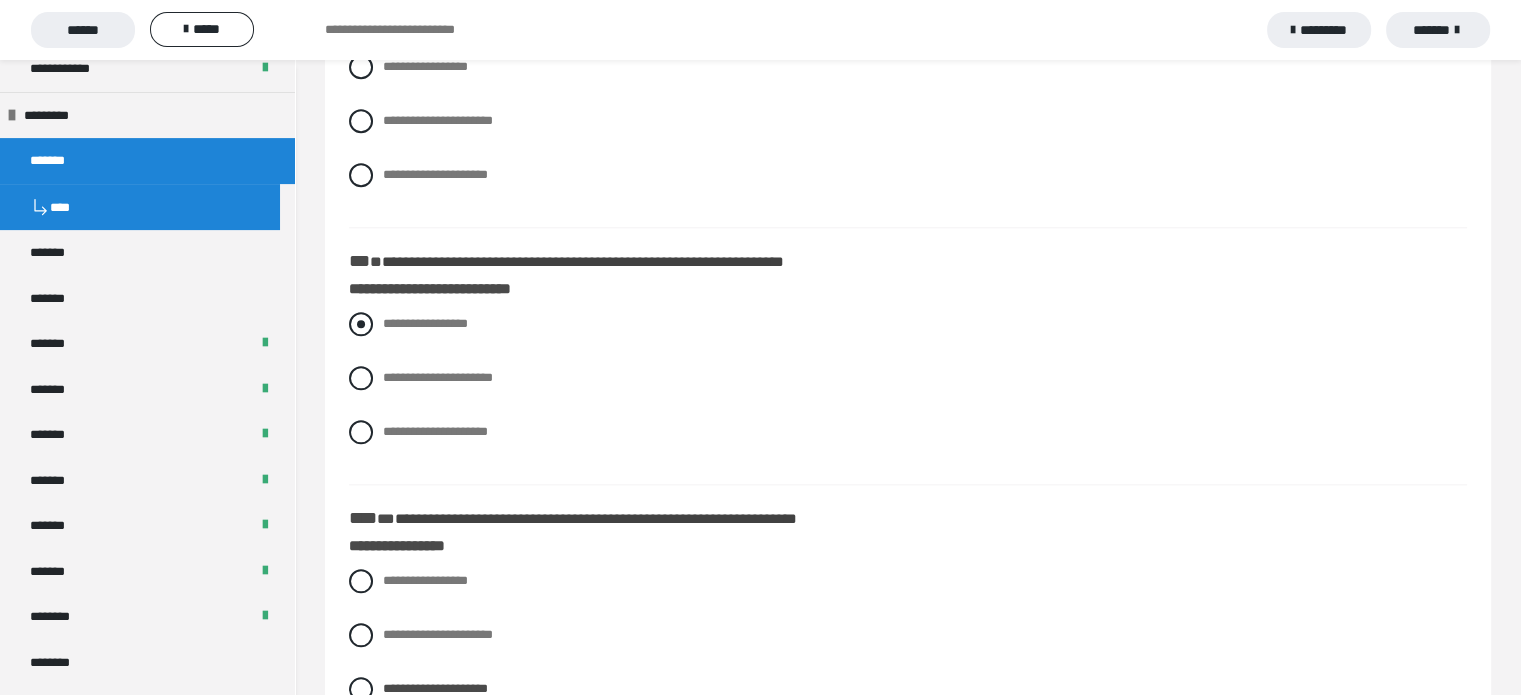 click at bounding box center (361, 324) 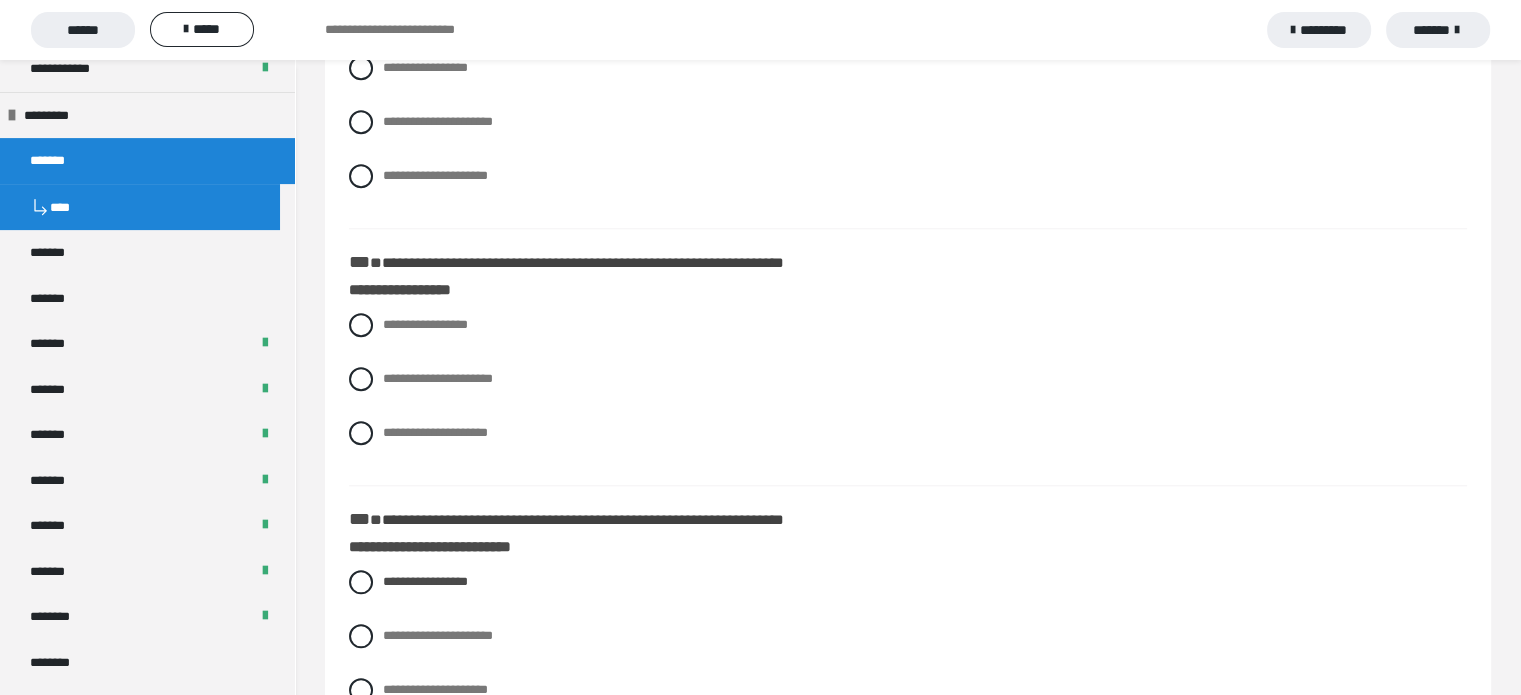 scroll, scrollTop: 1824, scrollLeft: 0, axis: vertical 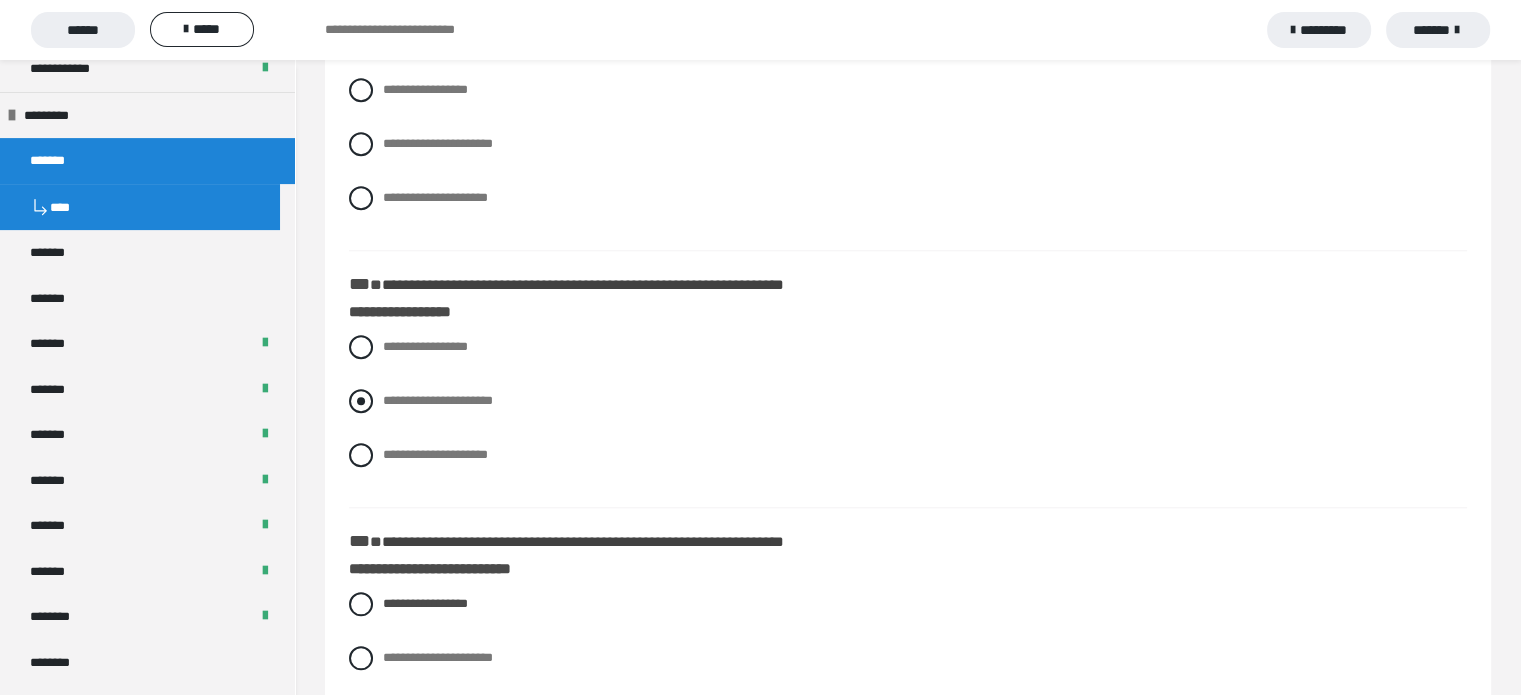 click at bounding box center [361, 401] 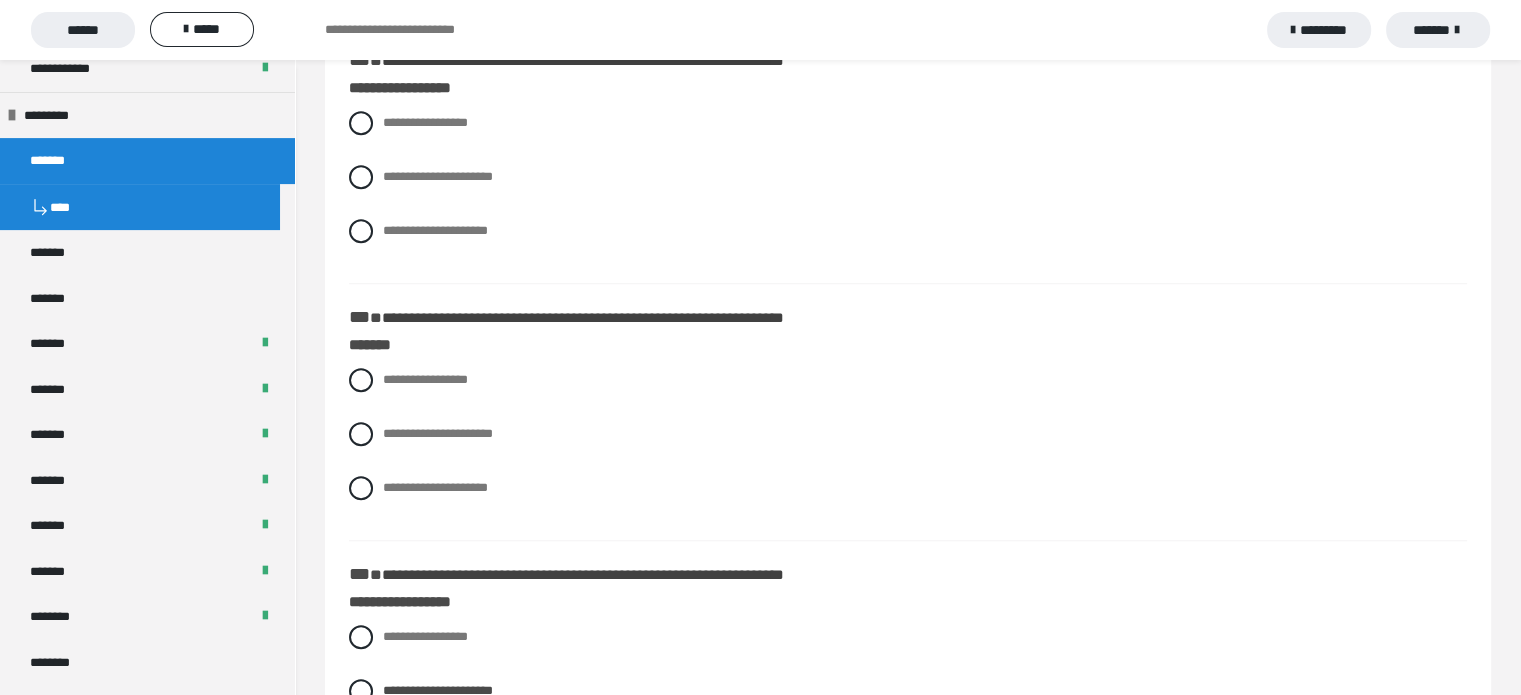 scroll, scrollTop: 1516, scrollLeft: 0, axis: vertical 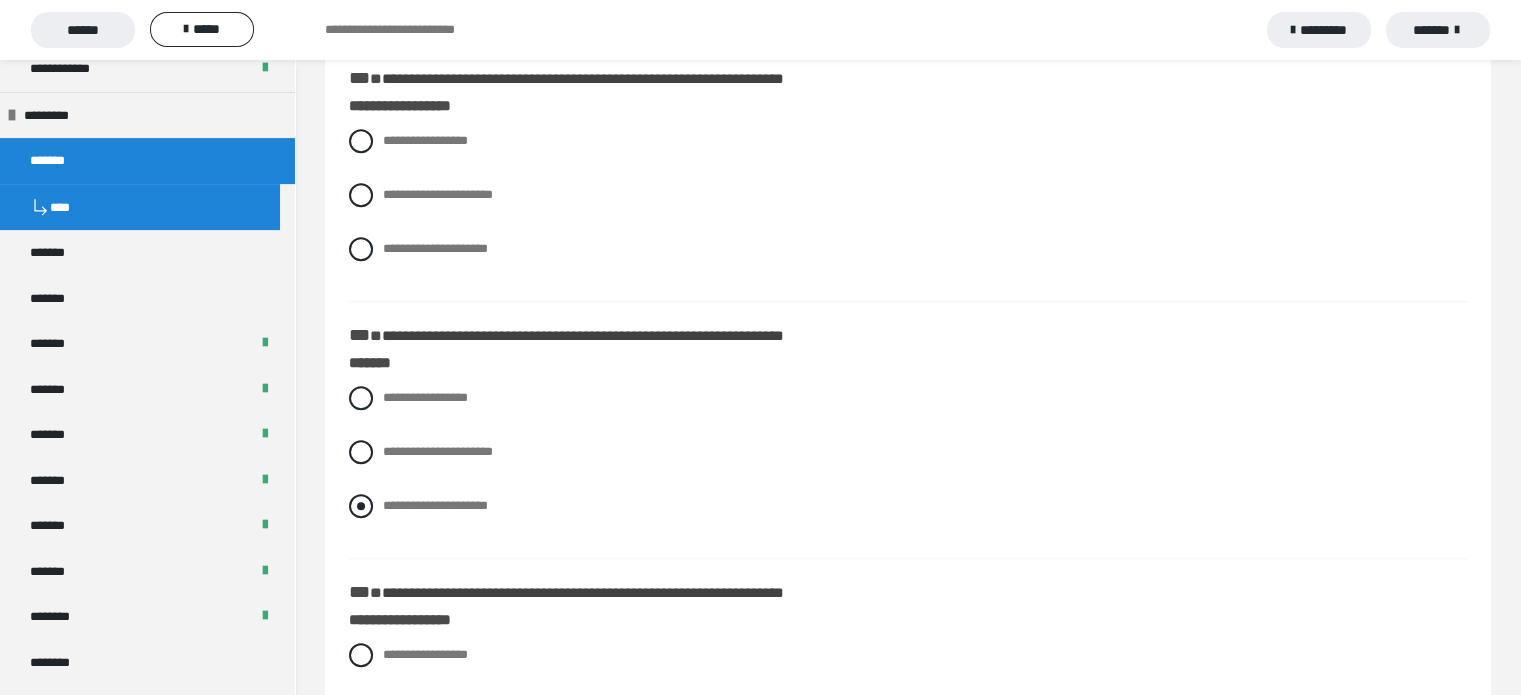 click at bounding box center (361, 506) 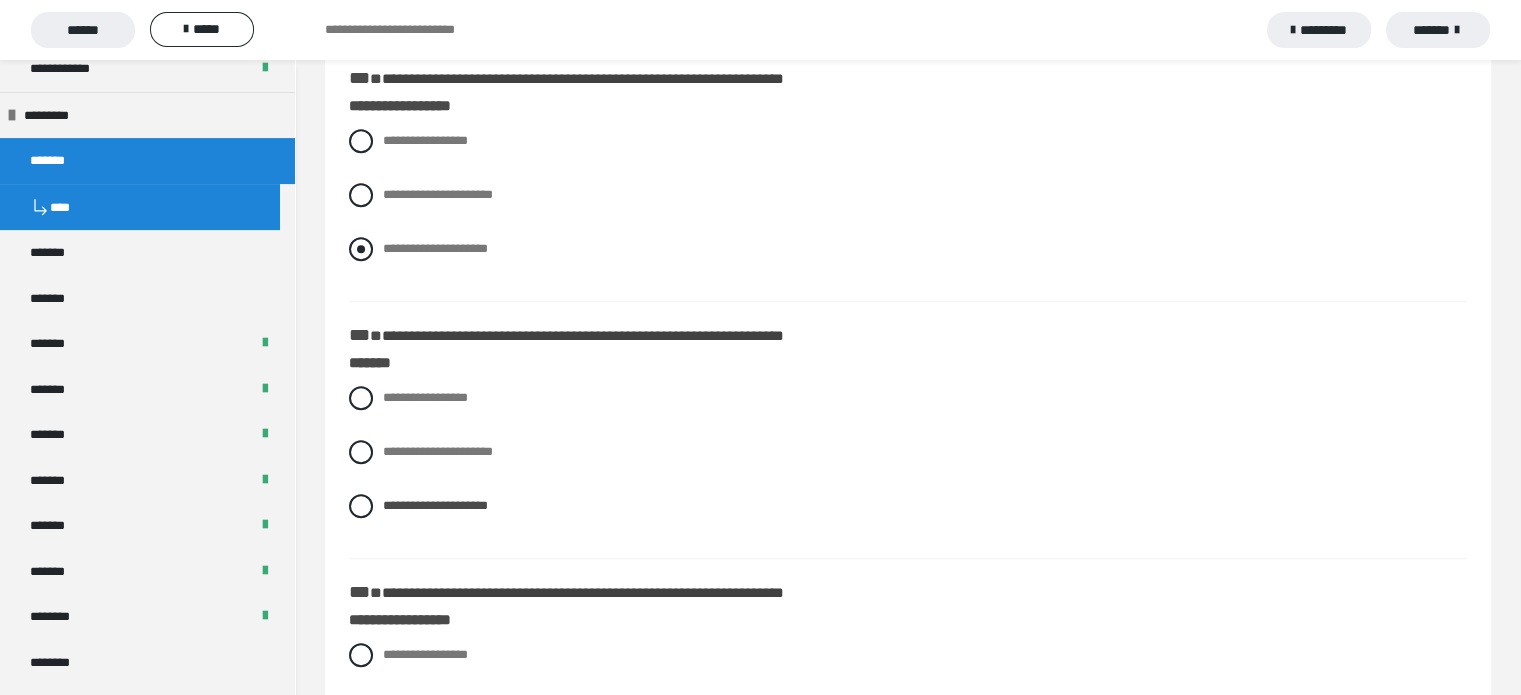 click at bounding box center (361, 249) 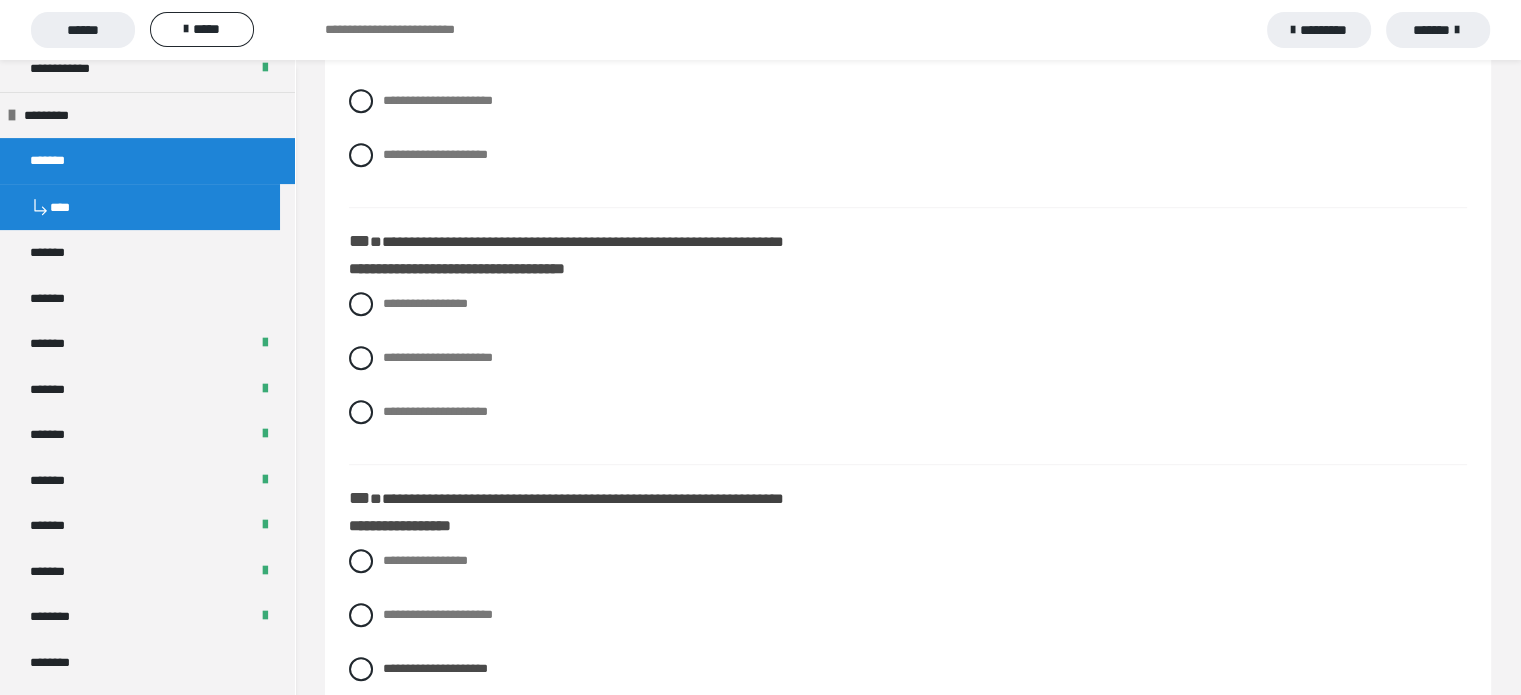 scroll, scrollTop: 1089, scrollLeft: 0, axis: vertical 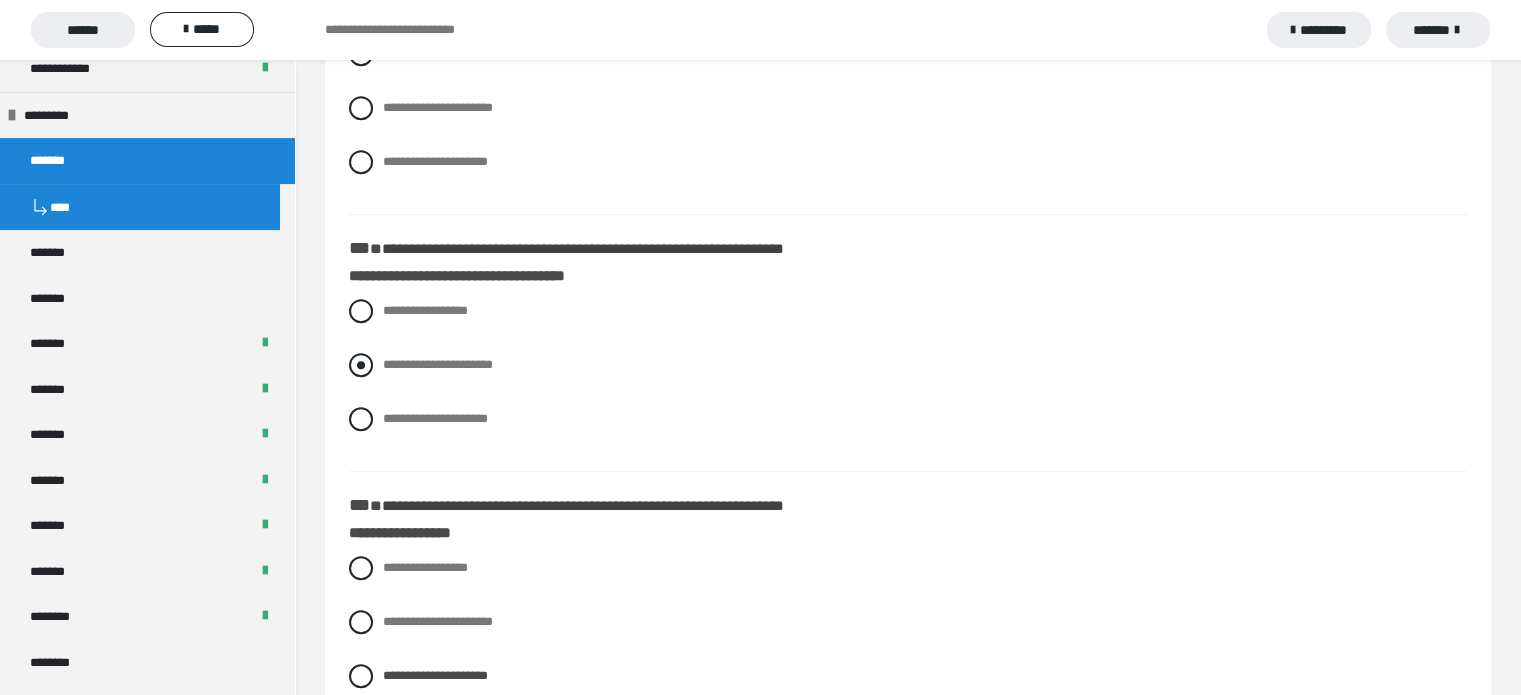 click at bounding box center [361, 365] 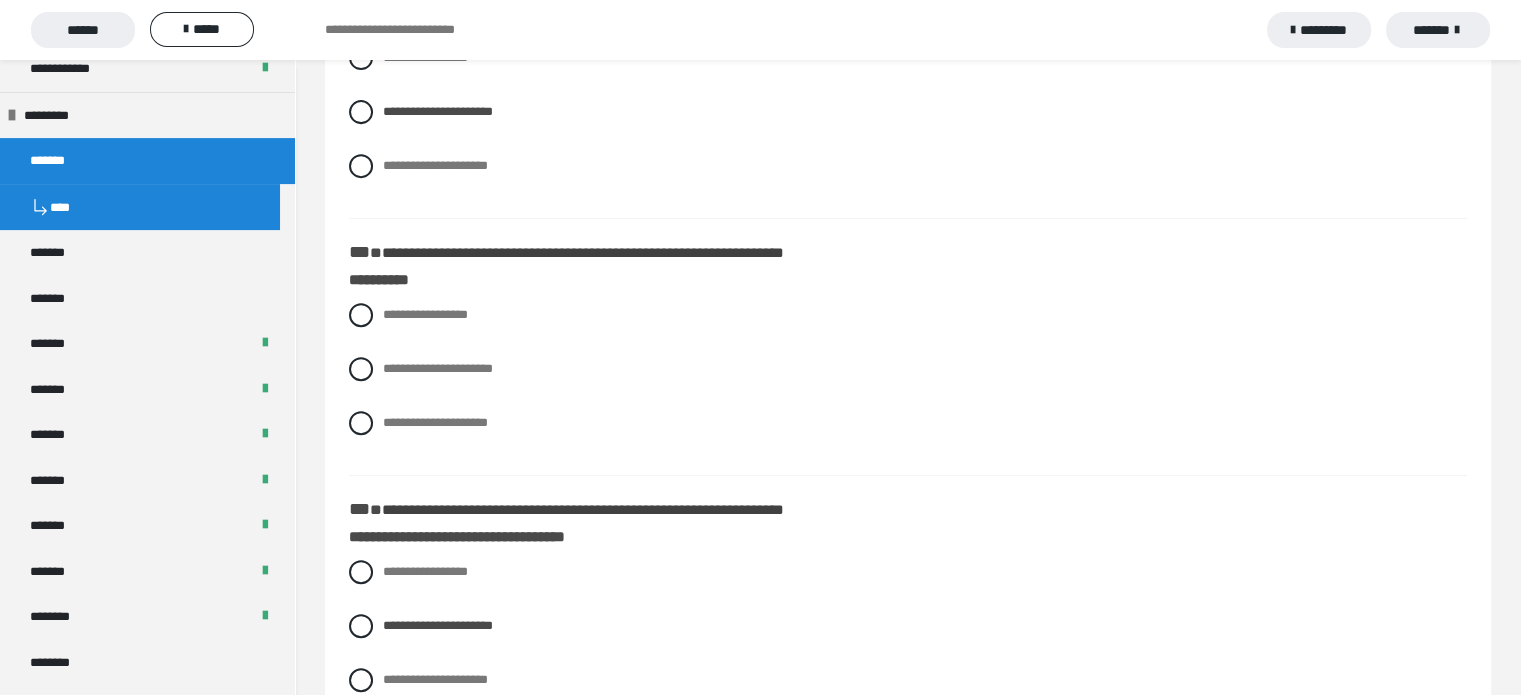 scroll, scrollTop: 806, scrollLeft: 0, axis: vertical 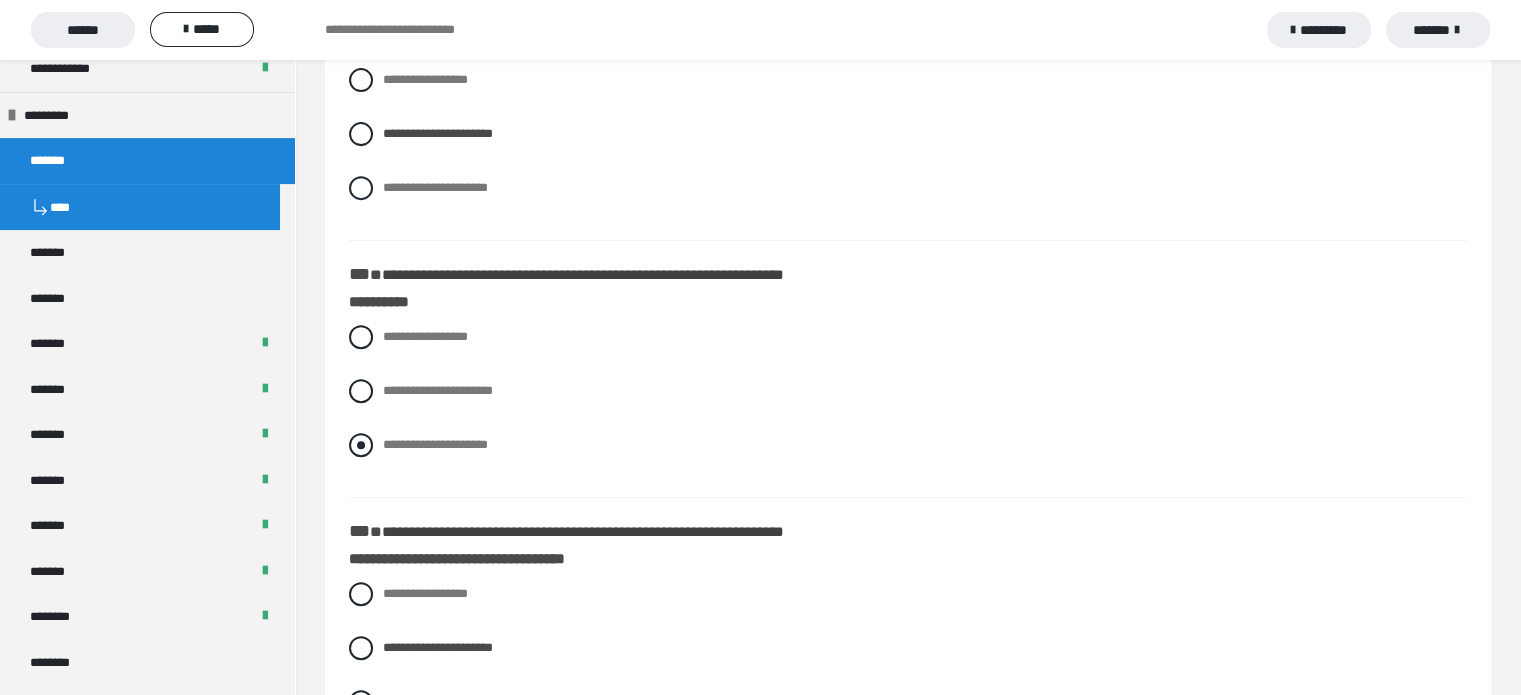 click at bounding box center [361, 445] 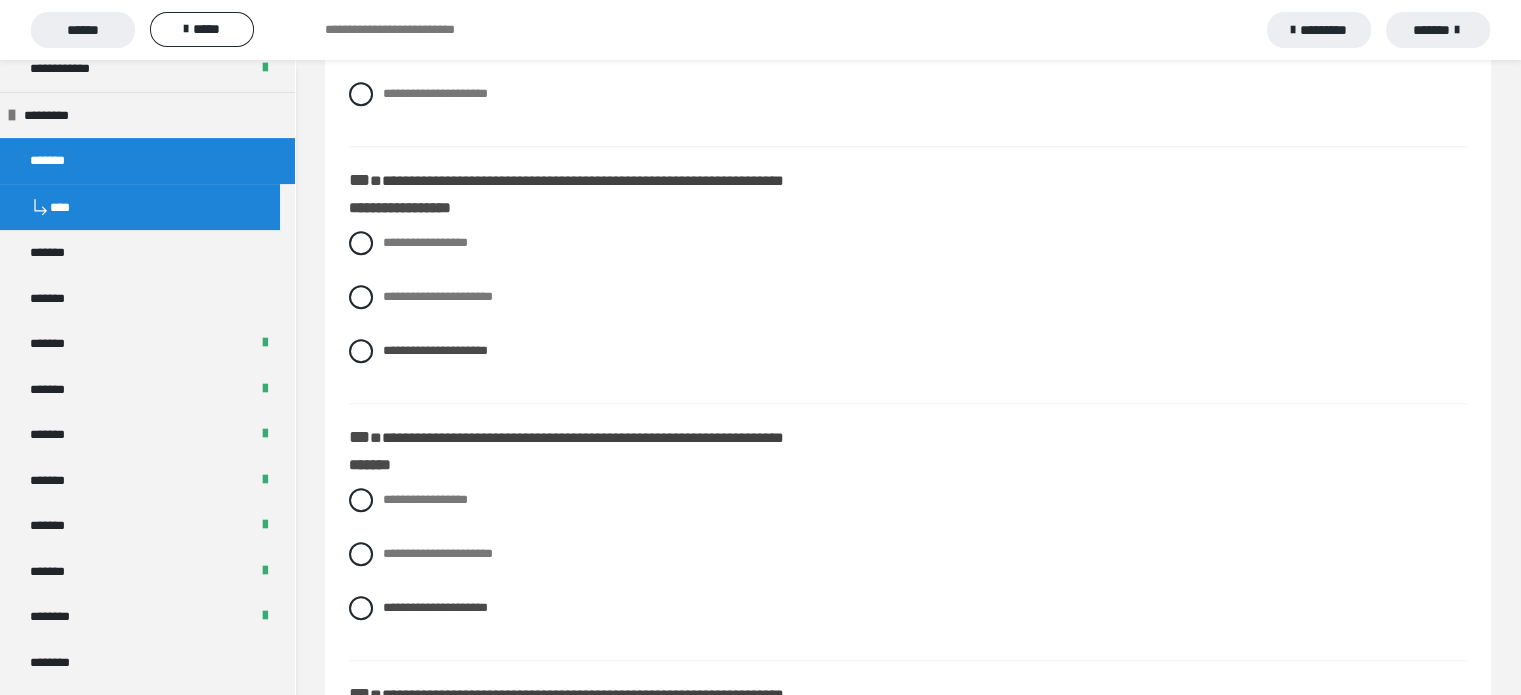 scroll, scrollTop: 2022, scrollLeft: 0, axis: vertical 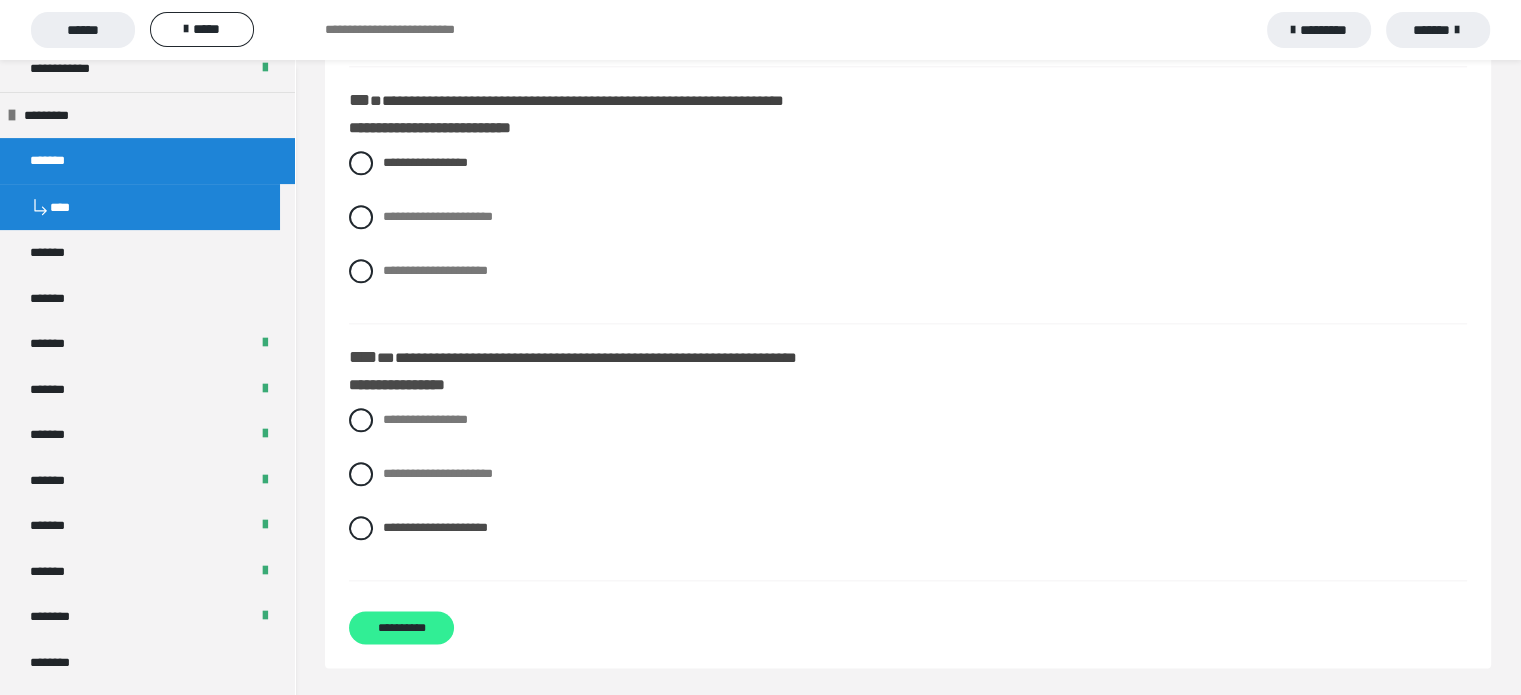 click on "**********" at bounding box center (401, 627) 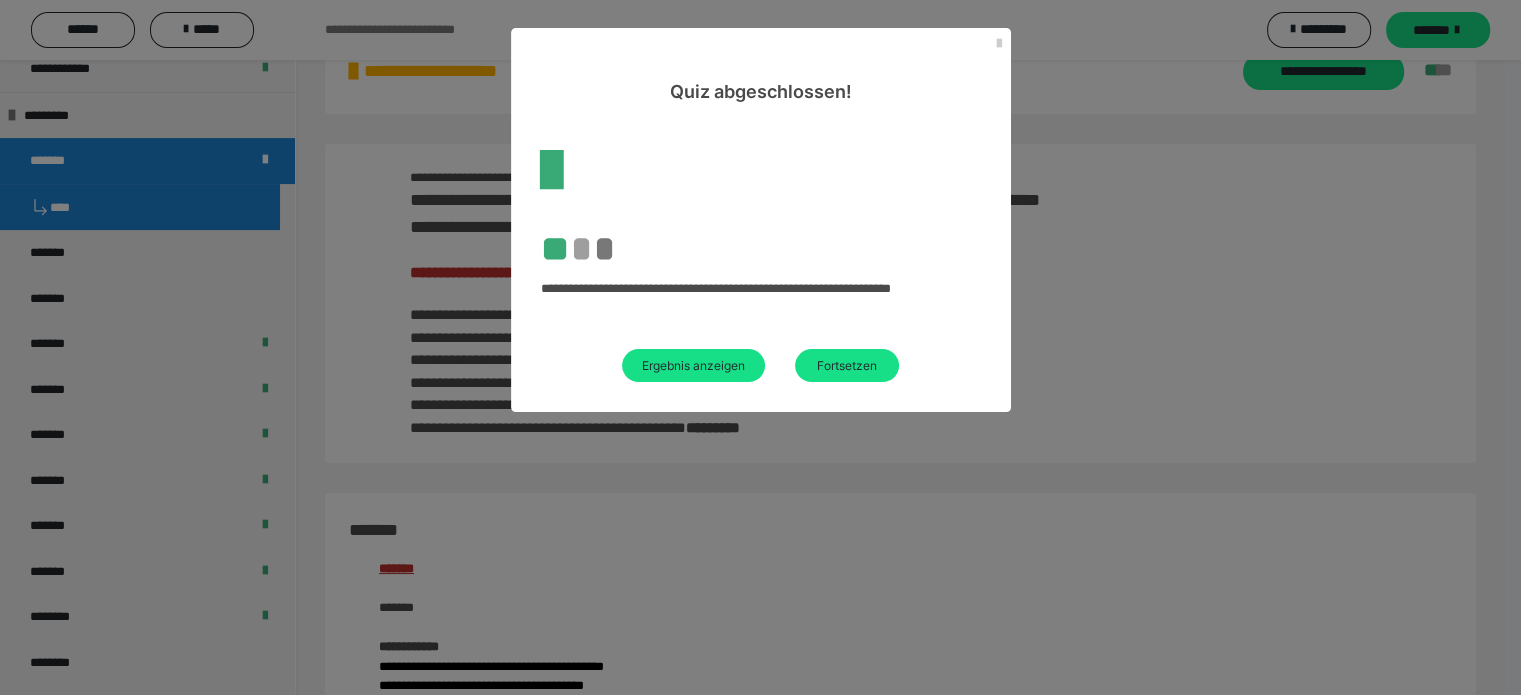 scroll, scrollTop: 2265, scrollLeft: 0, axis: vertical 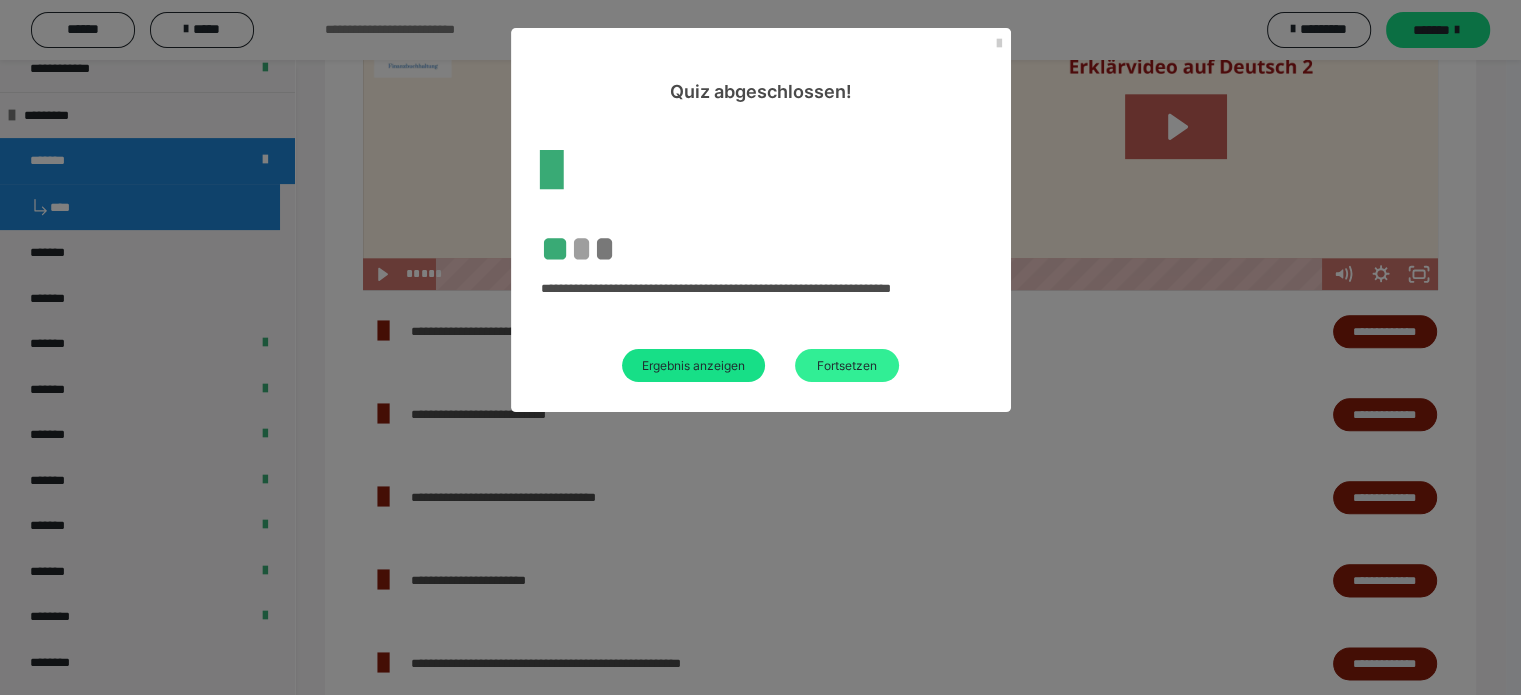 click on "Fortsetzen" at bounding box center [847, 365] 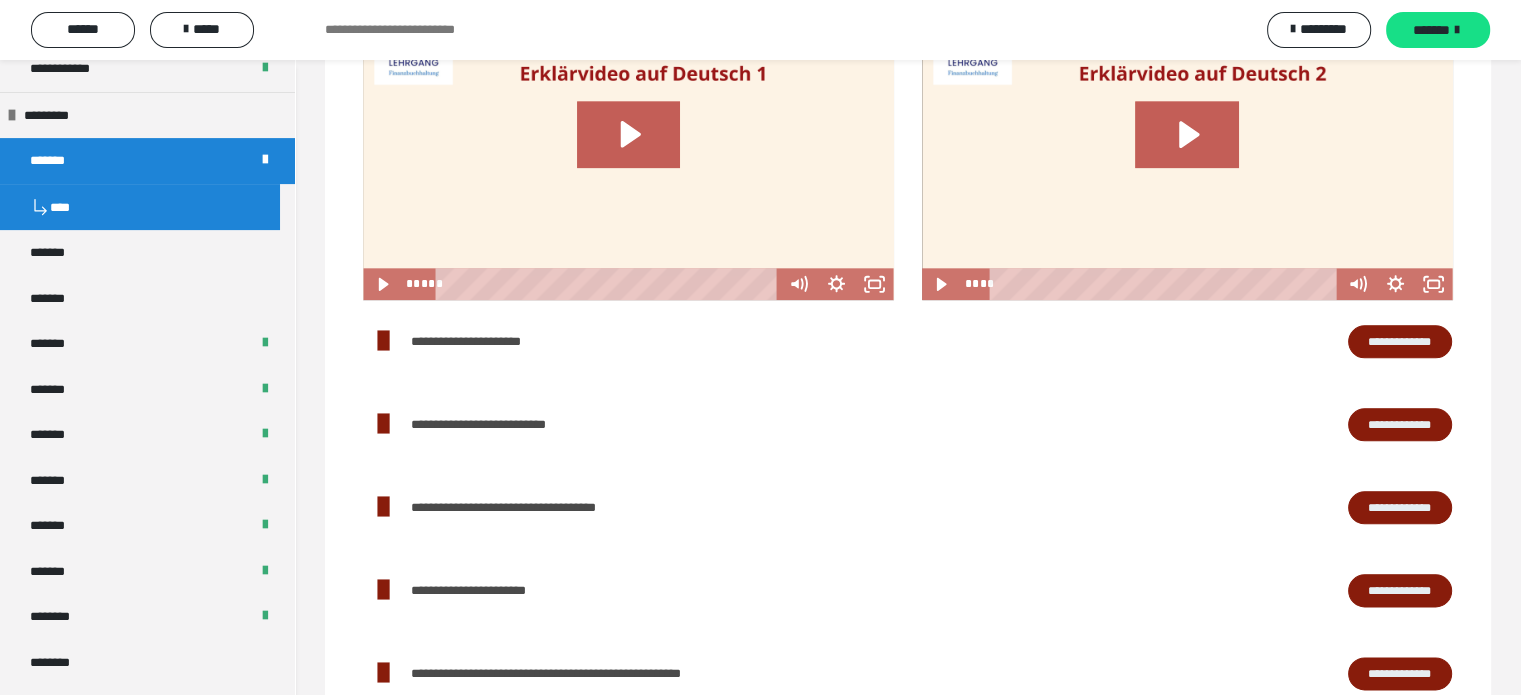 scroll, scrollTop: 1802, scrollLeft: 0, axis: vertical 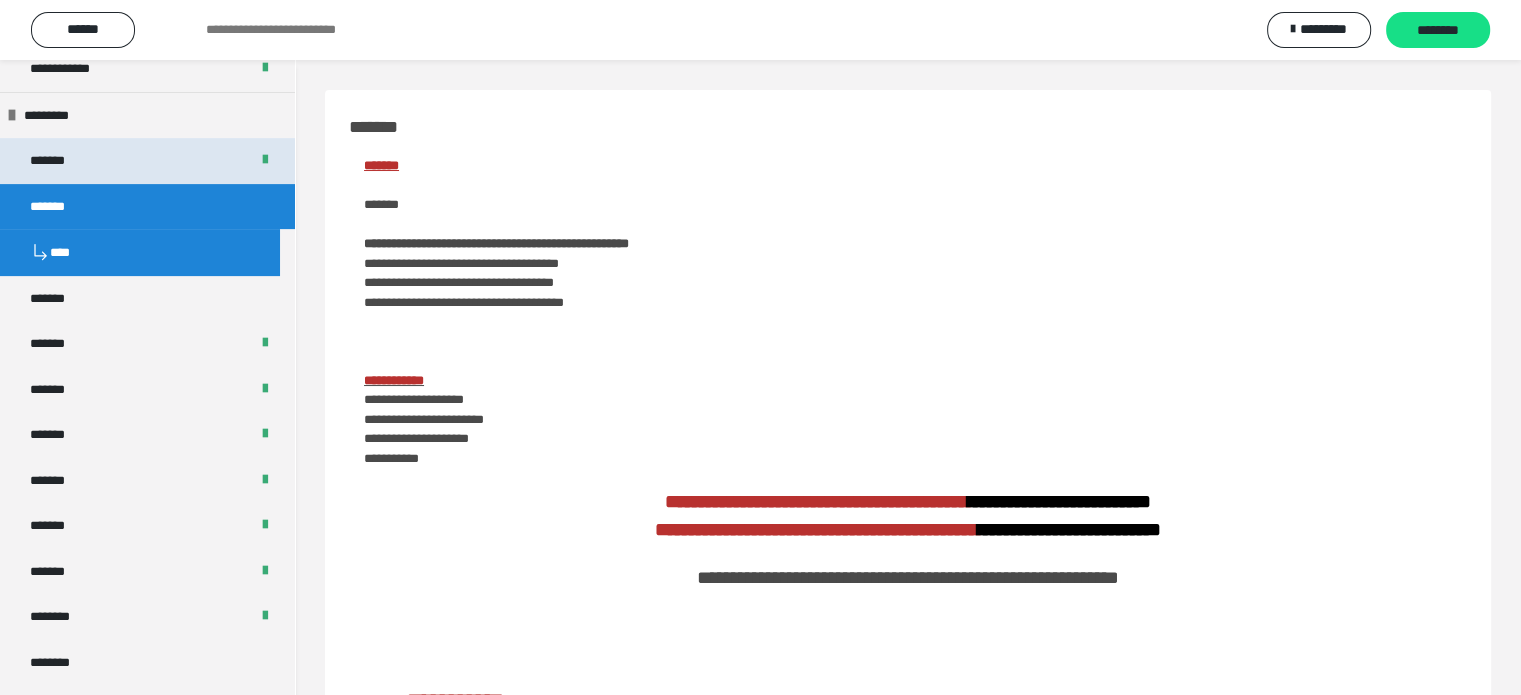 click on "*******" at bounding box center [147, 161] 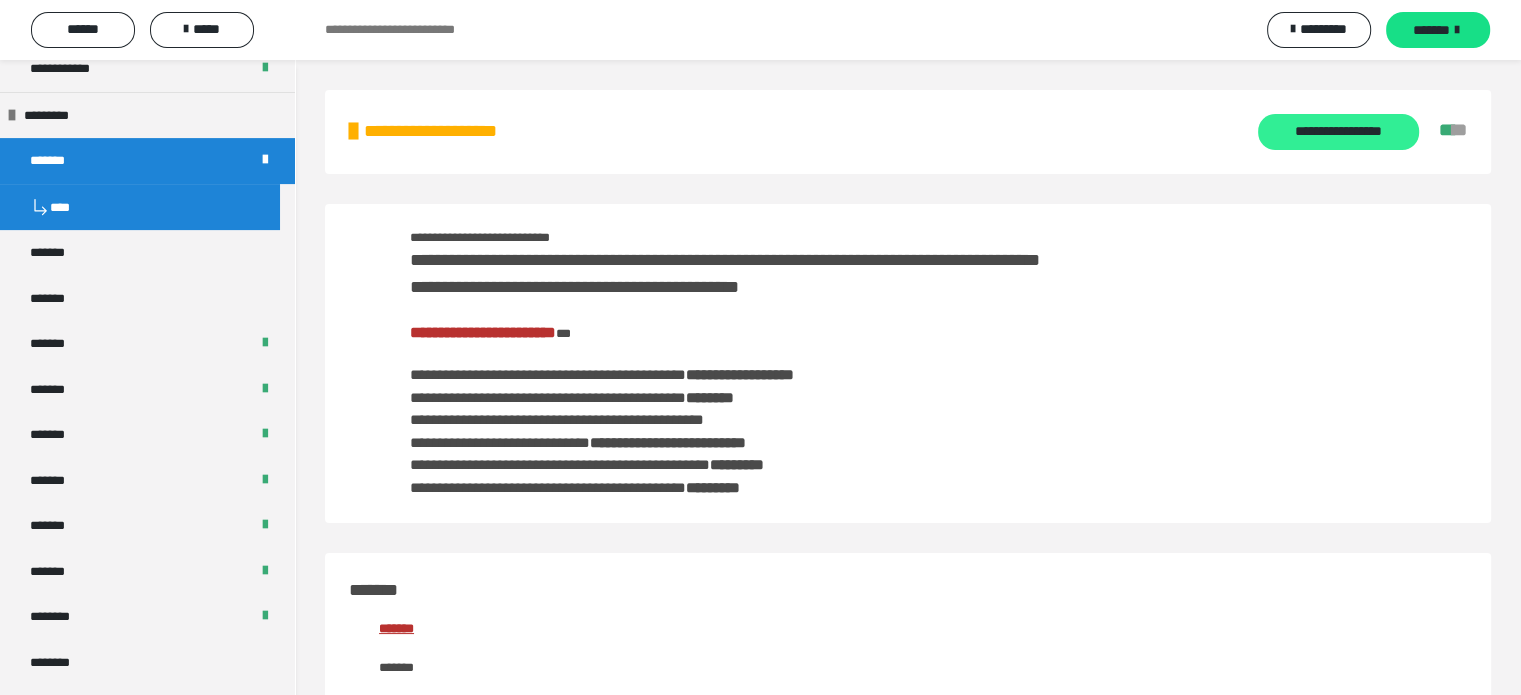 click on "**********" at bounding box center (1338, 132) 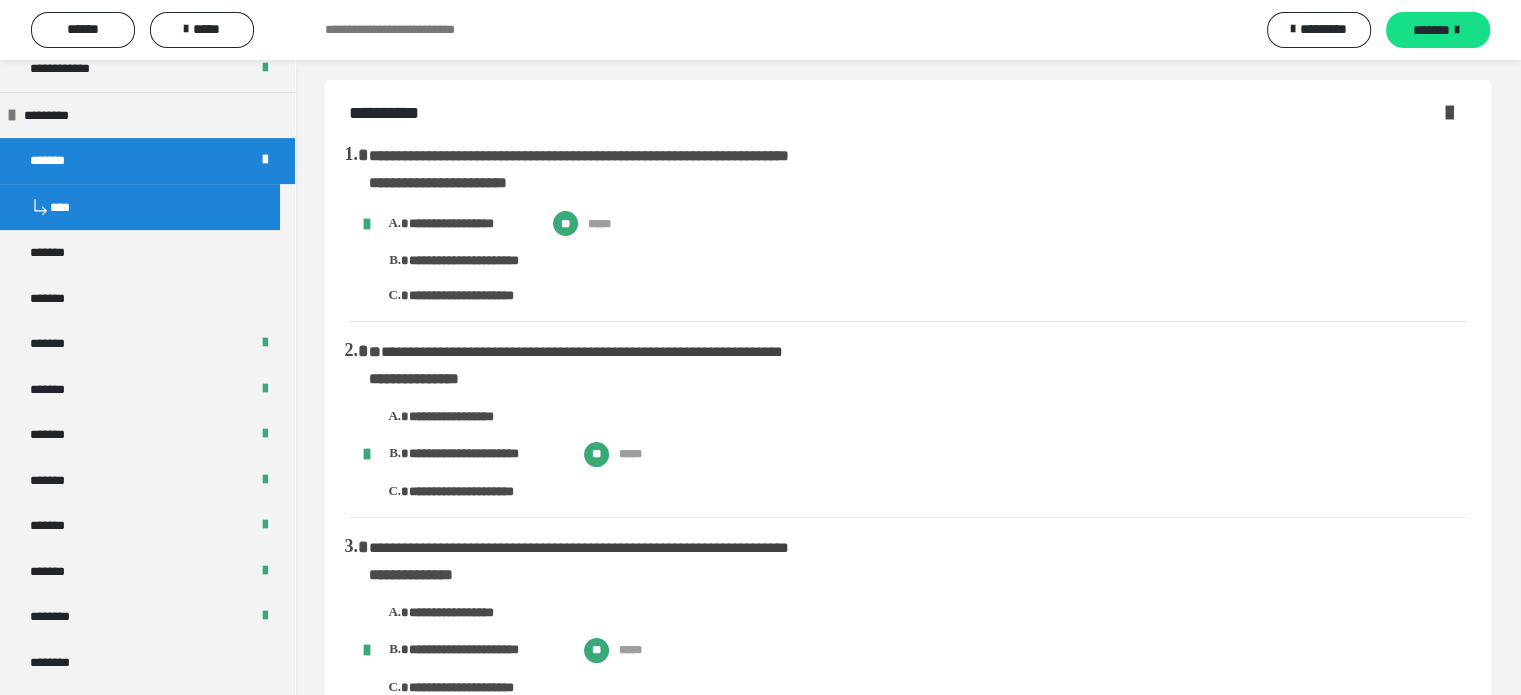 scroll, scrollTop: 0, scrollLeft: 0, axis: both 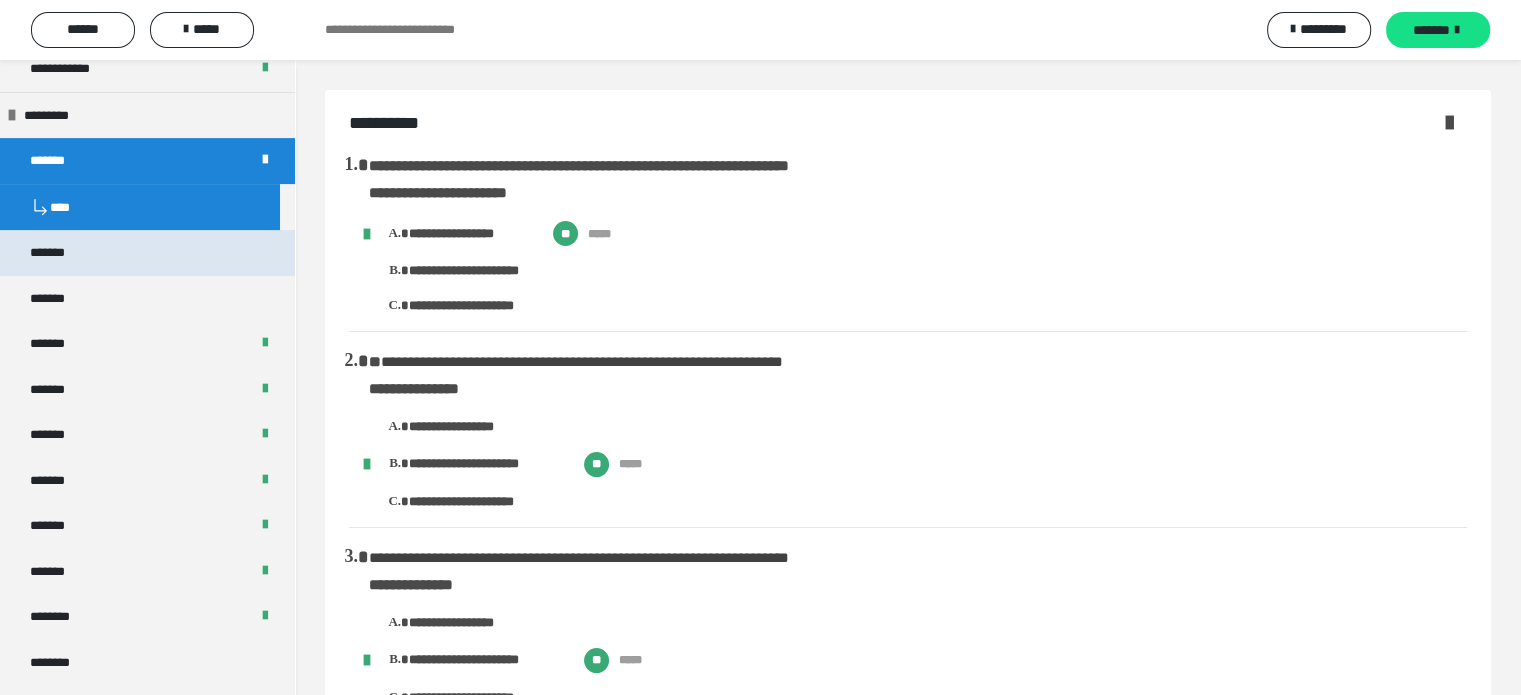click on "*******" at bounding box center (147, 253) 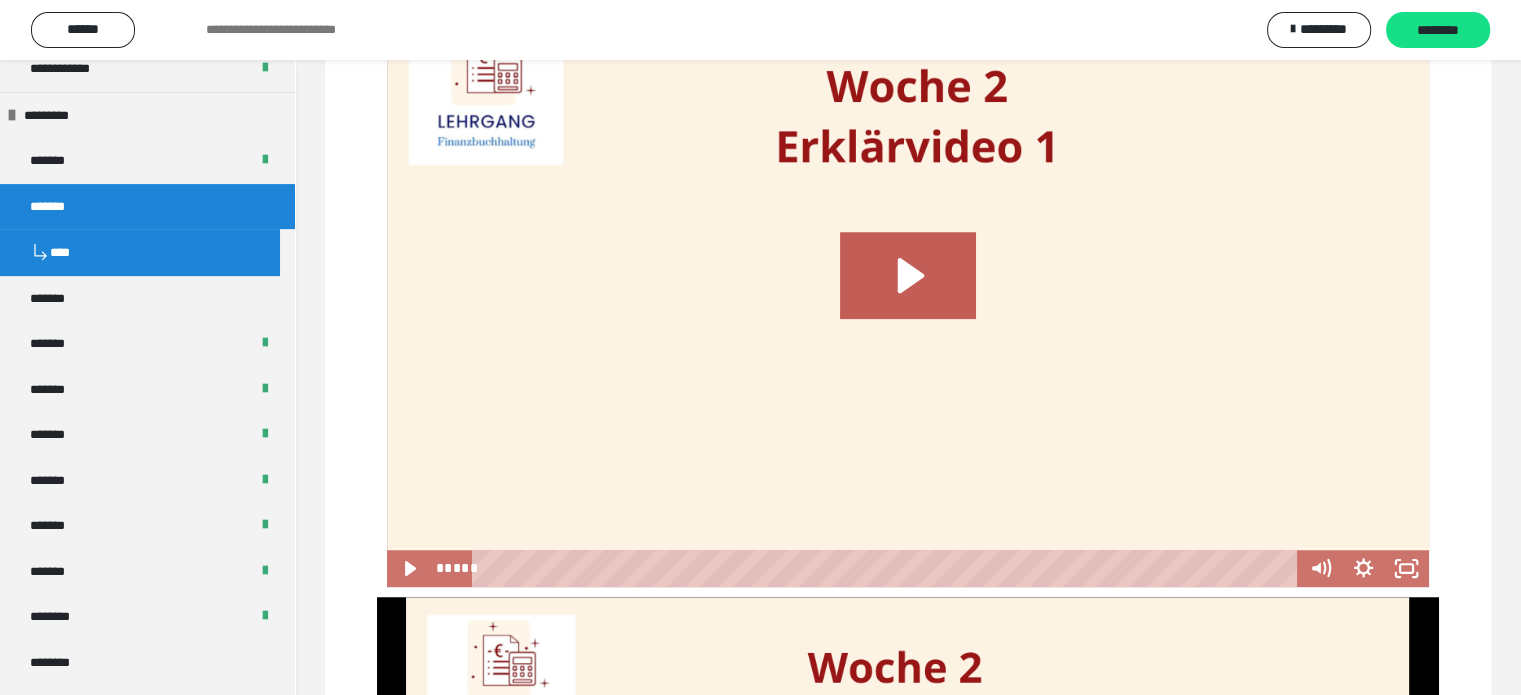 scroll, scrollTop: 1329, scrollLeft: 0, axis: vertical 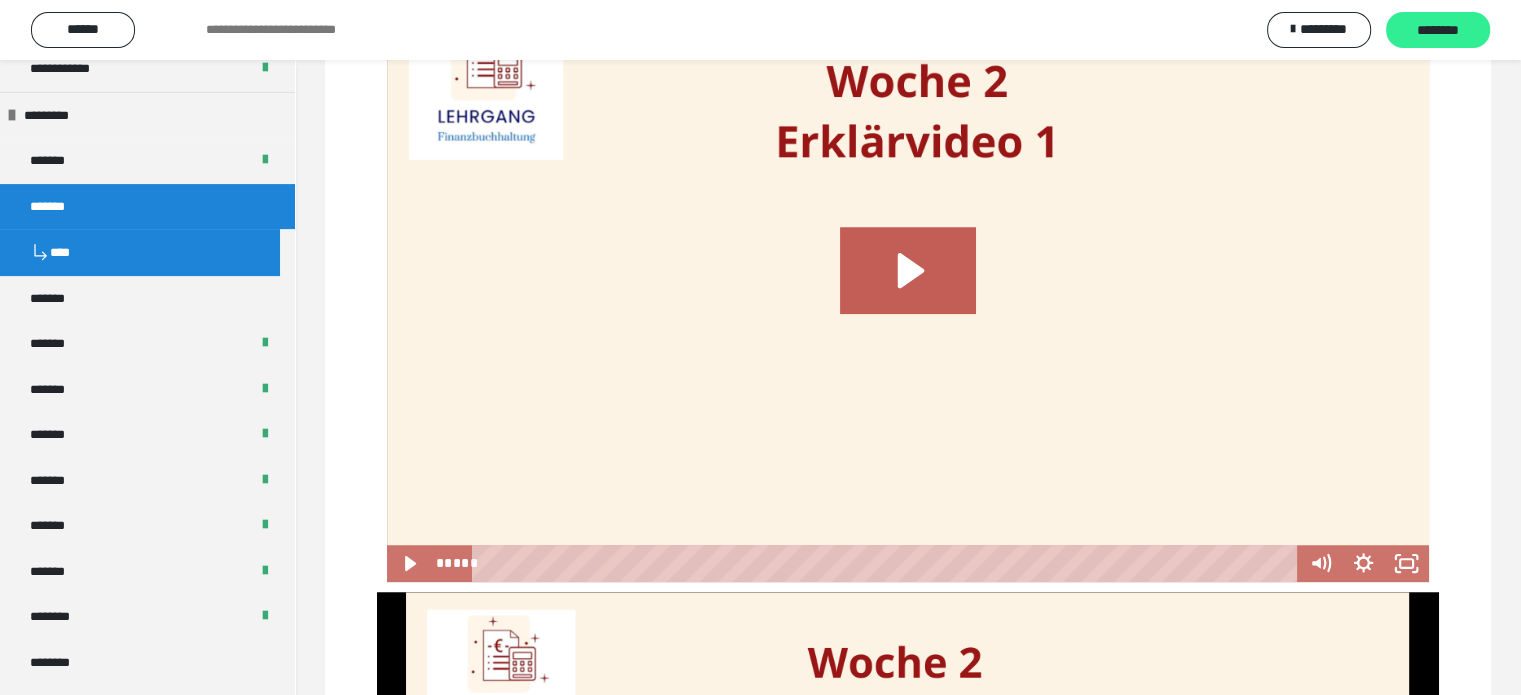 click on "********" at bounding box center (1438, 30) 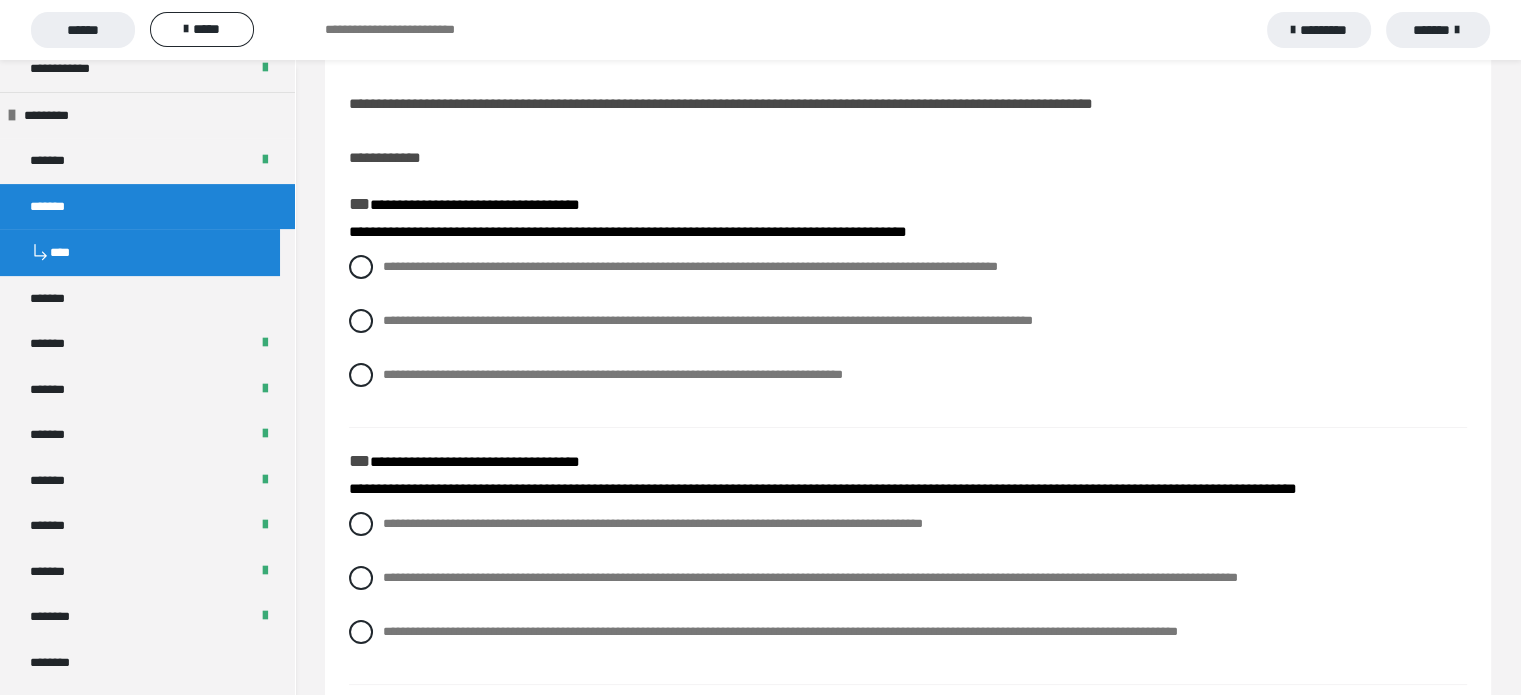 scroll, scrollTop: 108, scrollLeft: 0, axis: vertical 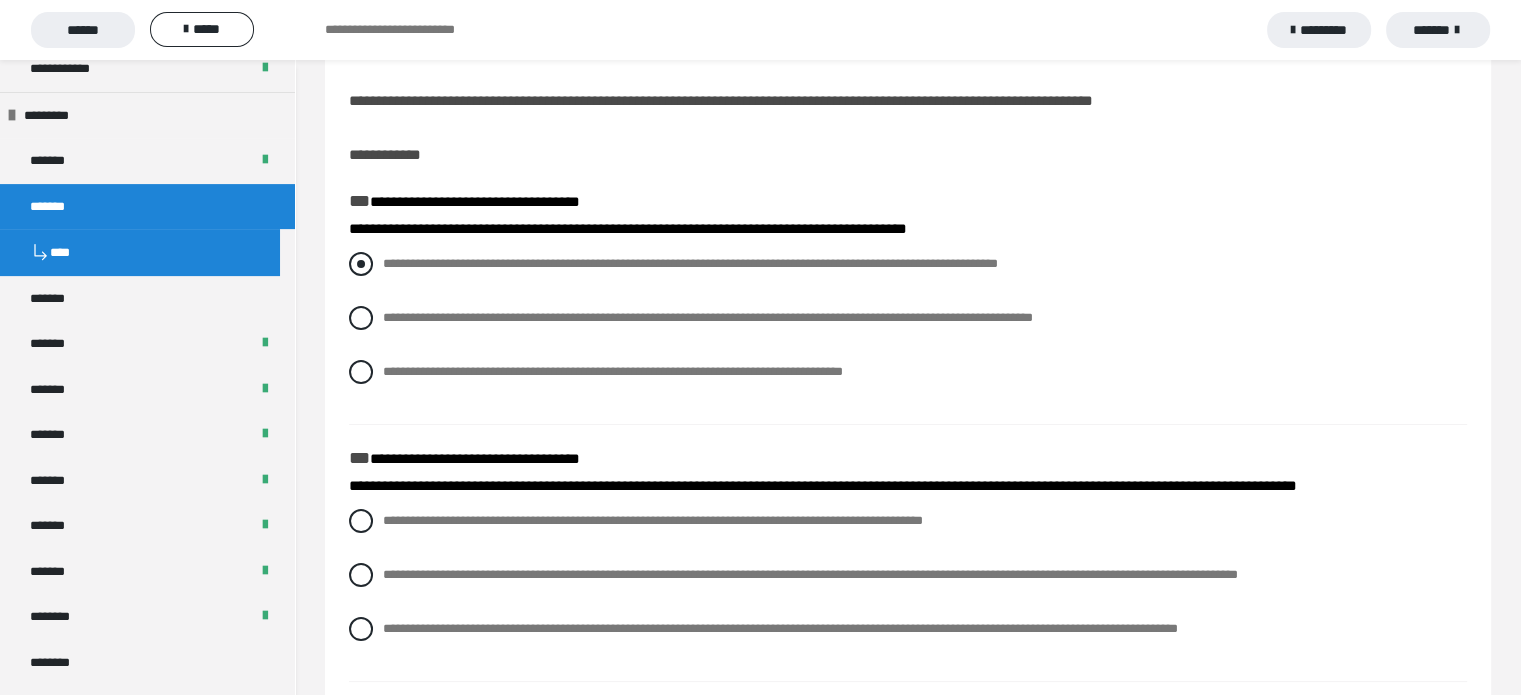 click at bounding box center [361, 264] 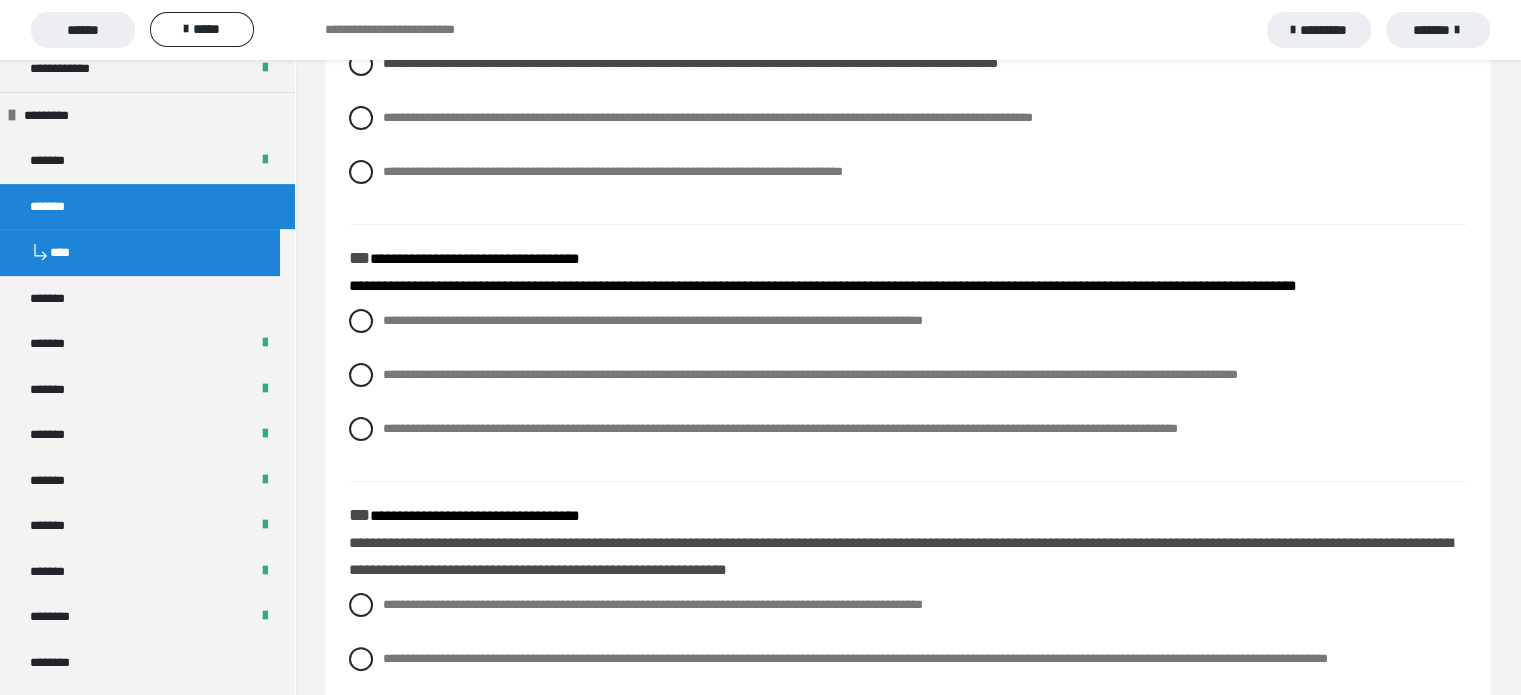 scroll, scrollTop: 324, scrollLeft: 0, axis: vertical 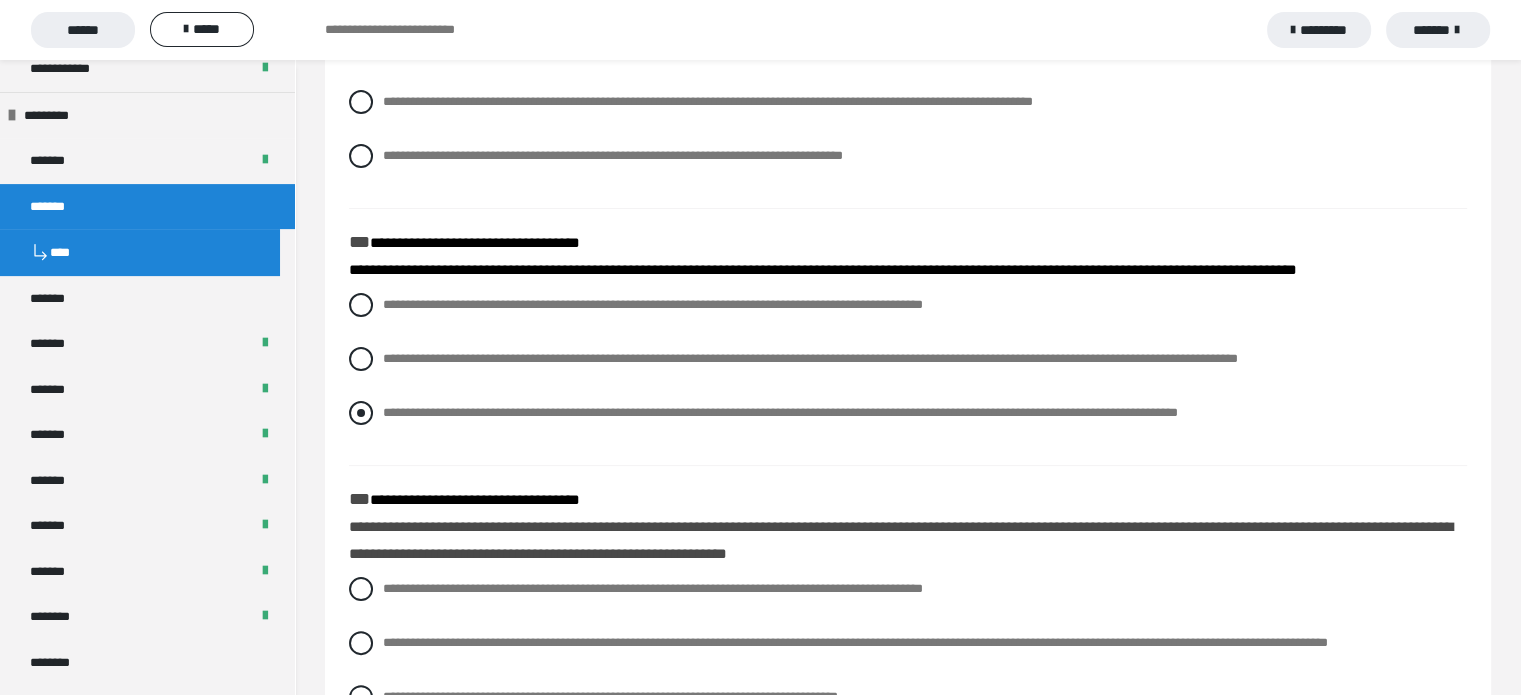 click at bounding box center (361, 413) 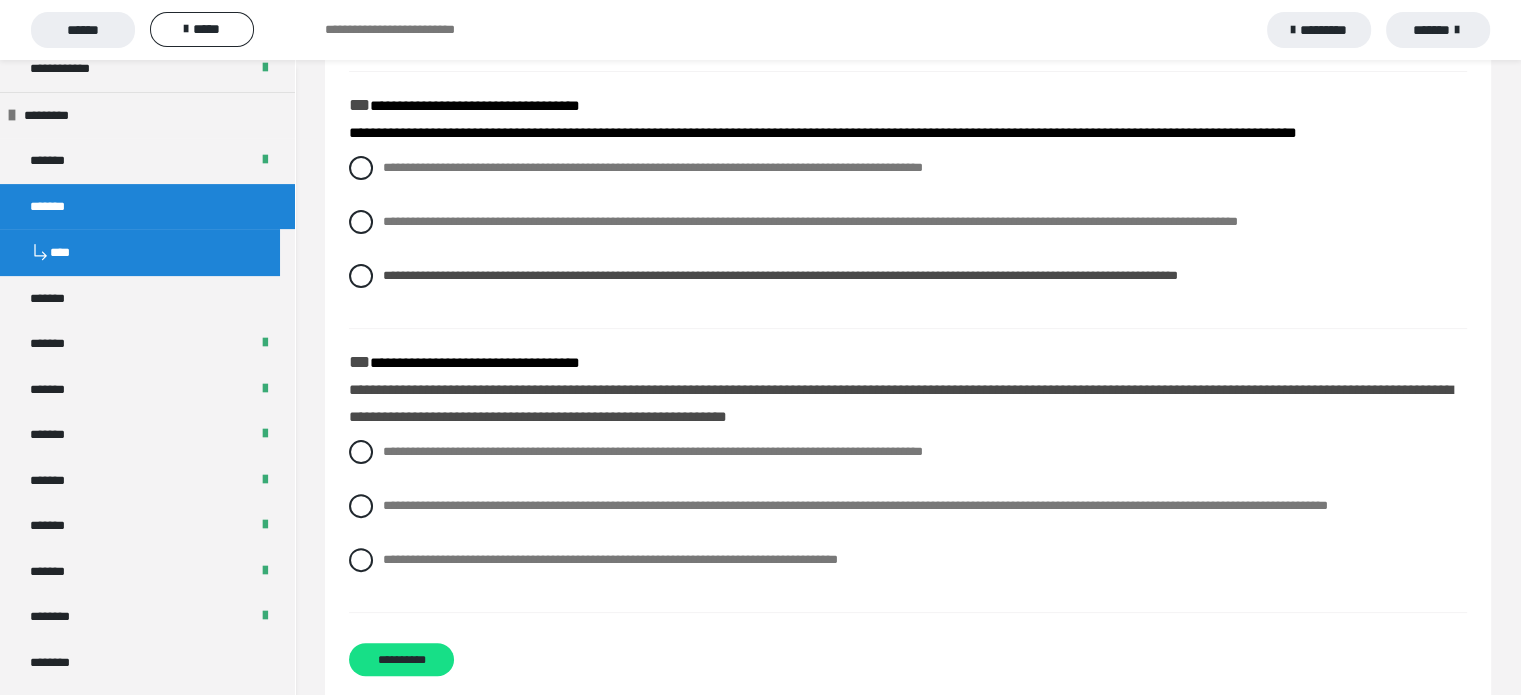 scroll, scrollTop: 519, scrollLeft: 0, axis: vertical 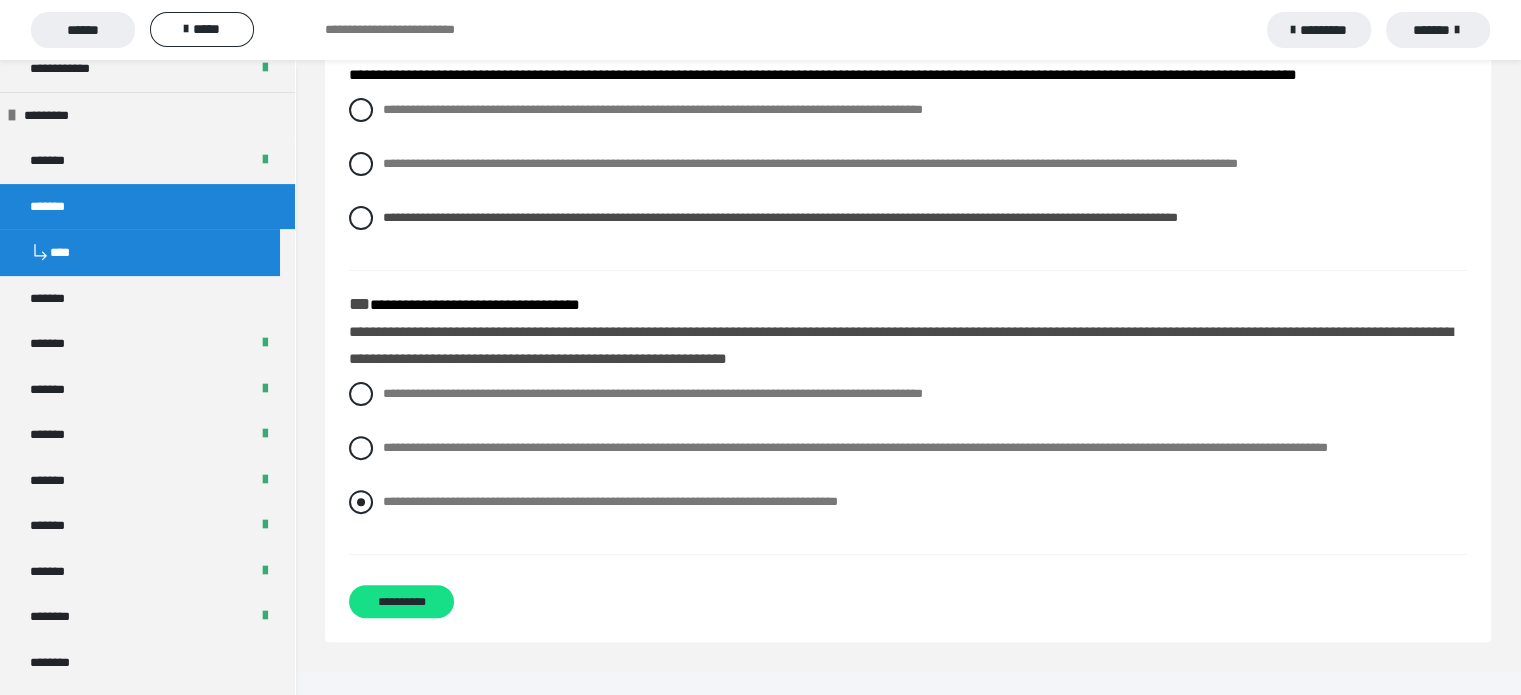 click at bounding box center (361, 502) 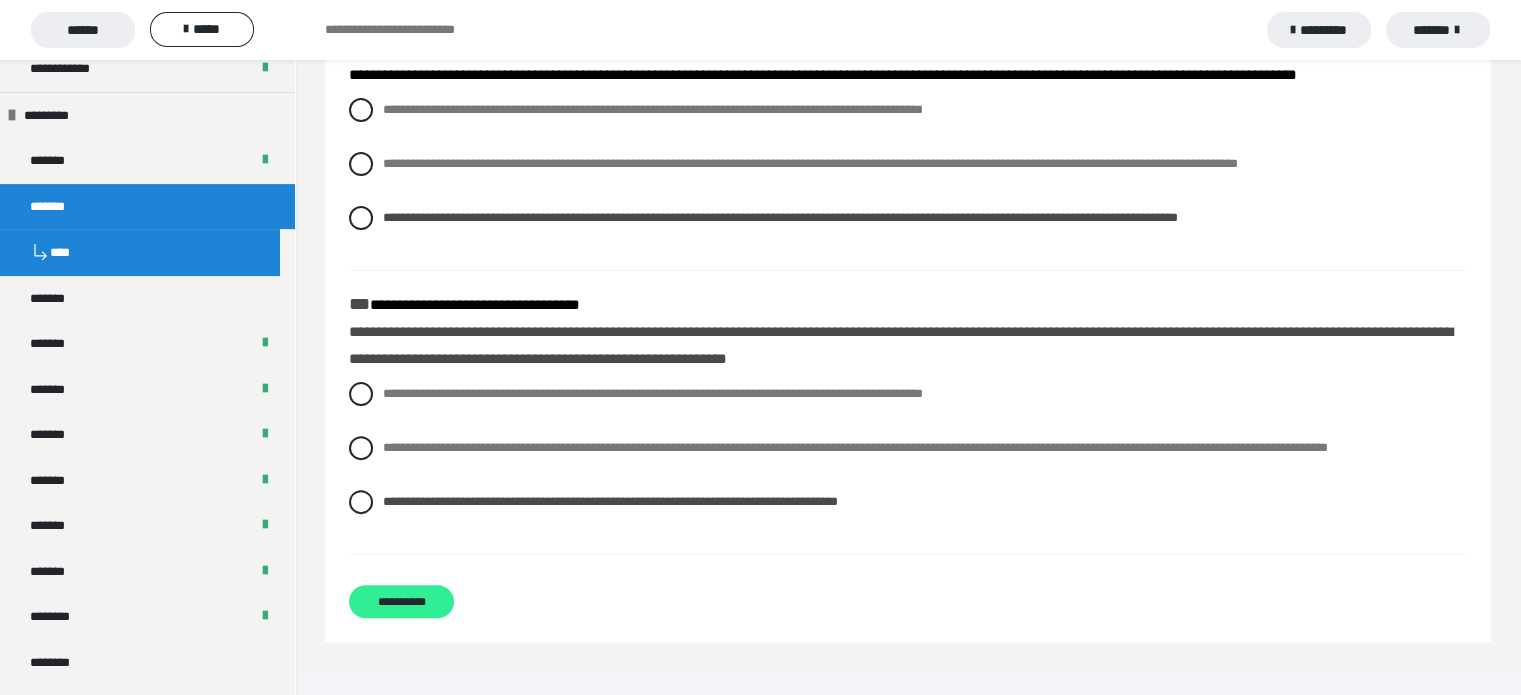 click on "**********" at bounding box center [401, 601] 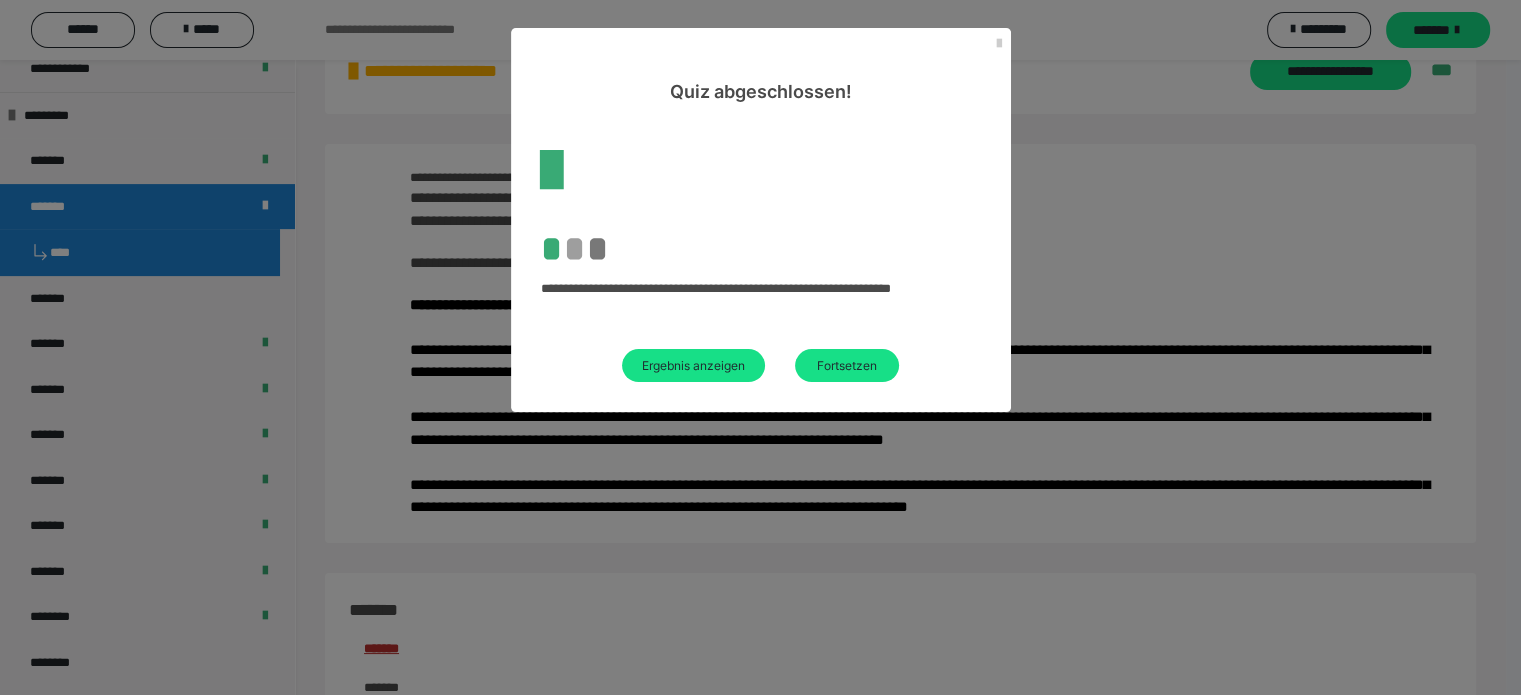 scroll, scrollTop: 519, scrollLeft: 0, axis: vertical 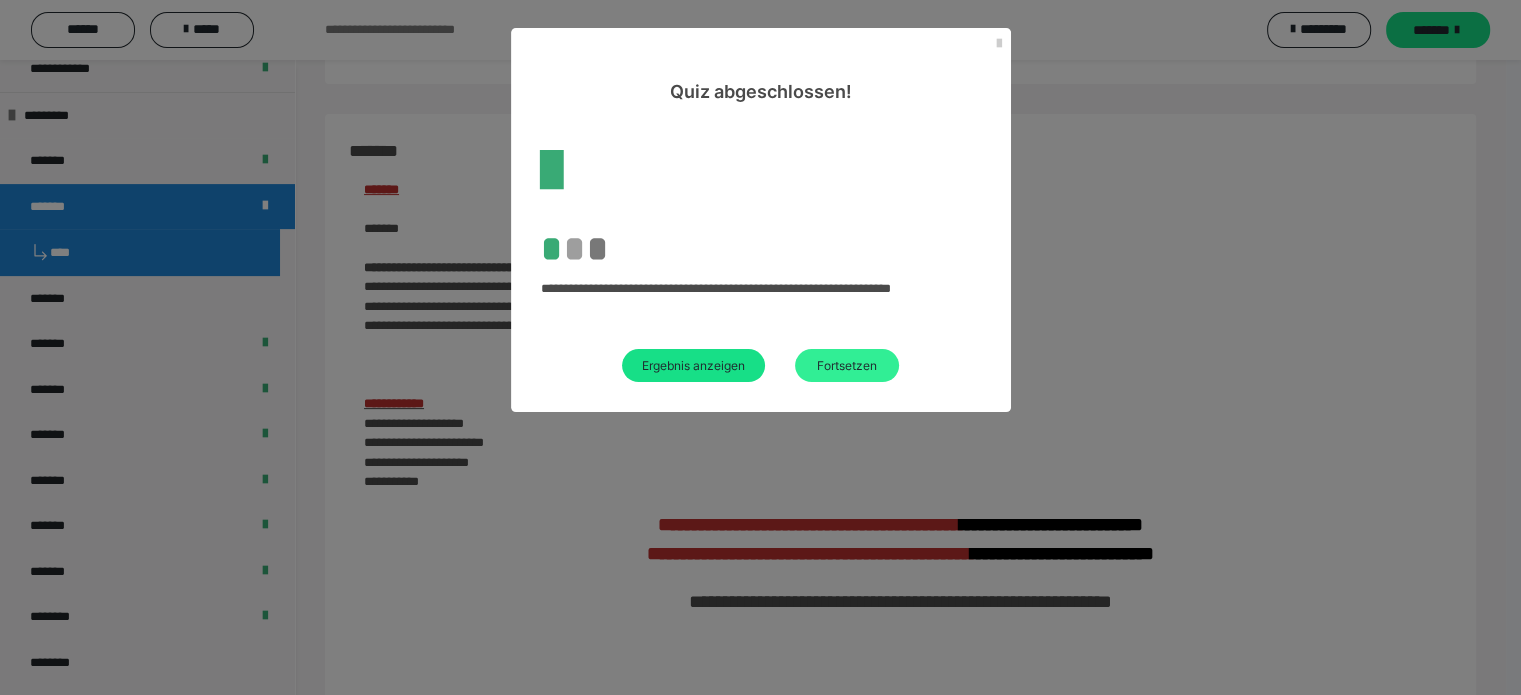 click on "Fortsetzen" at bounding box center [847, 365] 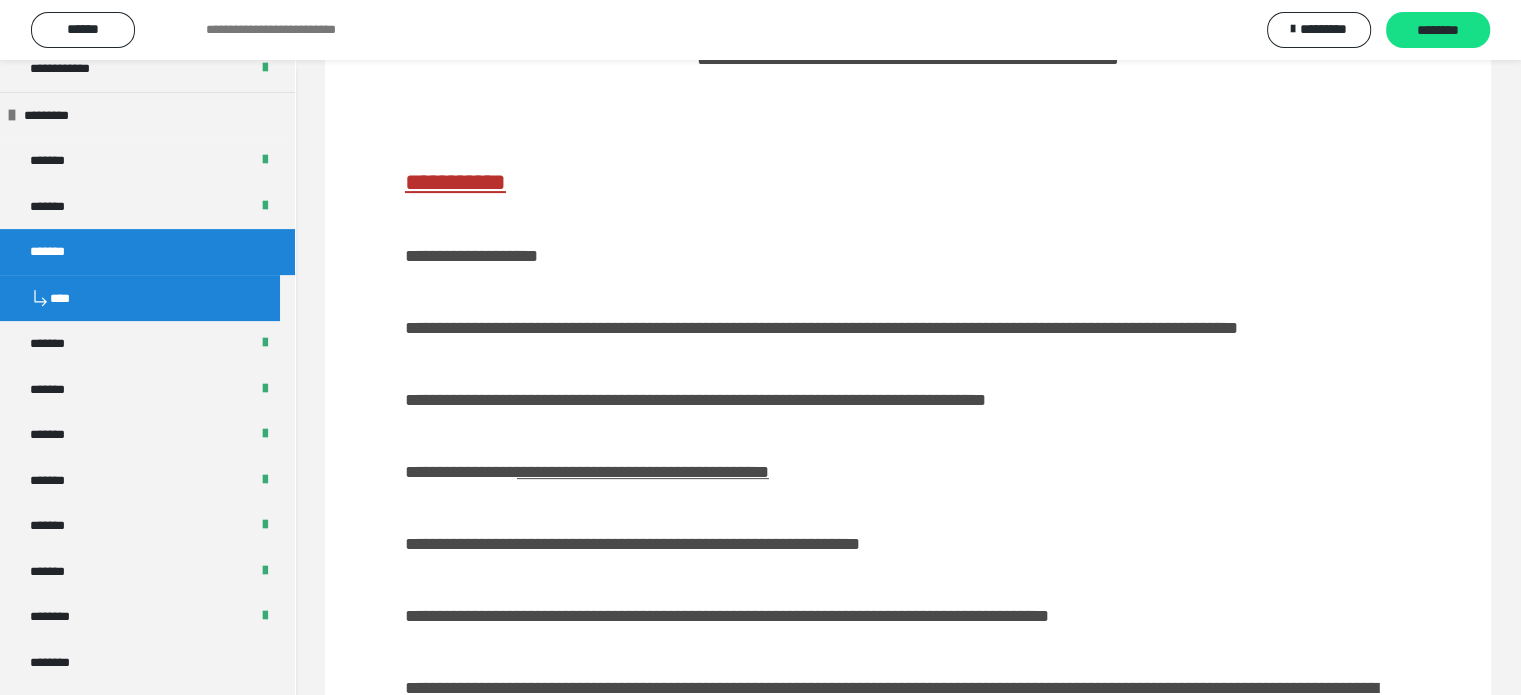 scroll, scrollTop: 0, scrollLeft: 0, axis: both 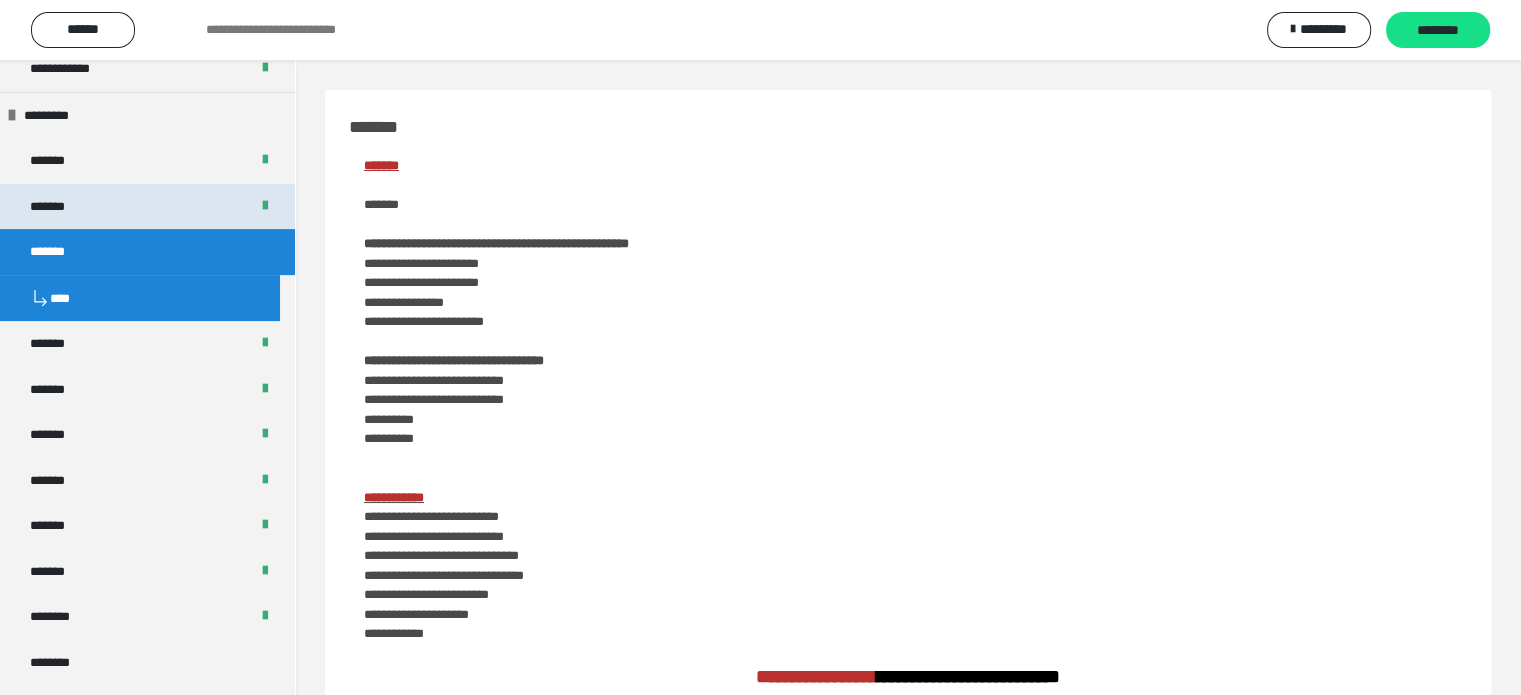click on "*******" at bounding box center [147, 207] 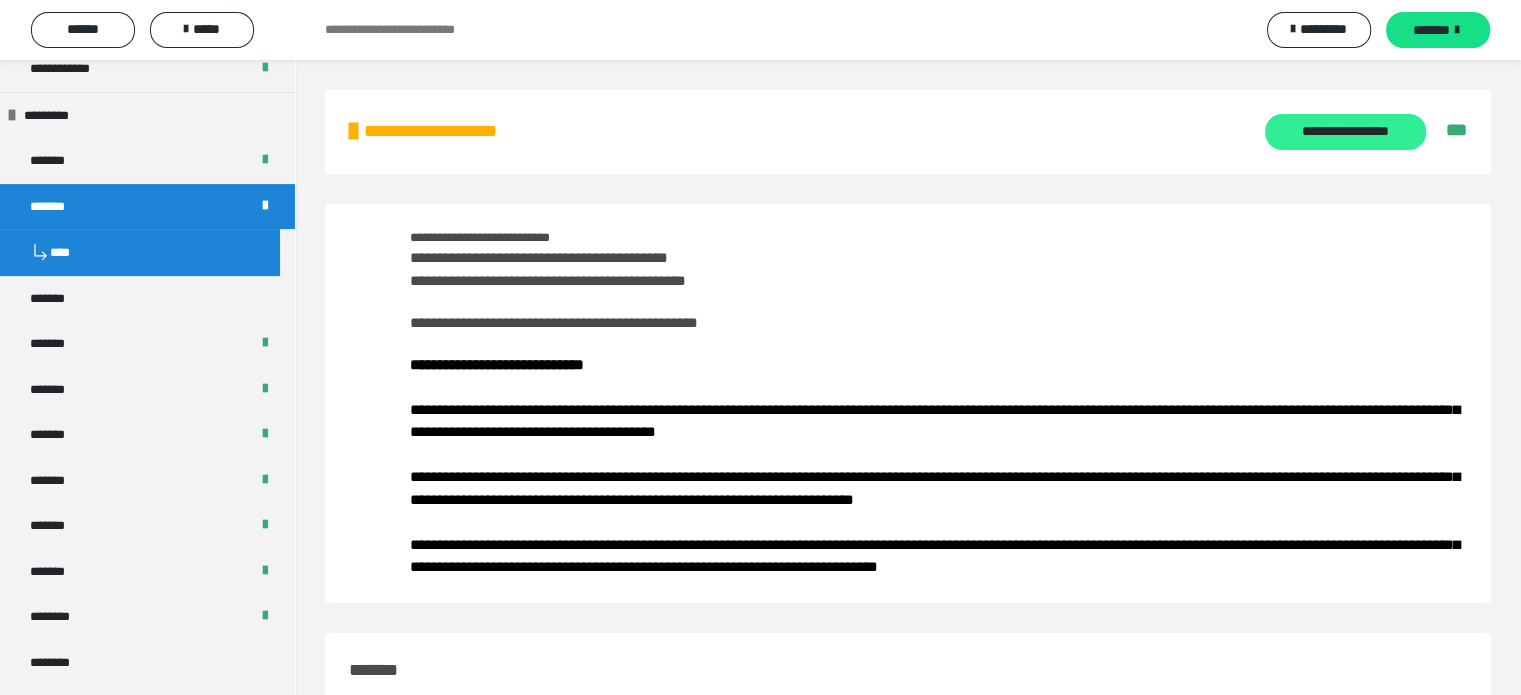 click on "**********" at bounding box center (1345, 132) 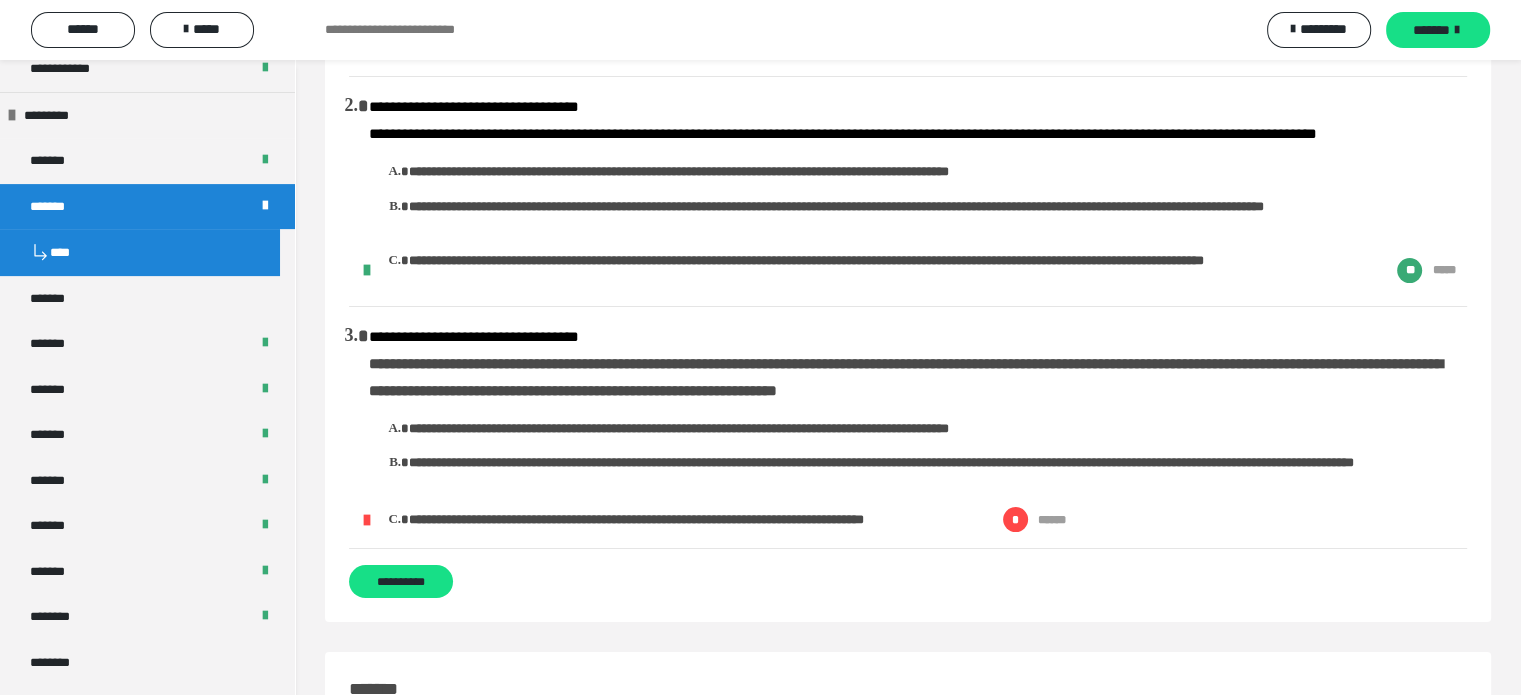 scroll, scrollTop: 268, scrollLeft: 0, axis: vertical 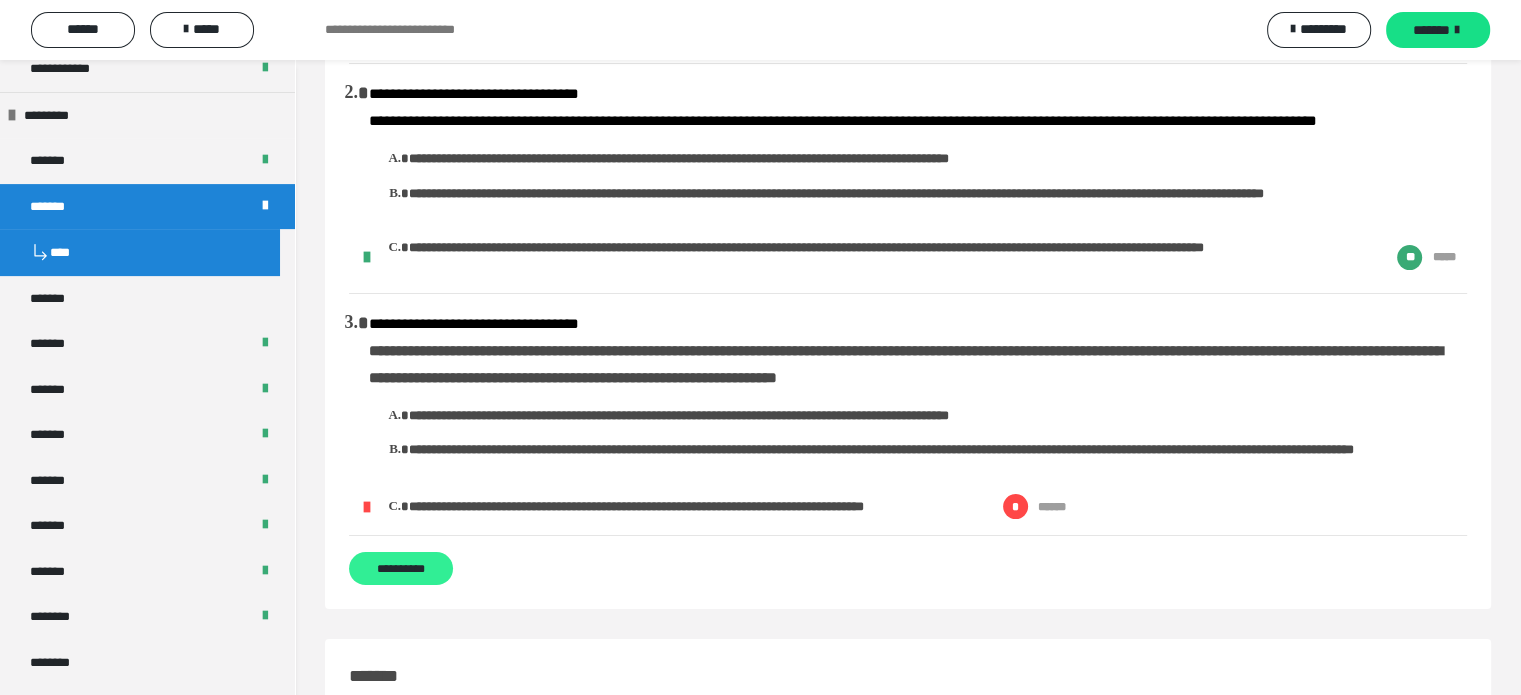 click on "**********" at bounding box center [401, 568] 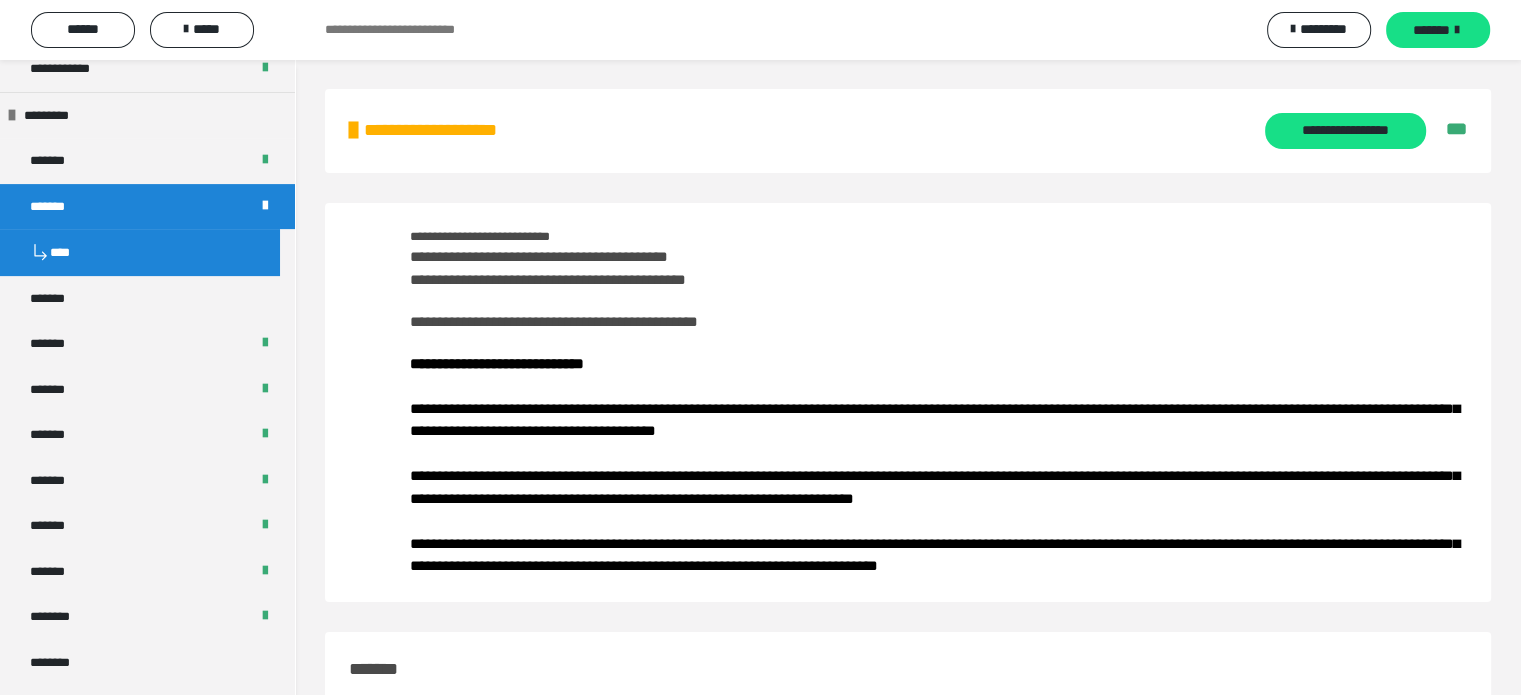 scroll, scrollTop: 0, scrollLeft: 0, axis: both 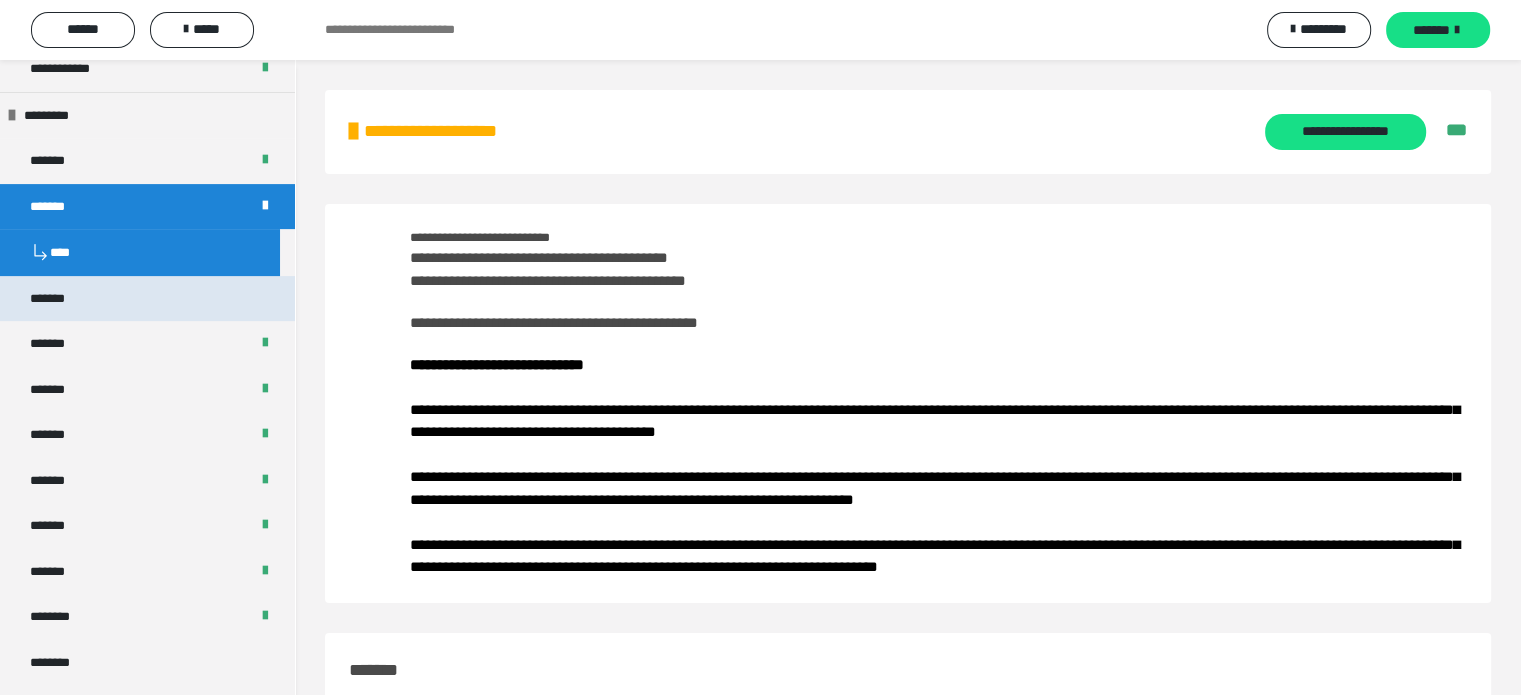click on "*******" at bounding box center (147, 299) 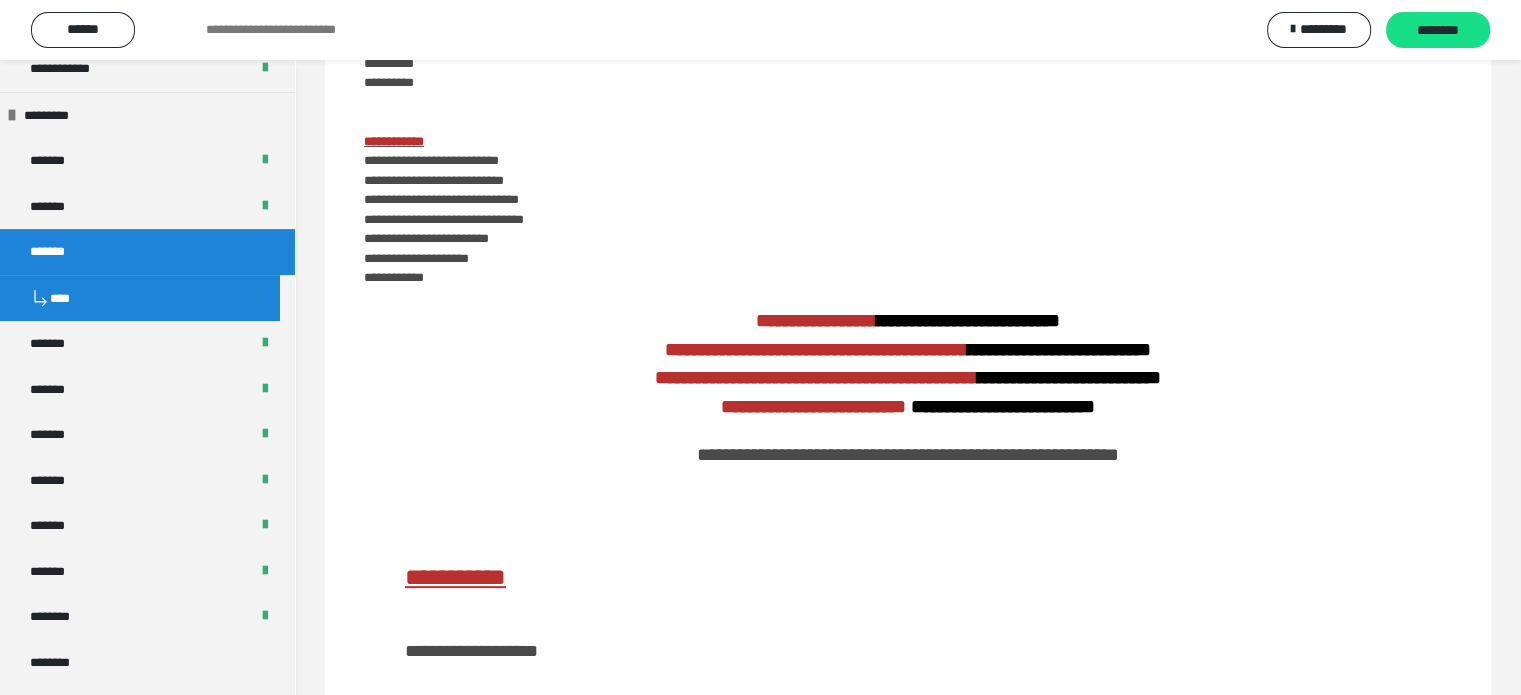 scroll, scrollTop: 0, scrollLeft: 0, axis: both 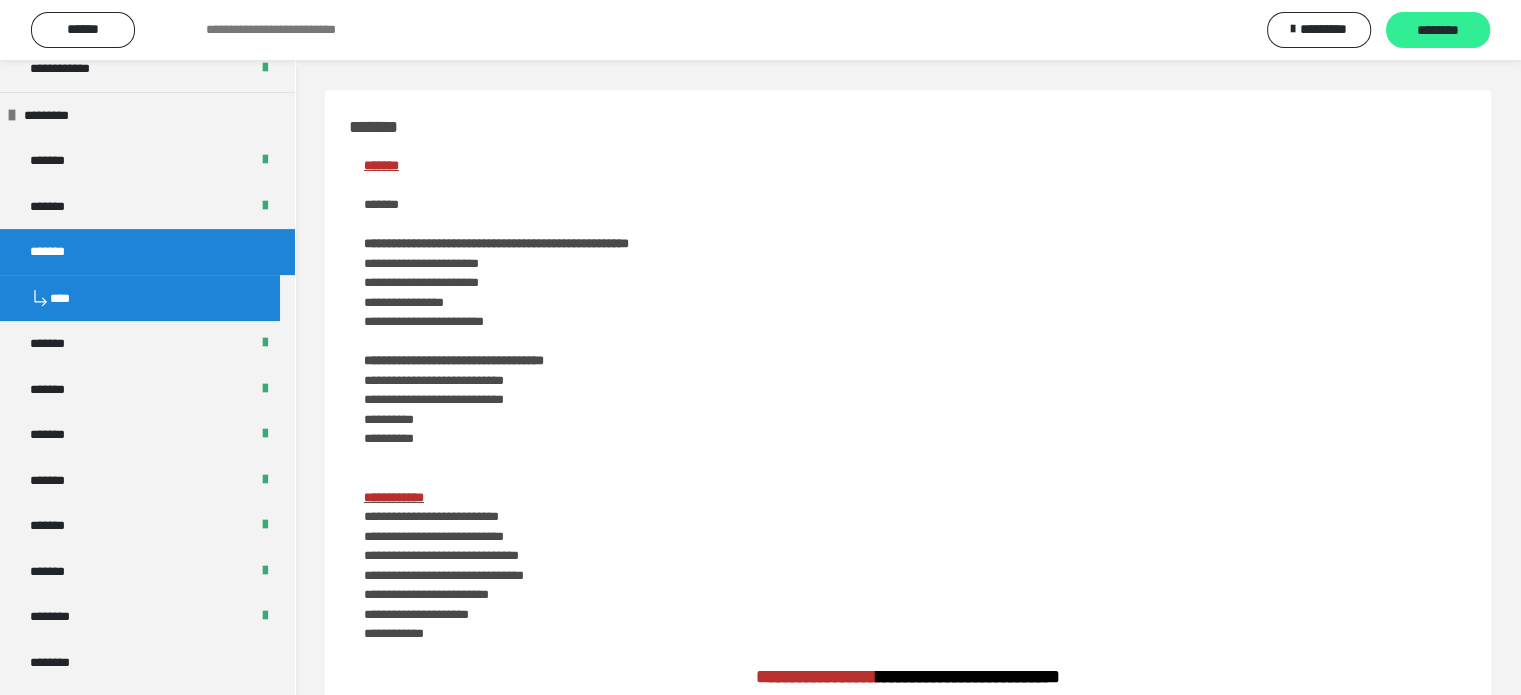 click on "********" at bounding box center (1438, 31) 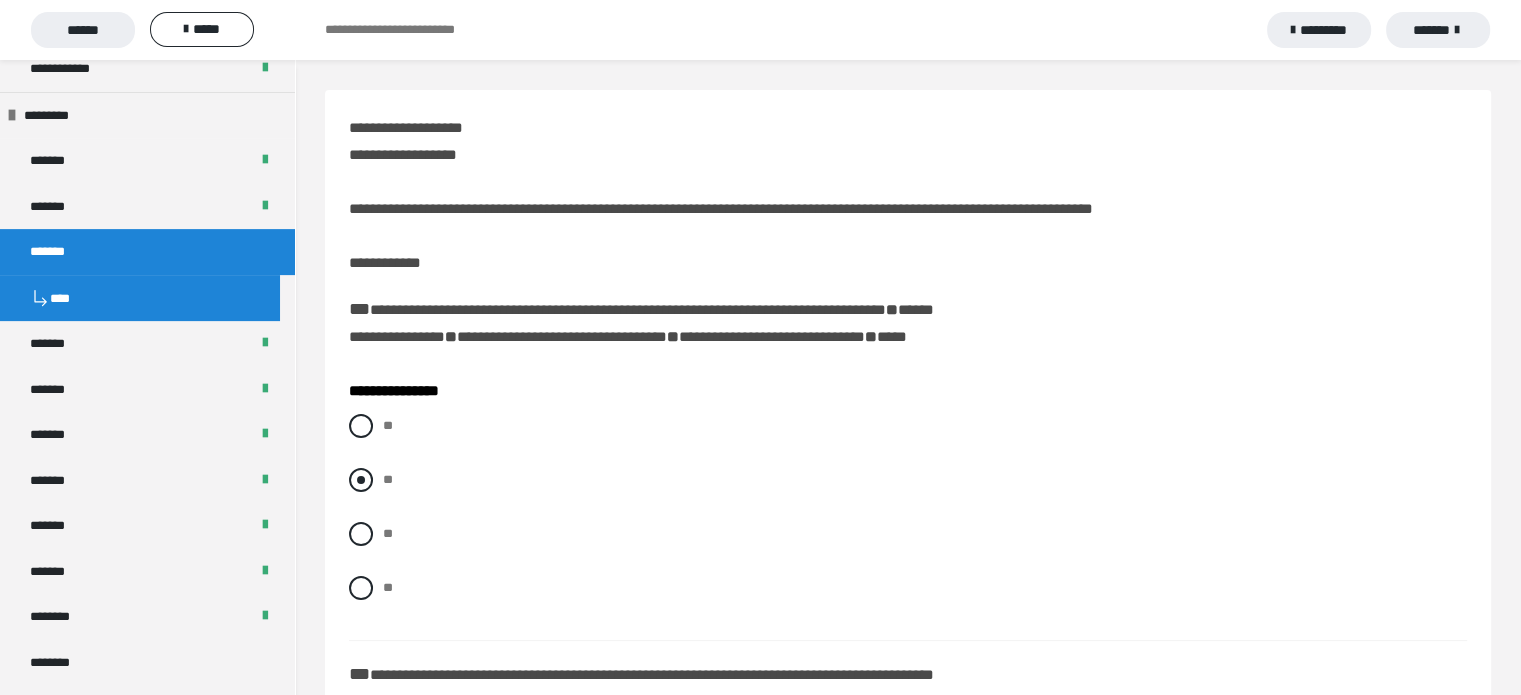 click on "**" at bounding box center [908, 480] 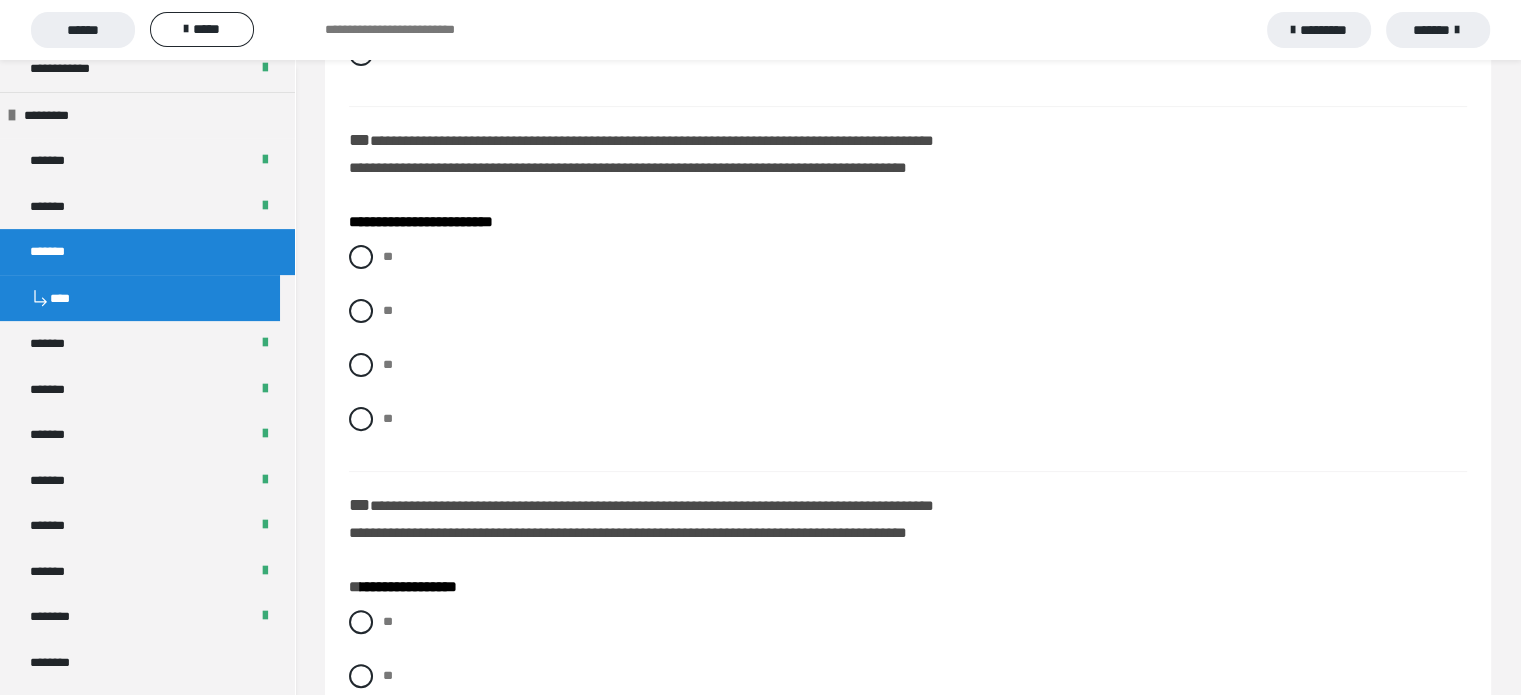 scroll, scrollTop: 546, scrollLeft: 0, axis: vertical 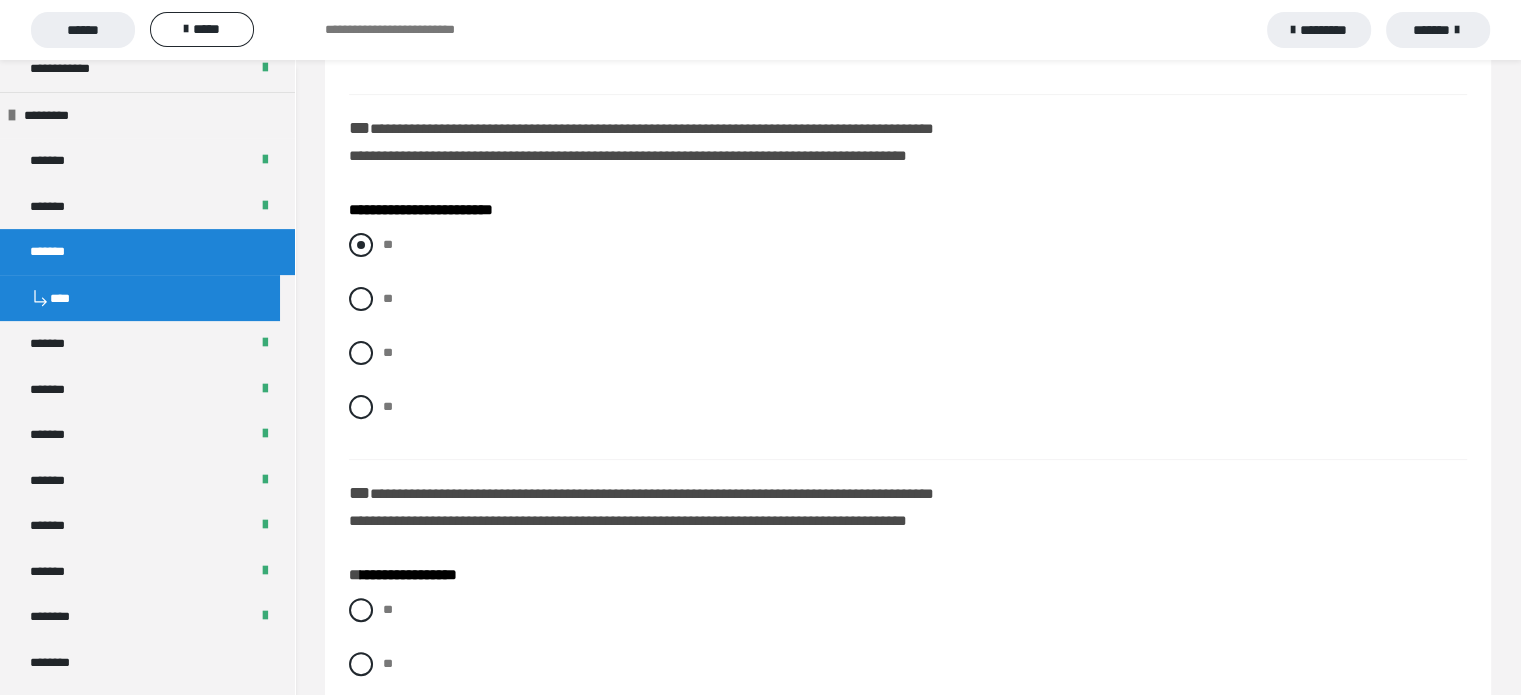 click at bounding box center [361, 245] 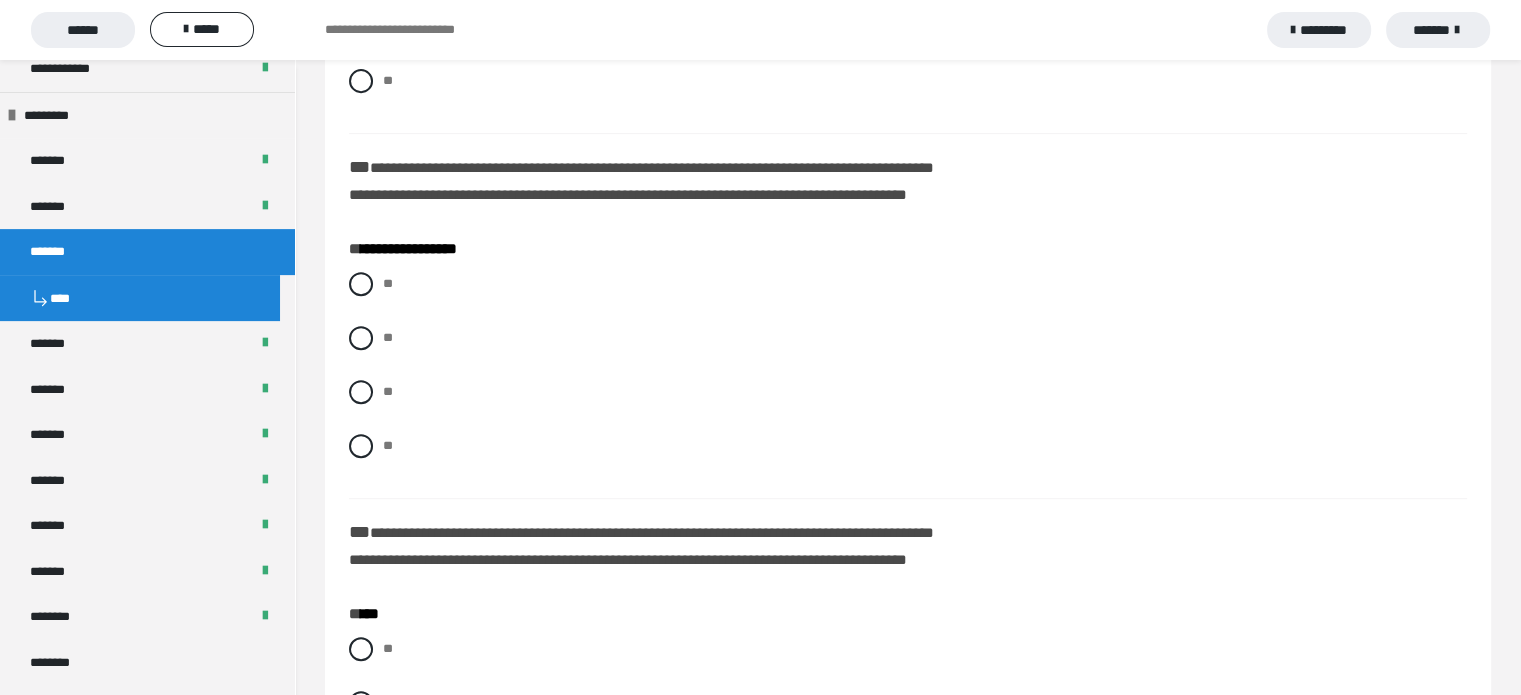 scroll, scrollTop: 889, scrollLeft: 0, axis: vertical 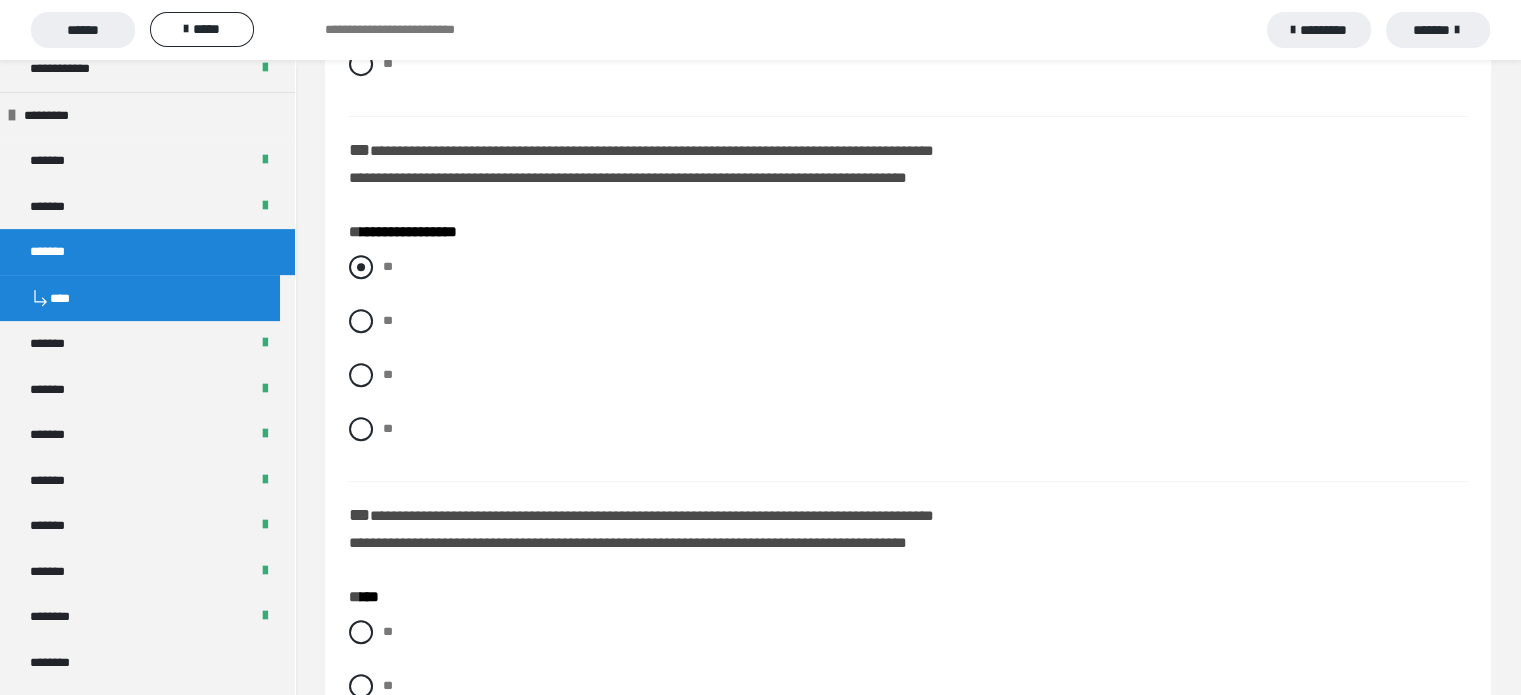 click at bounding box center [361, 267] 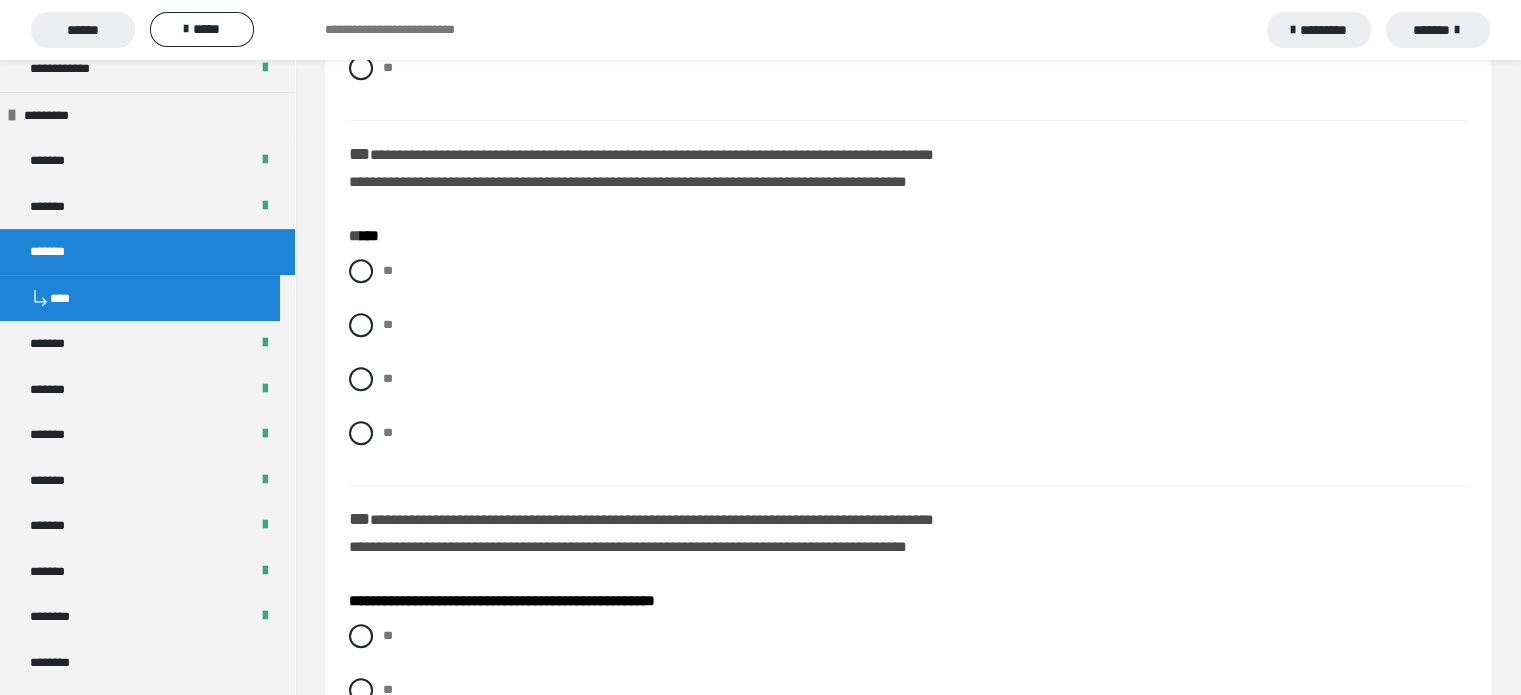 scroll, scrollTop: 1256, scrollLeft: 0, axis: vertical 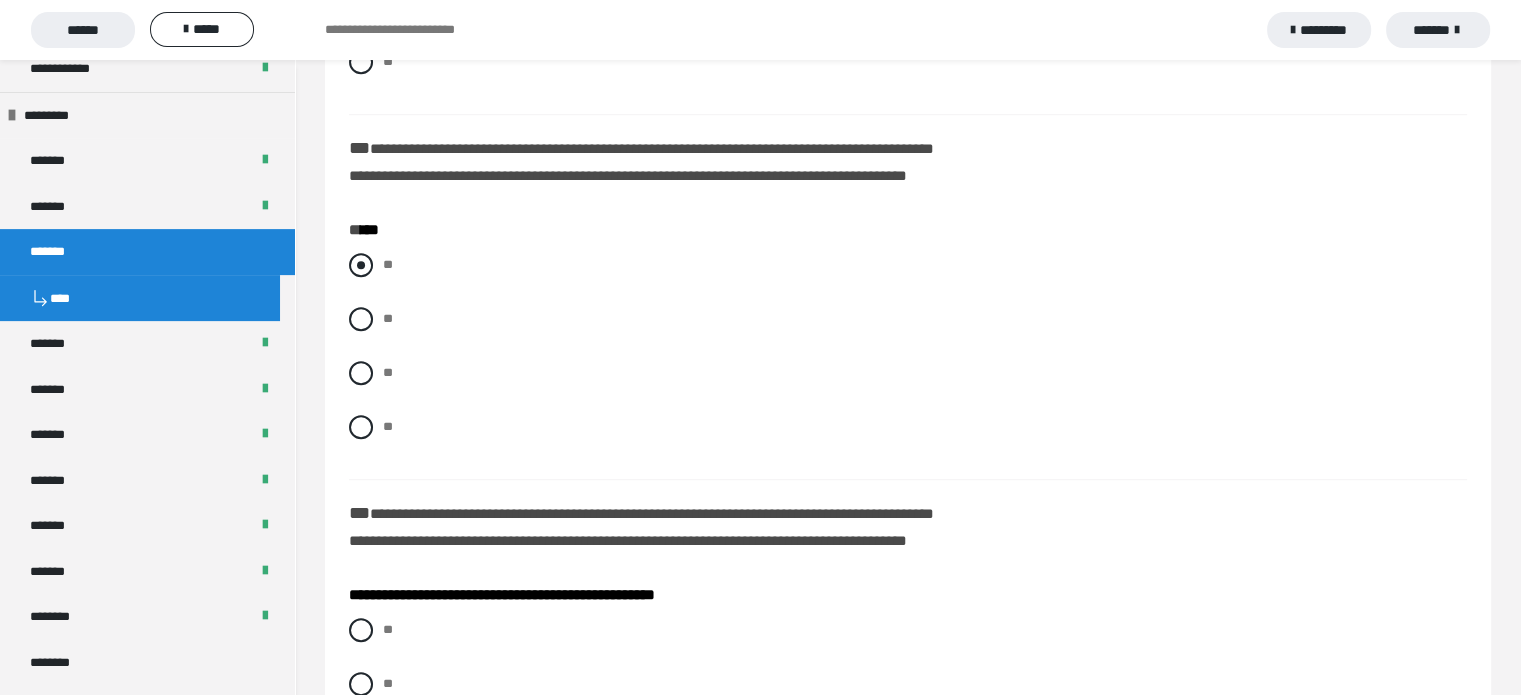 click at bounding box center (361, 265) 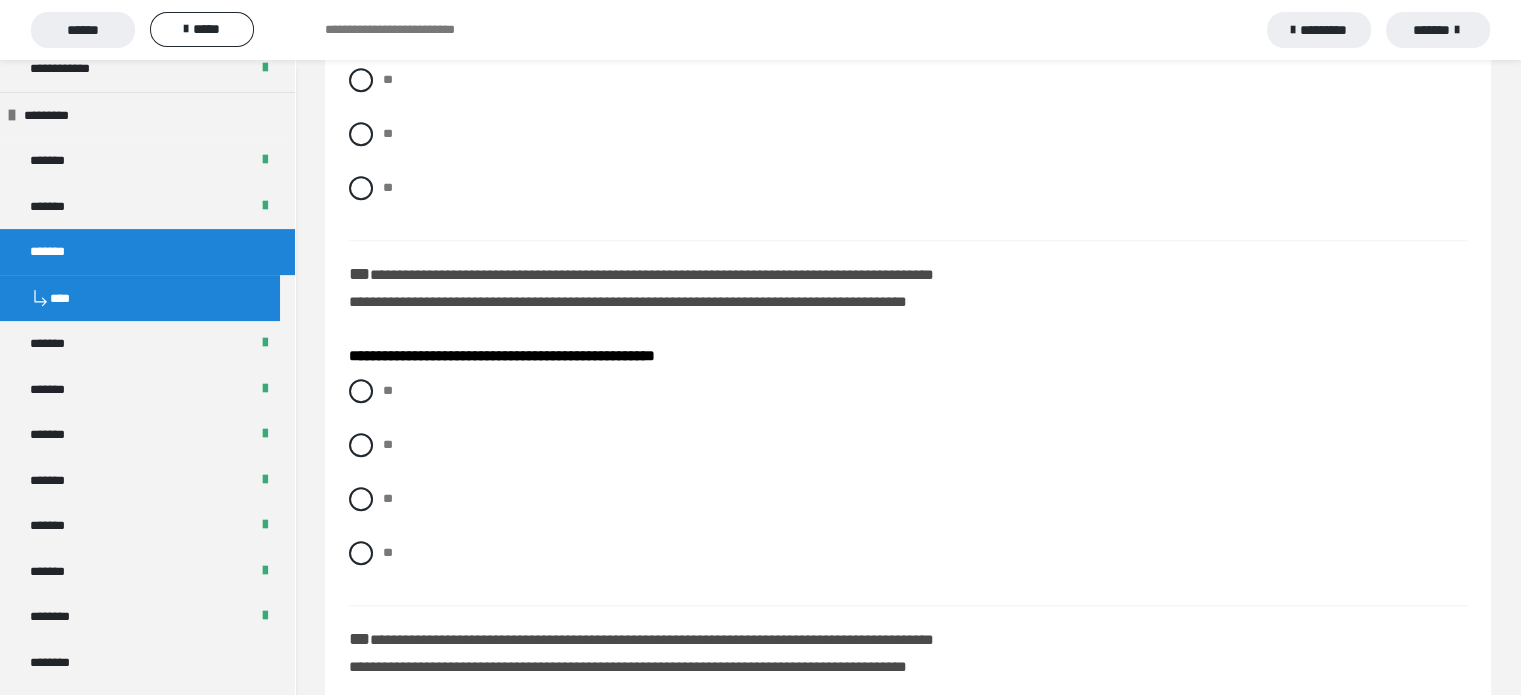scroll, scrollTop: 1501, scrollLeft: 0, axis: vertical 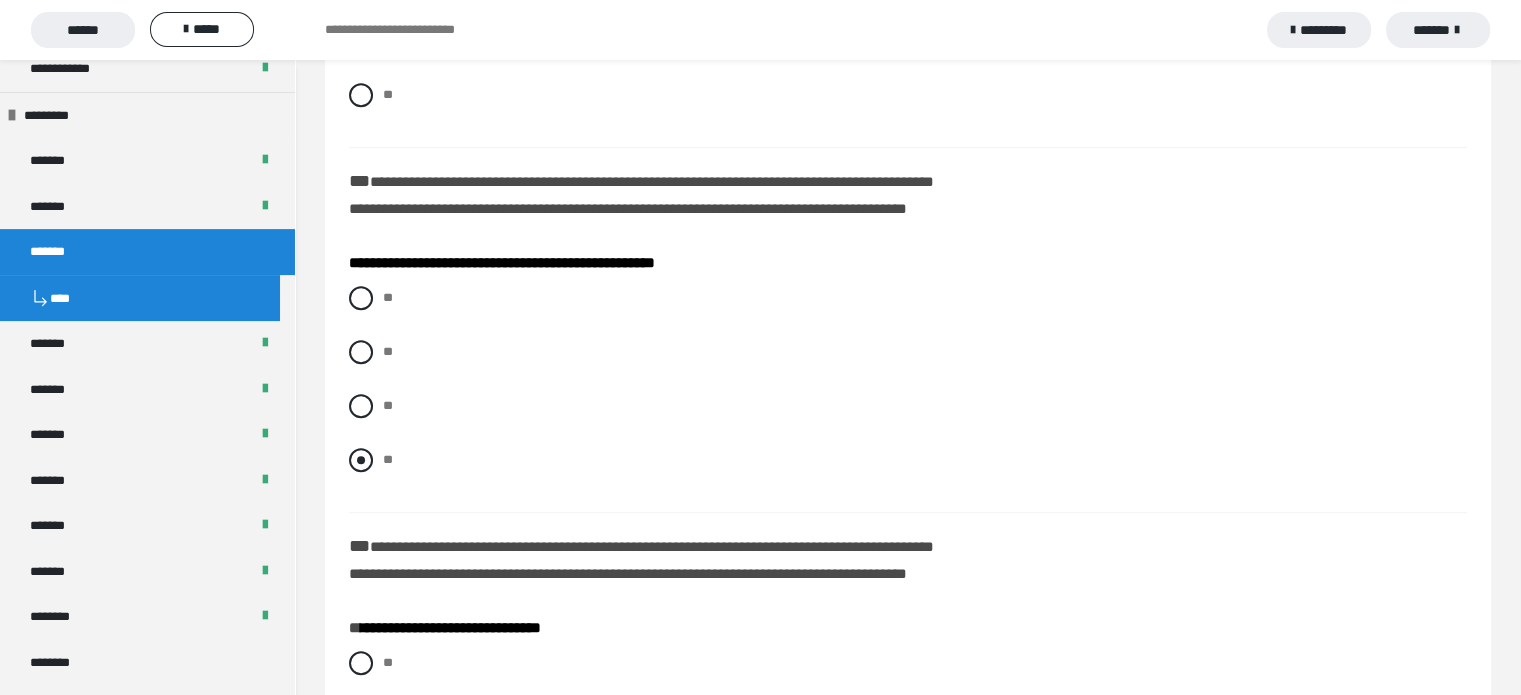 click at bounding box center [361, 460] 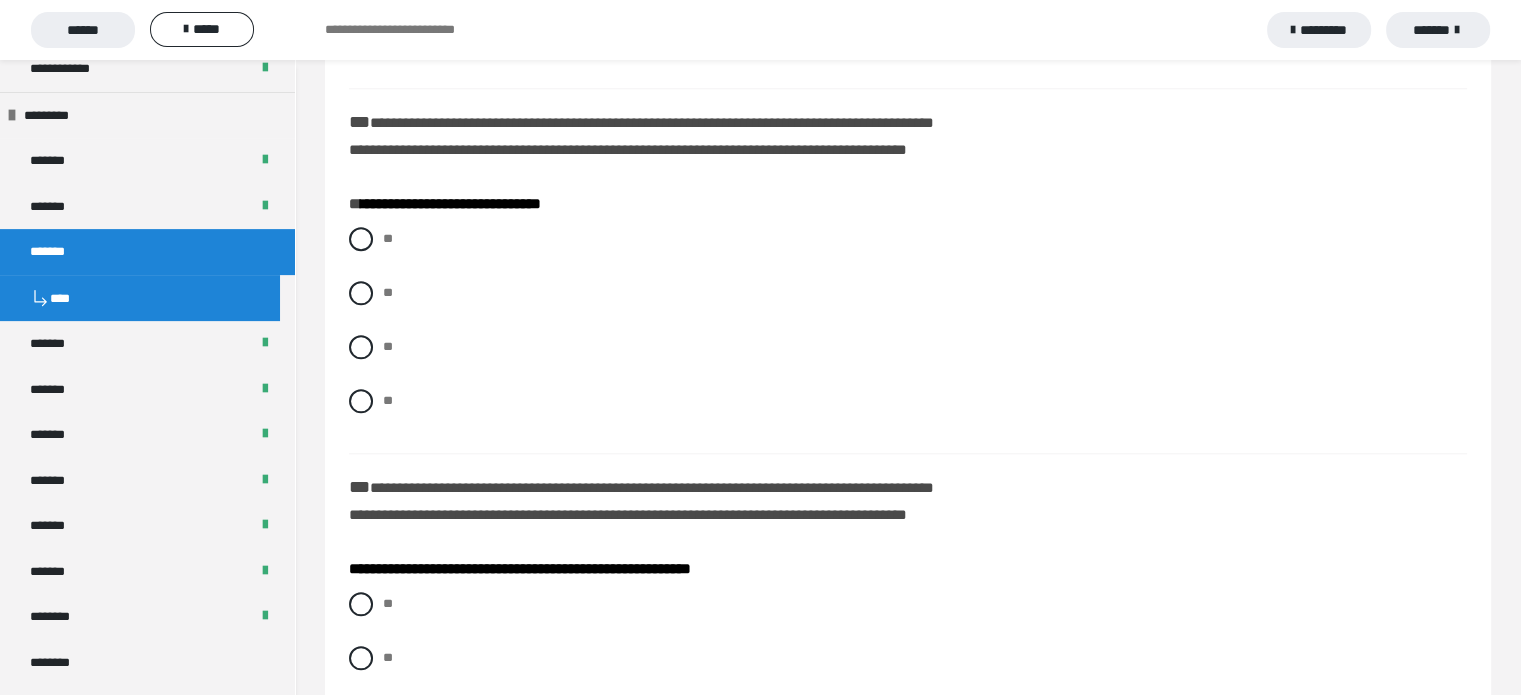 scroll, scrollTop: 2030, scrollLeft: 0, axis: vertical 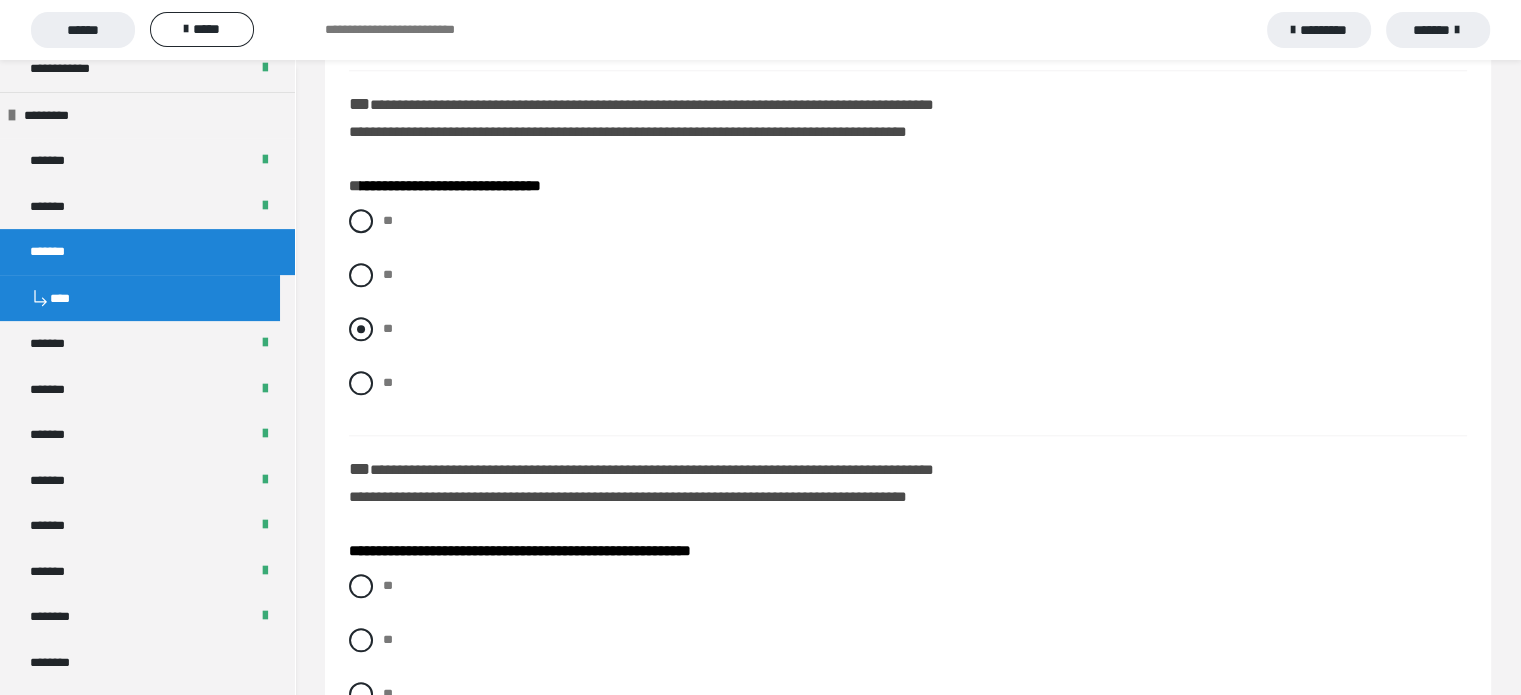 click at bounding box center (361, 329) 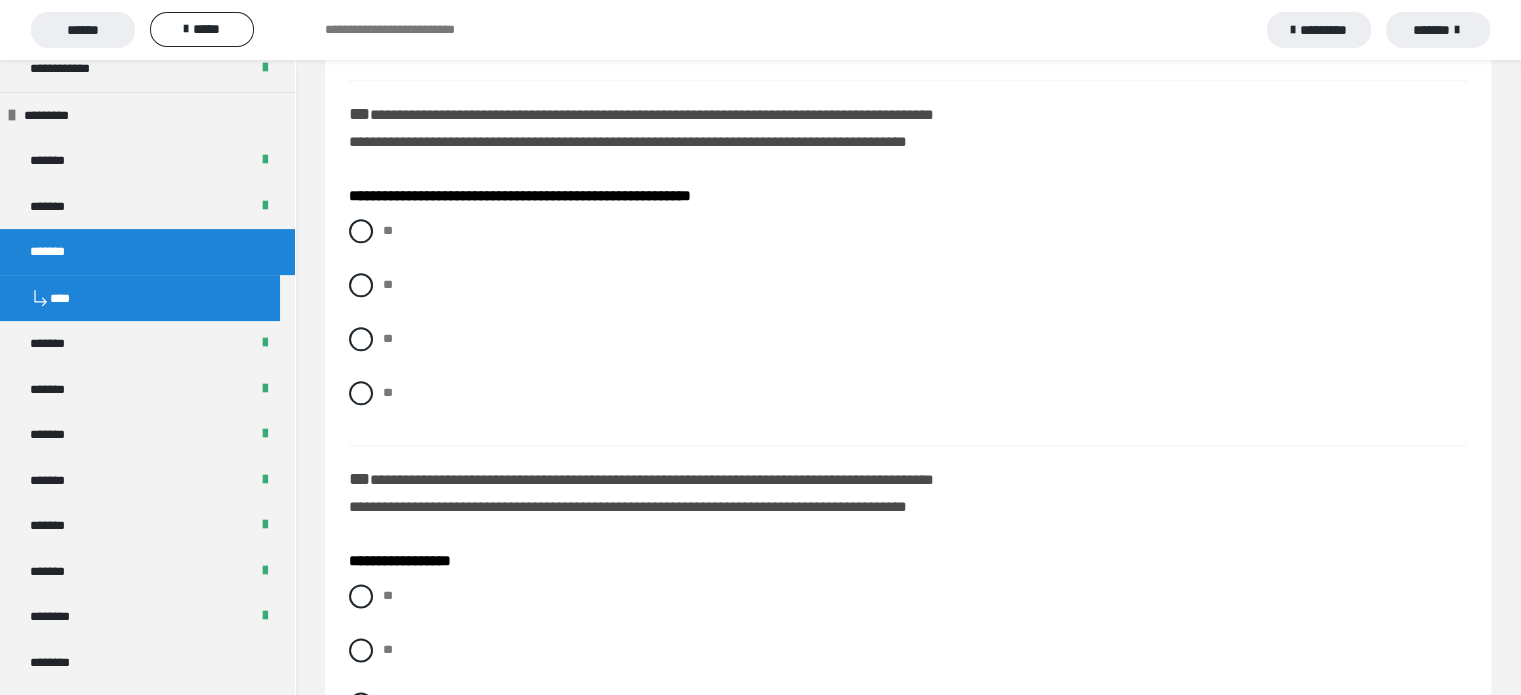scroll, scrollTop: 2408, scrollLeft: 0, axis: vertical 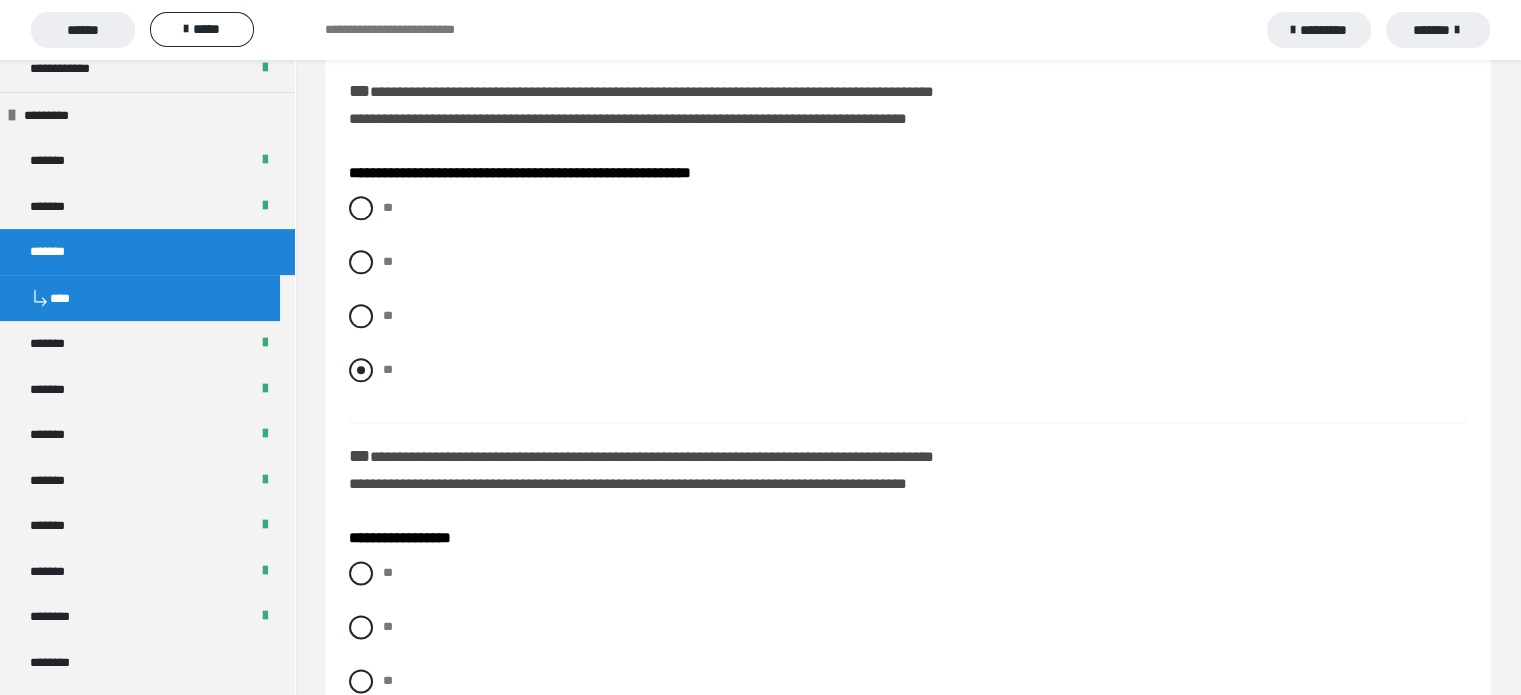 click at bounding box center [361, 370] 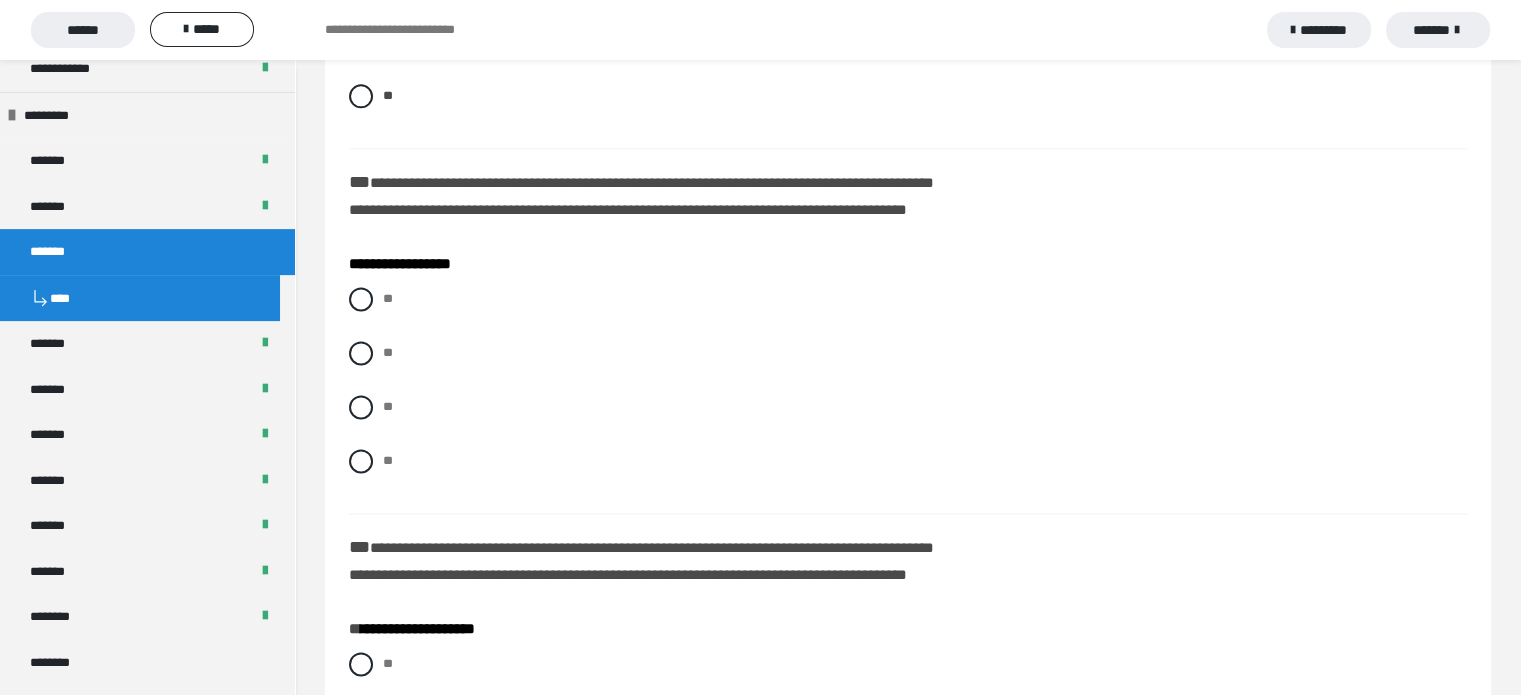 scroll, scrollTop: 2711, scrollLeft: 0, axis: vertical 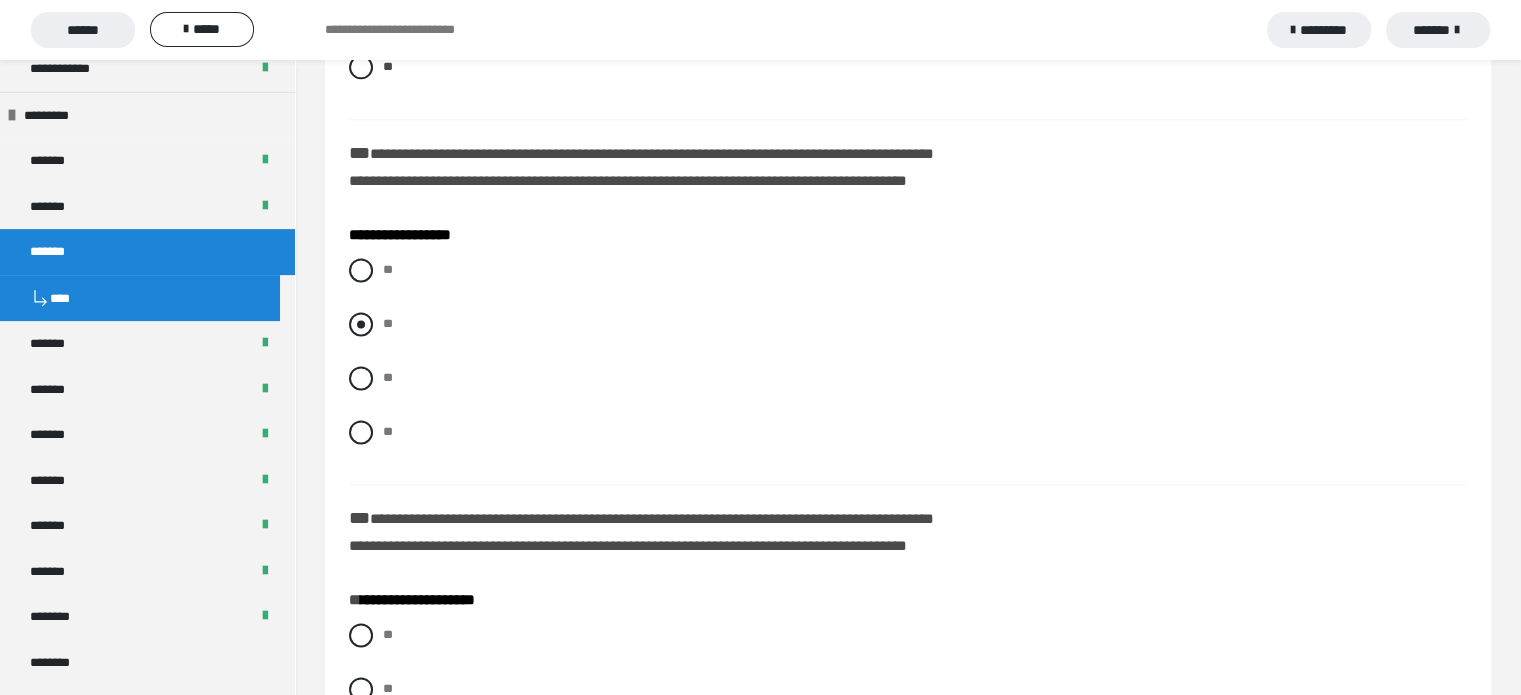 click at bounding box center (361, 324) 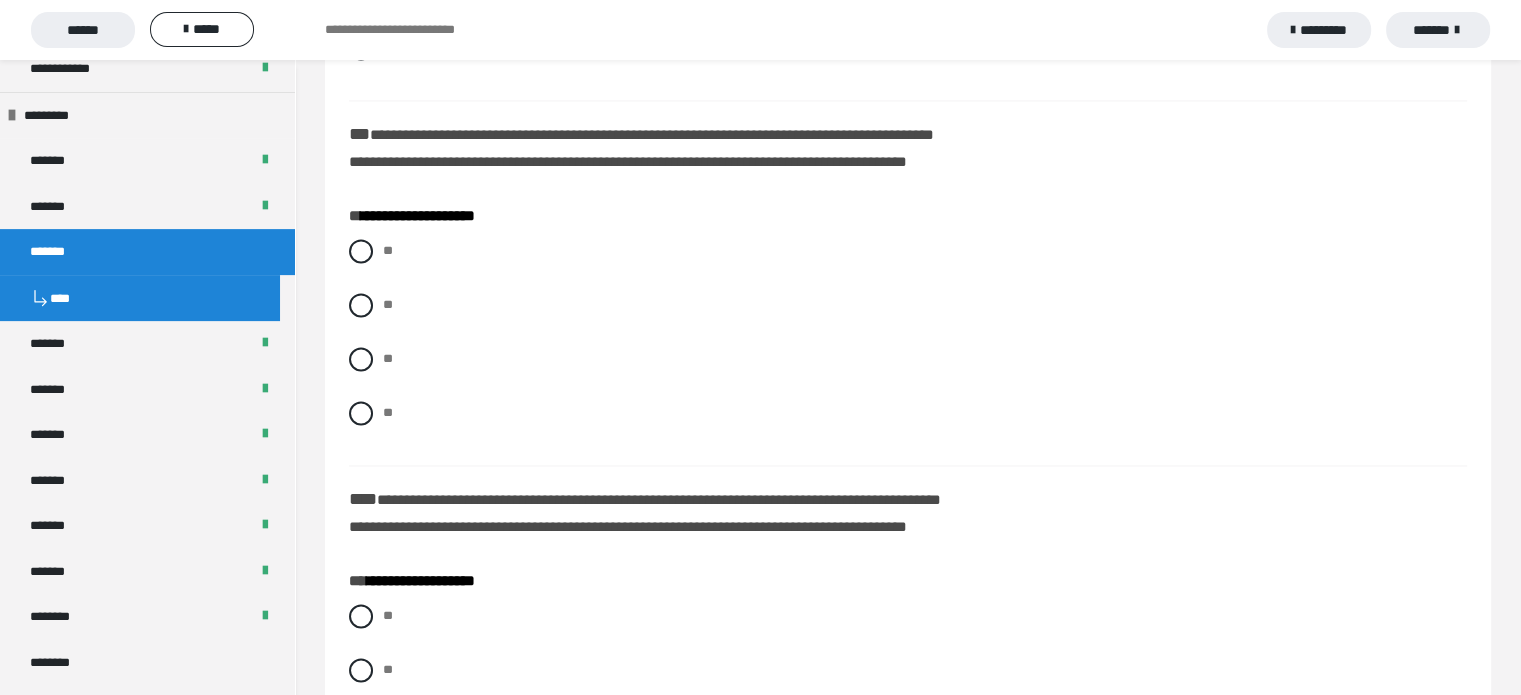 scroll, scrollTop: 3101, scrollLeft: 0, axis: vertical 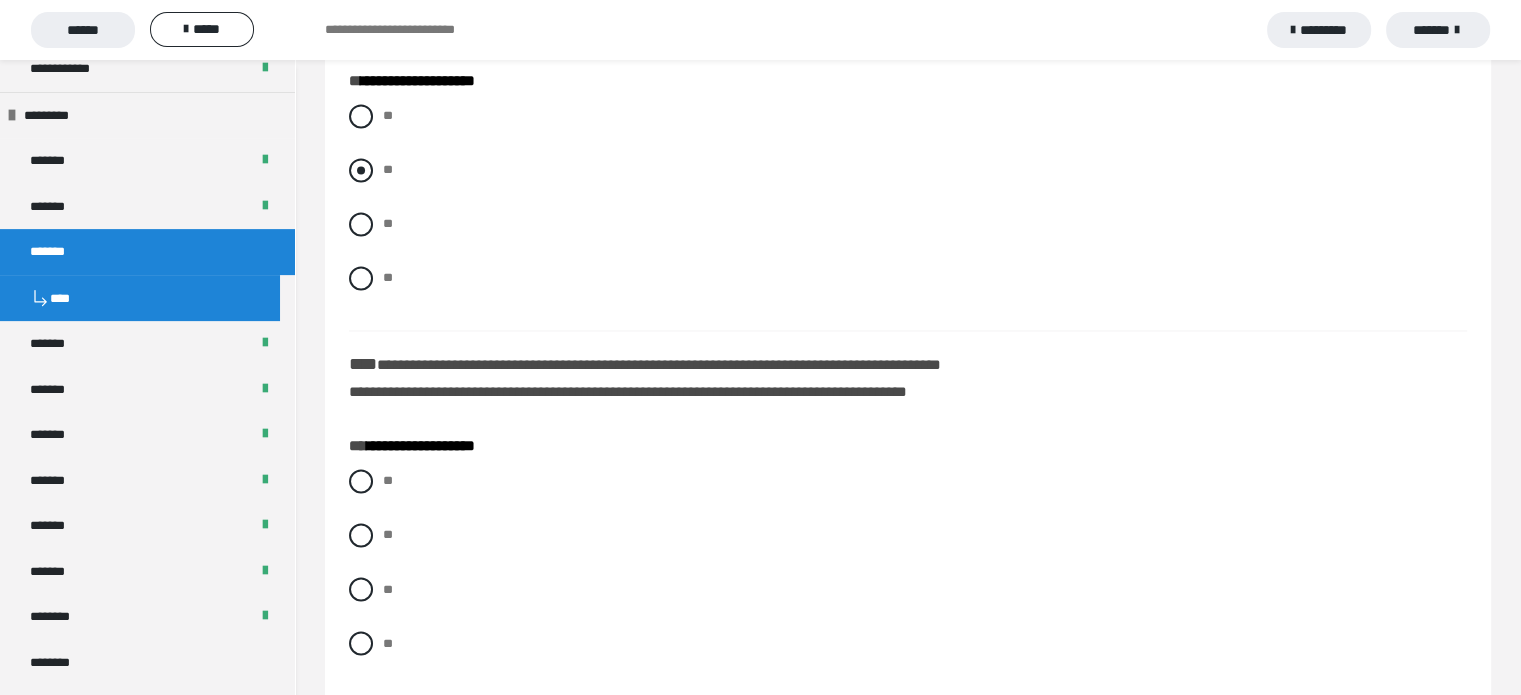 click at bounding box center [361, 170] 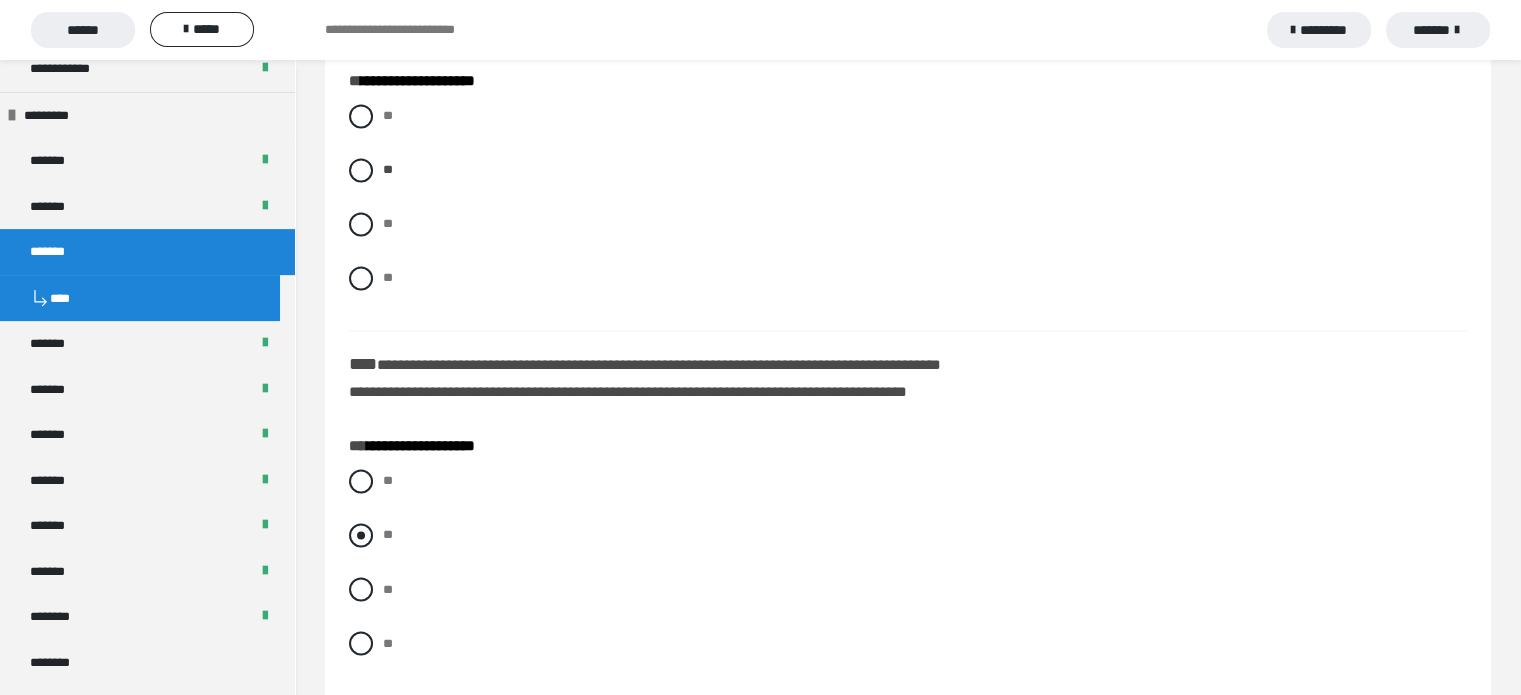 click at bounding box center [361, 535] 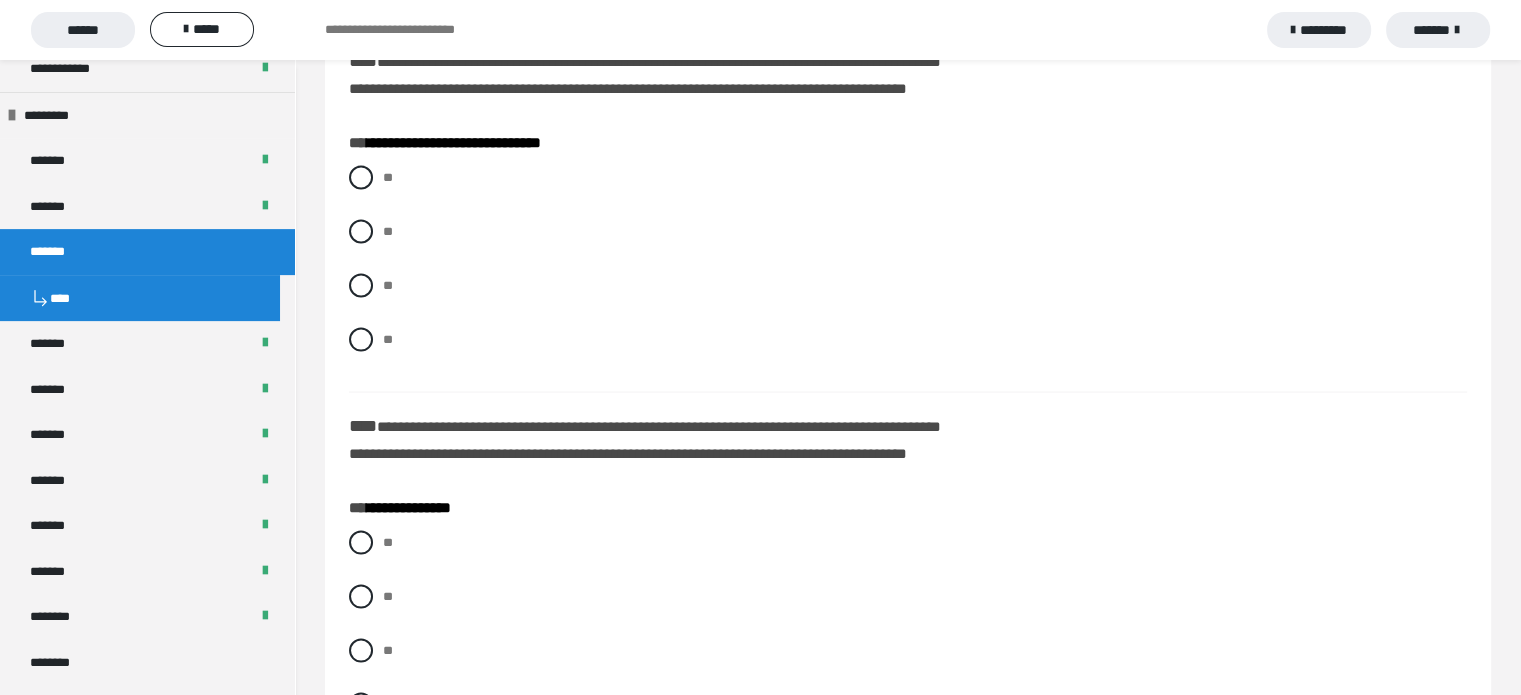 scroll, scrollTop: 3904, scrollLeft: 0, axis: vertical 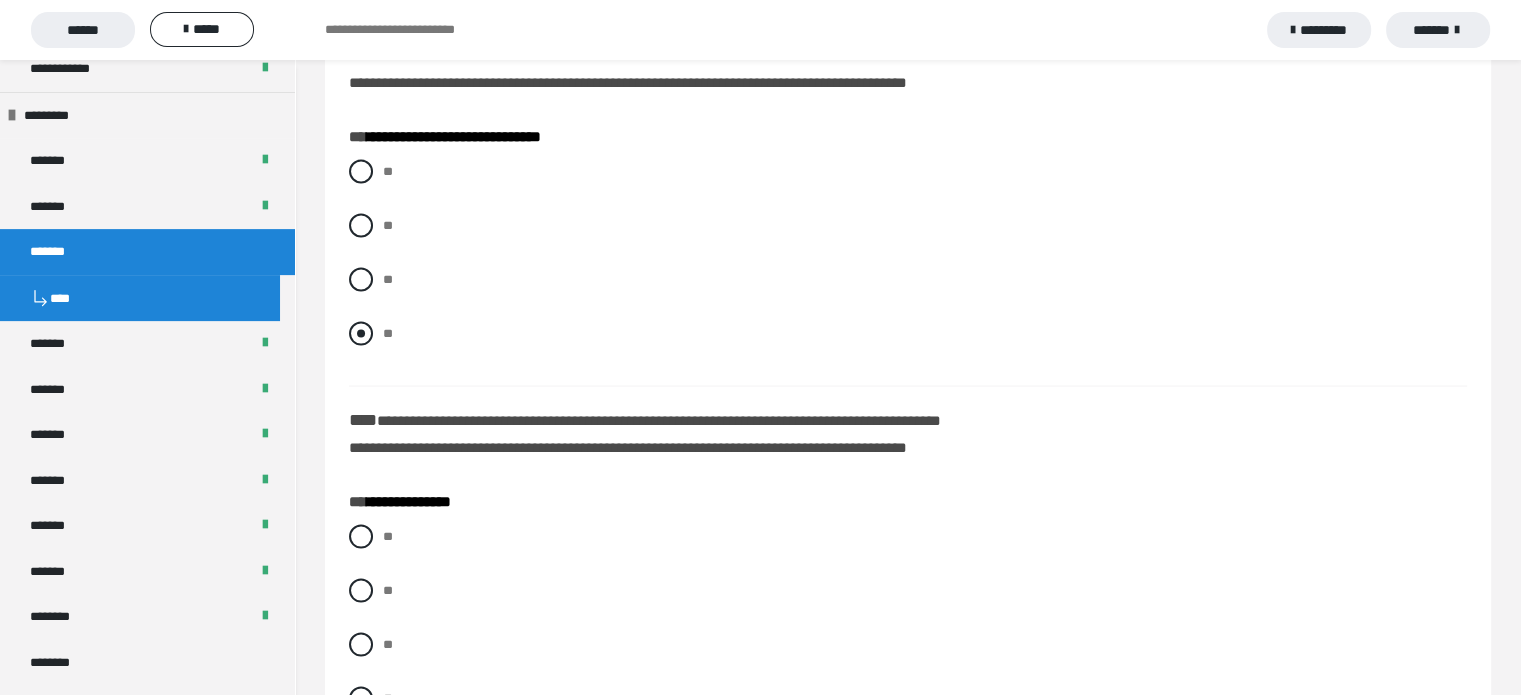 click at bounding box center [361, 334] 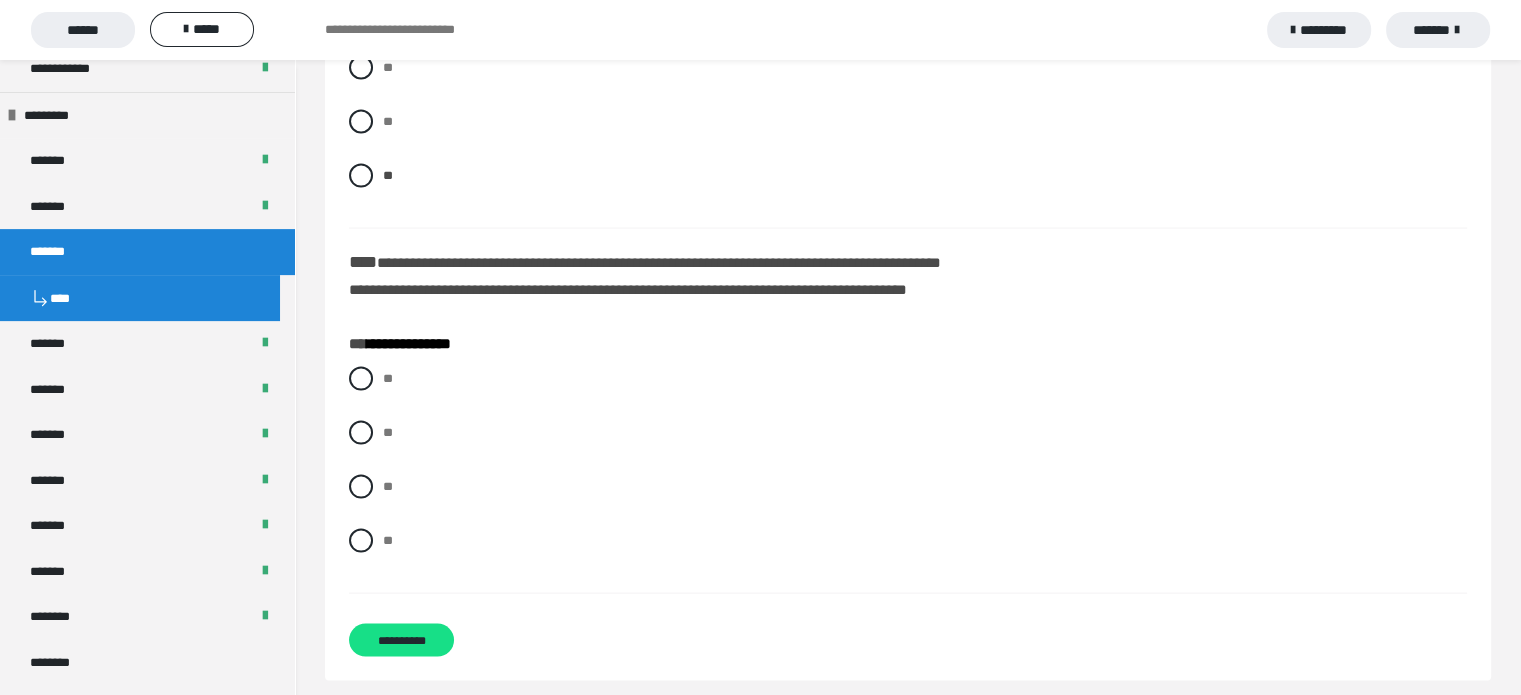 scroll, scrollTop: 4075, scrollLeft: 0, axis: vertical 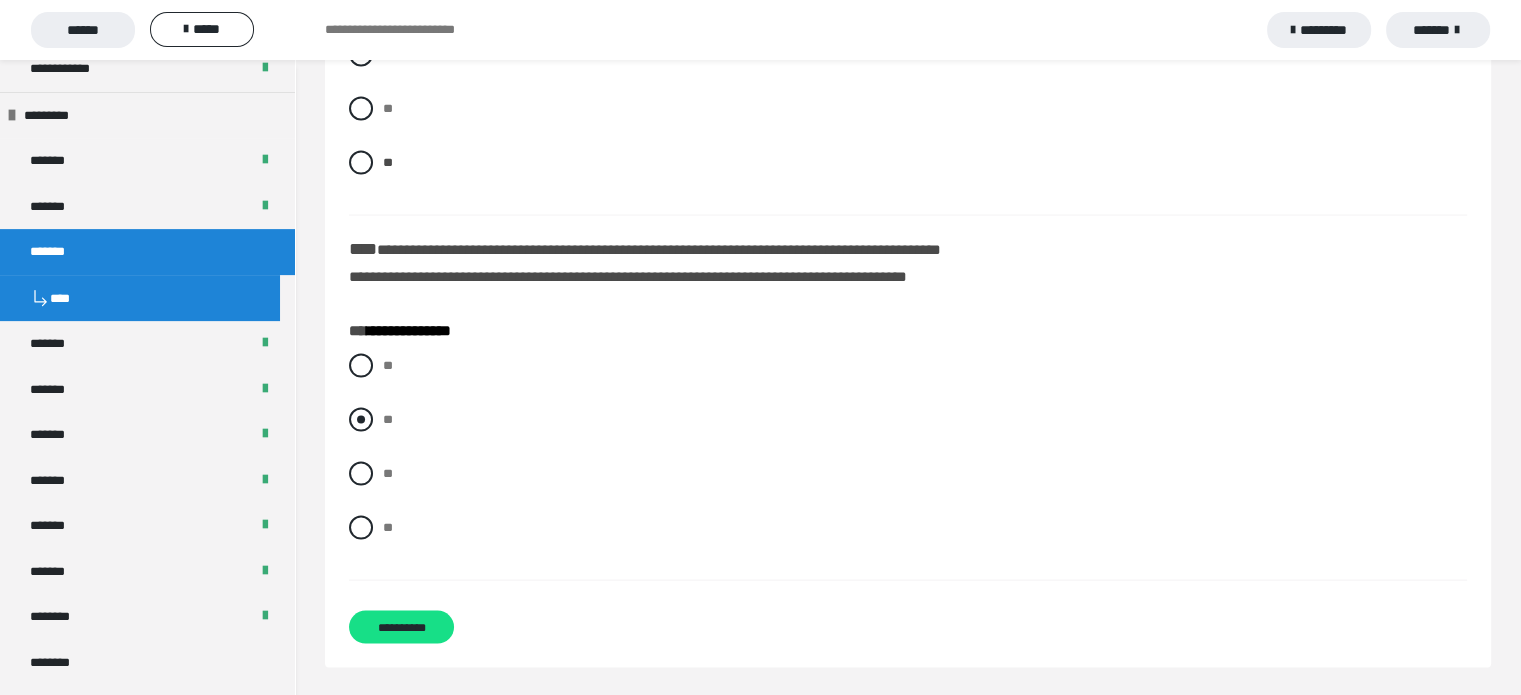 click at bounding box center [361, 420] 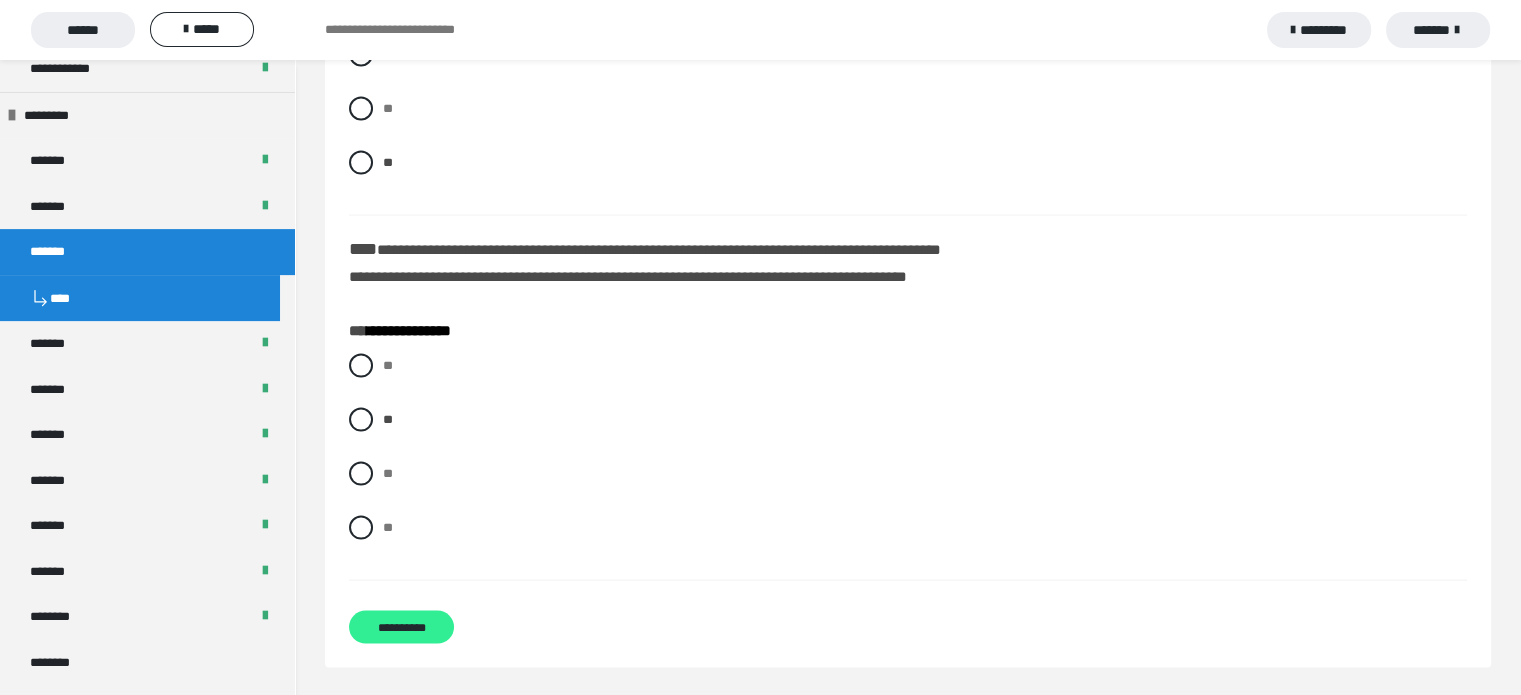 click on "**********" at bounding box center (401, 627) 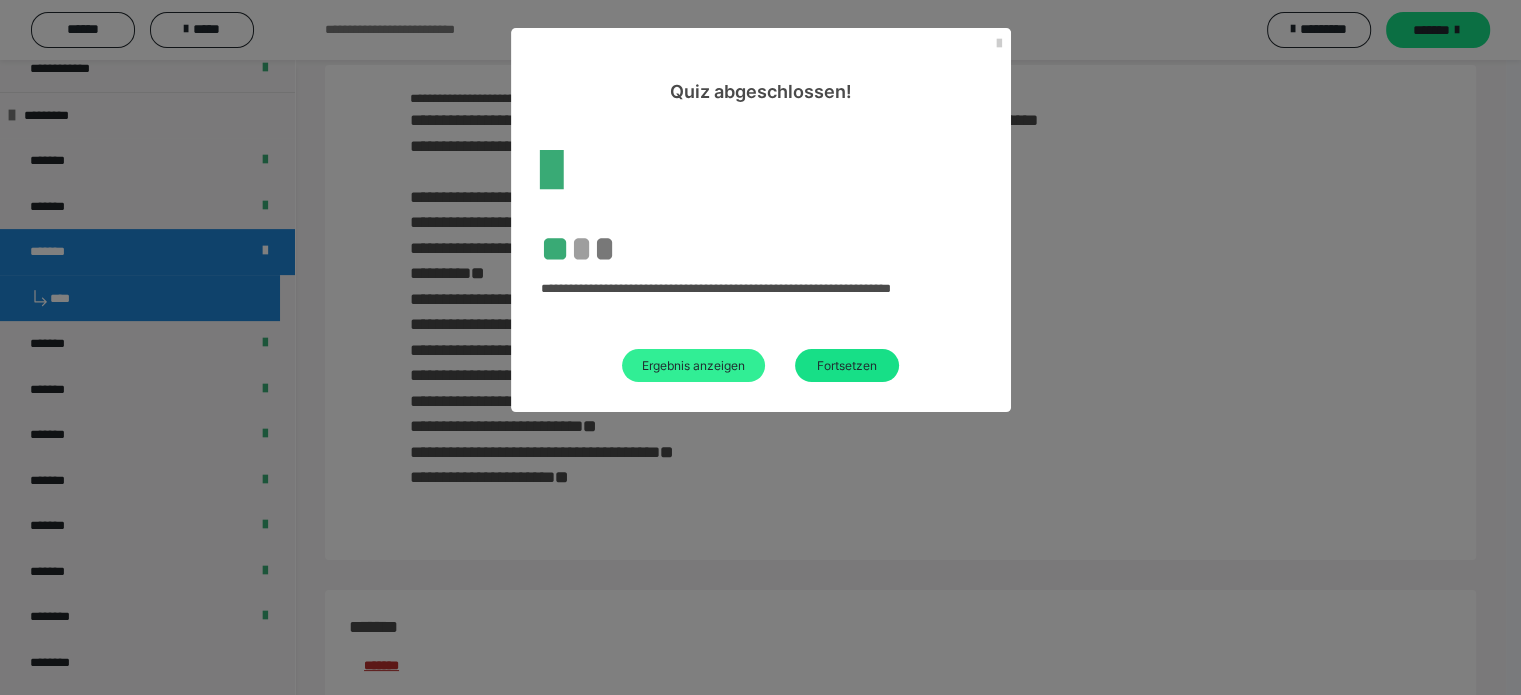 scroll, scrollTop: 3616, scrollLeft: 0, axis: vertical 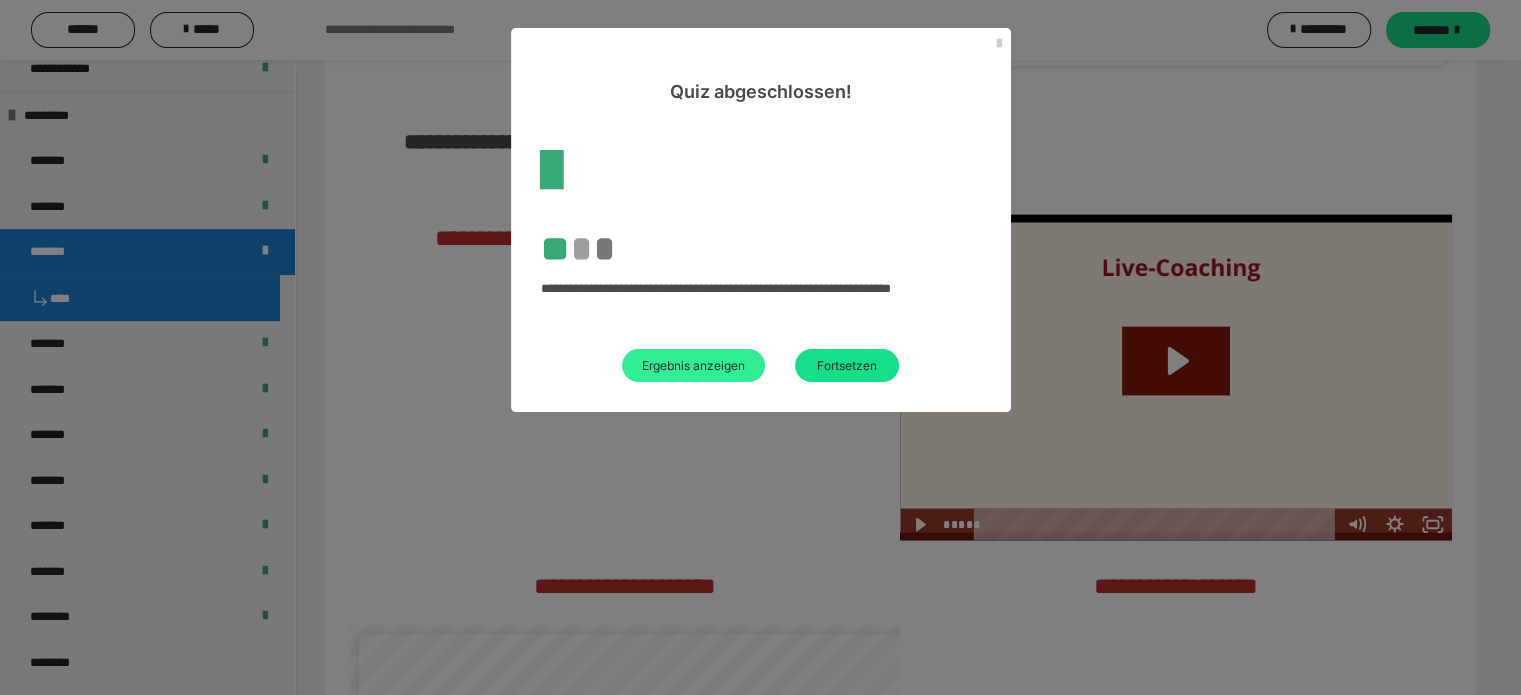 click on "Ergebnis anzeigen" at bounding box center [693, 365] 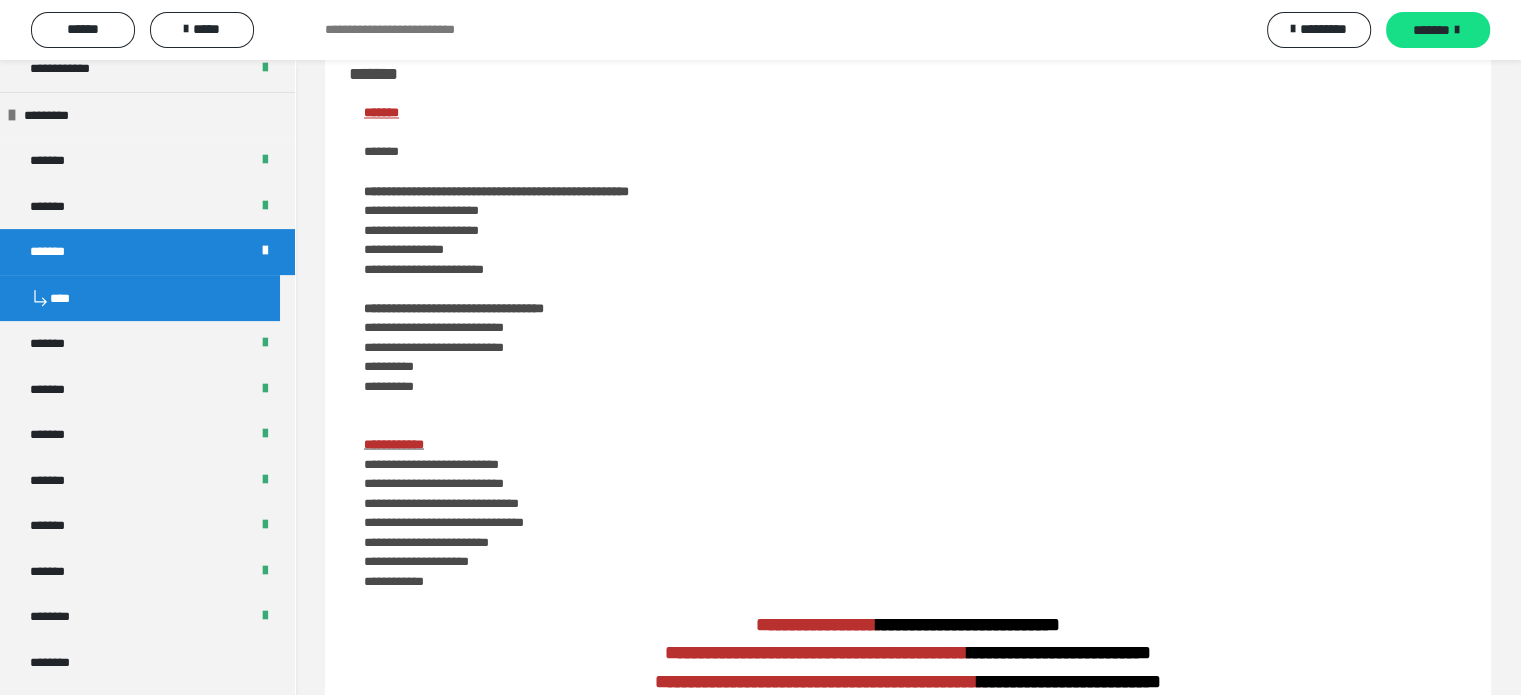scroll, scrollTop: 3008, scrollLeft: 0, axis: vertical 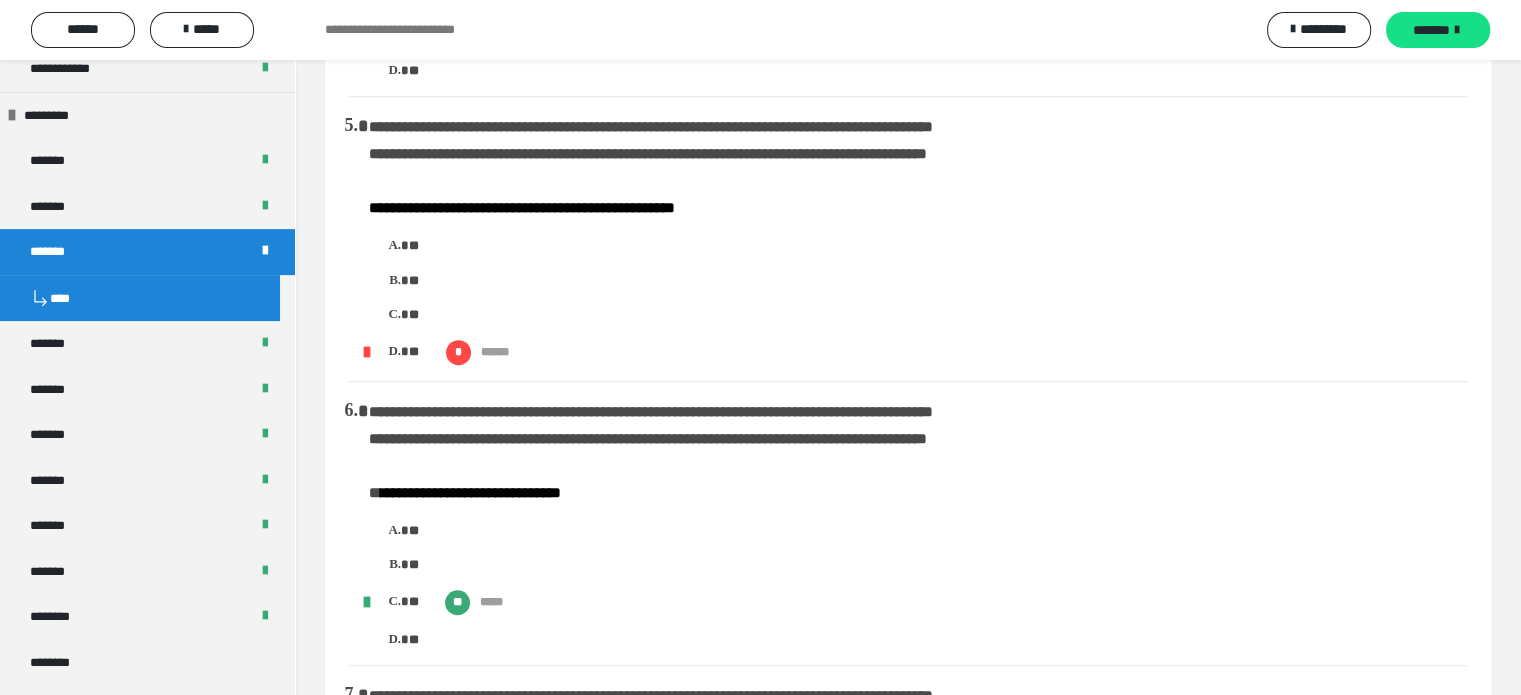 drag, startPoint x: 1520, startPoint y: 143, endPoint x: 1503, endPoint y: 188, distance: 48.104053 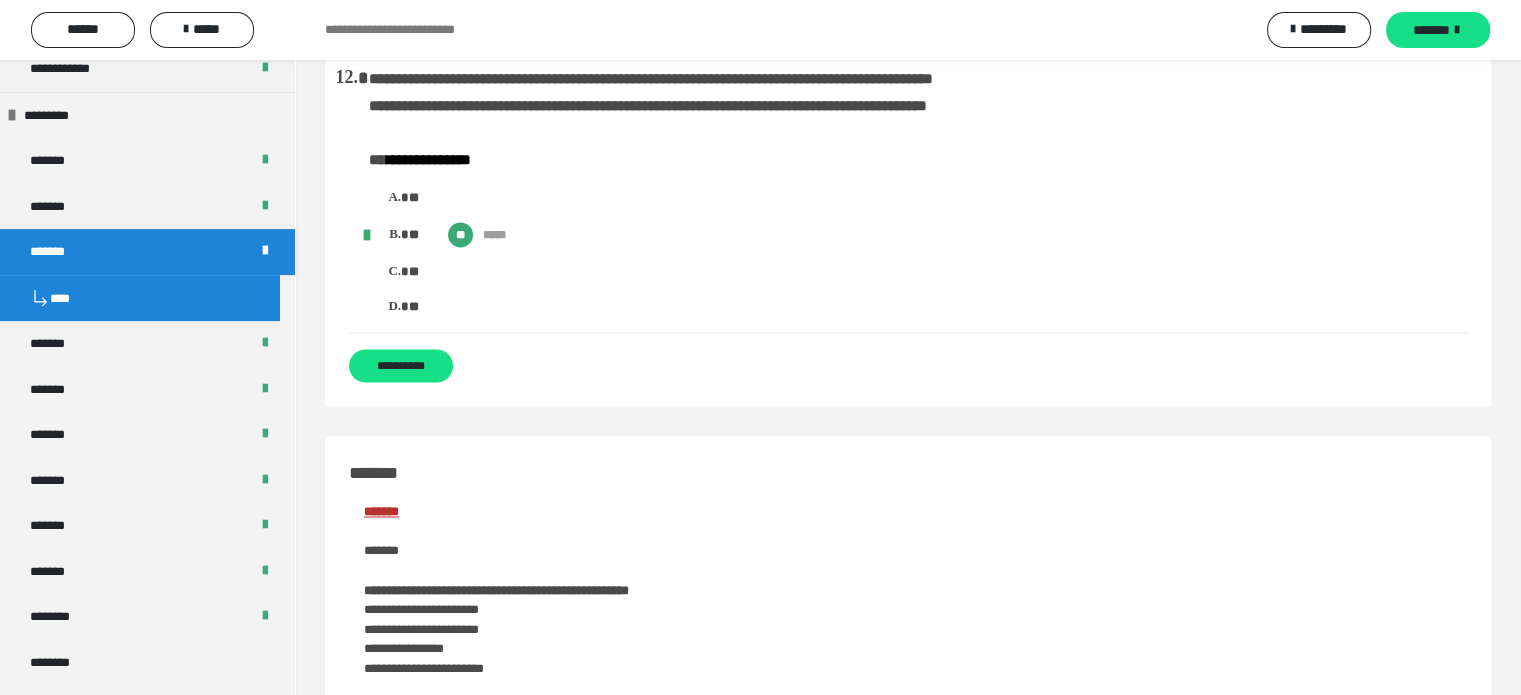 scroll, scrollTop: 3360, scrollLeft: 0, axis: vertical 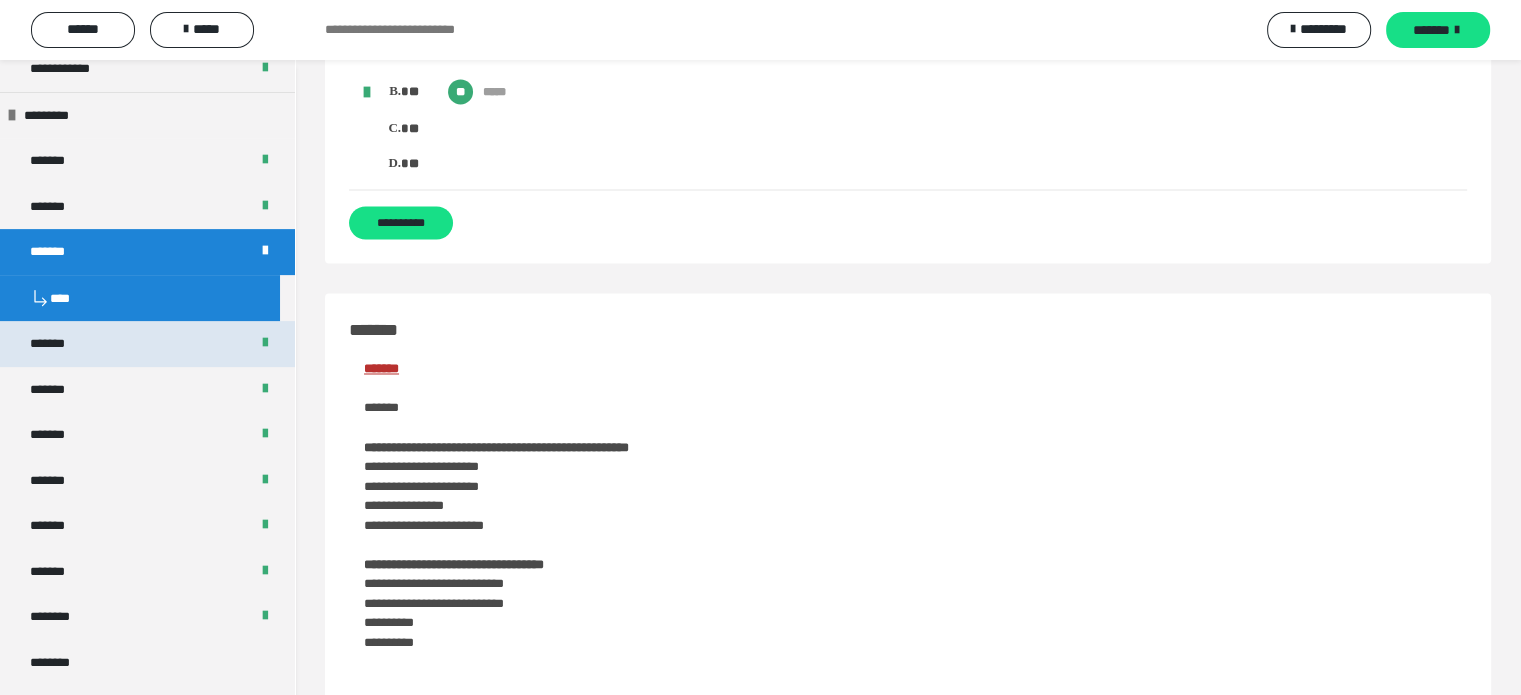 click on "*******" at bounding box center [147, 344] 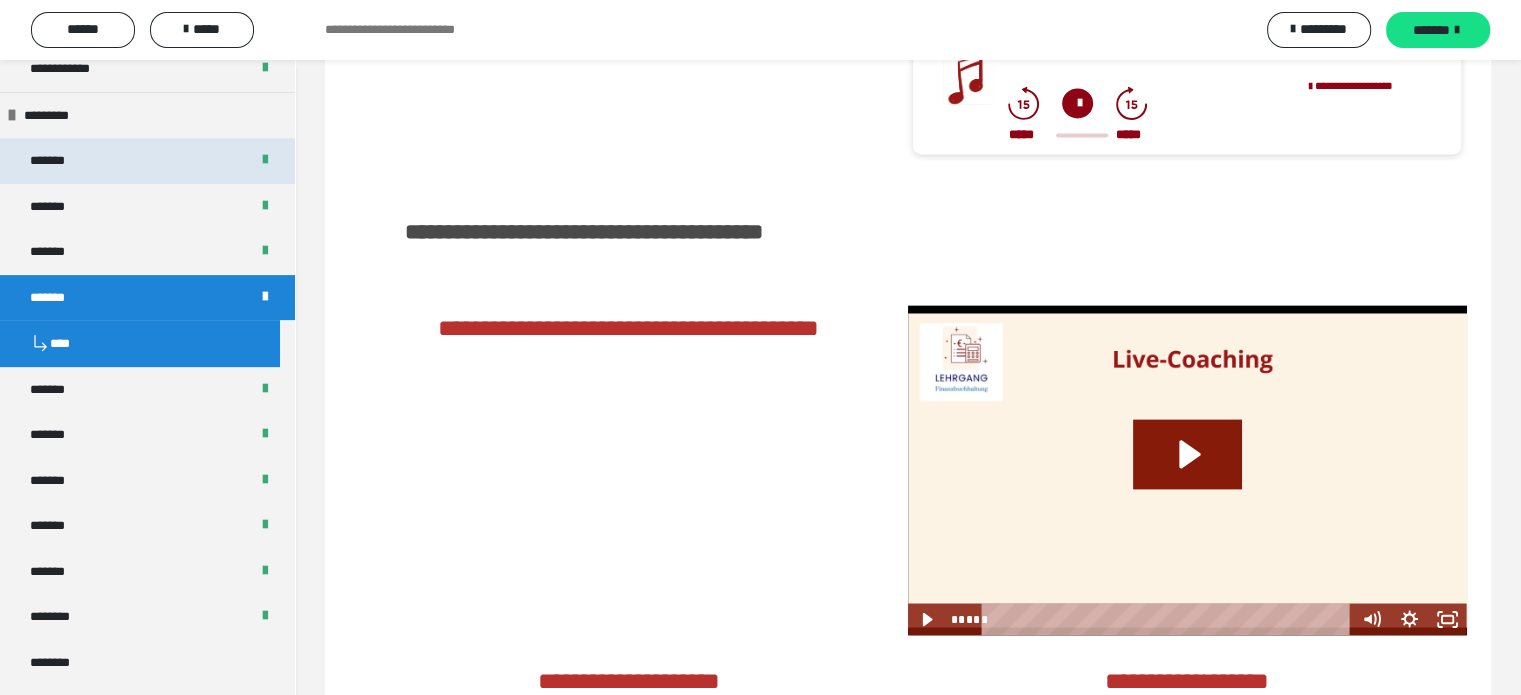 scroll, scrollTop: 262, scrollLeft: 0, axis: vertical 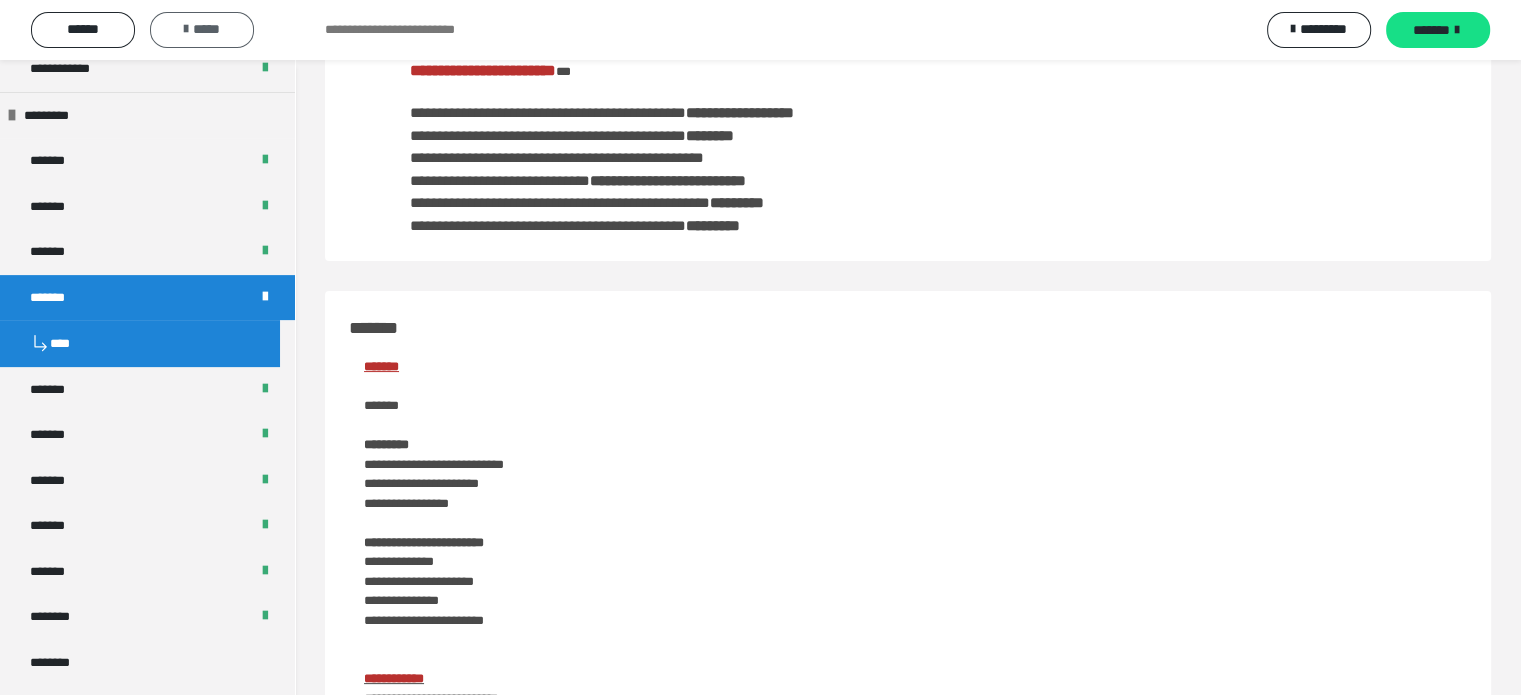 click on "*****" at bounding box center [202, 29] 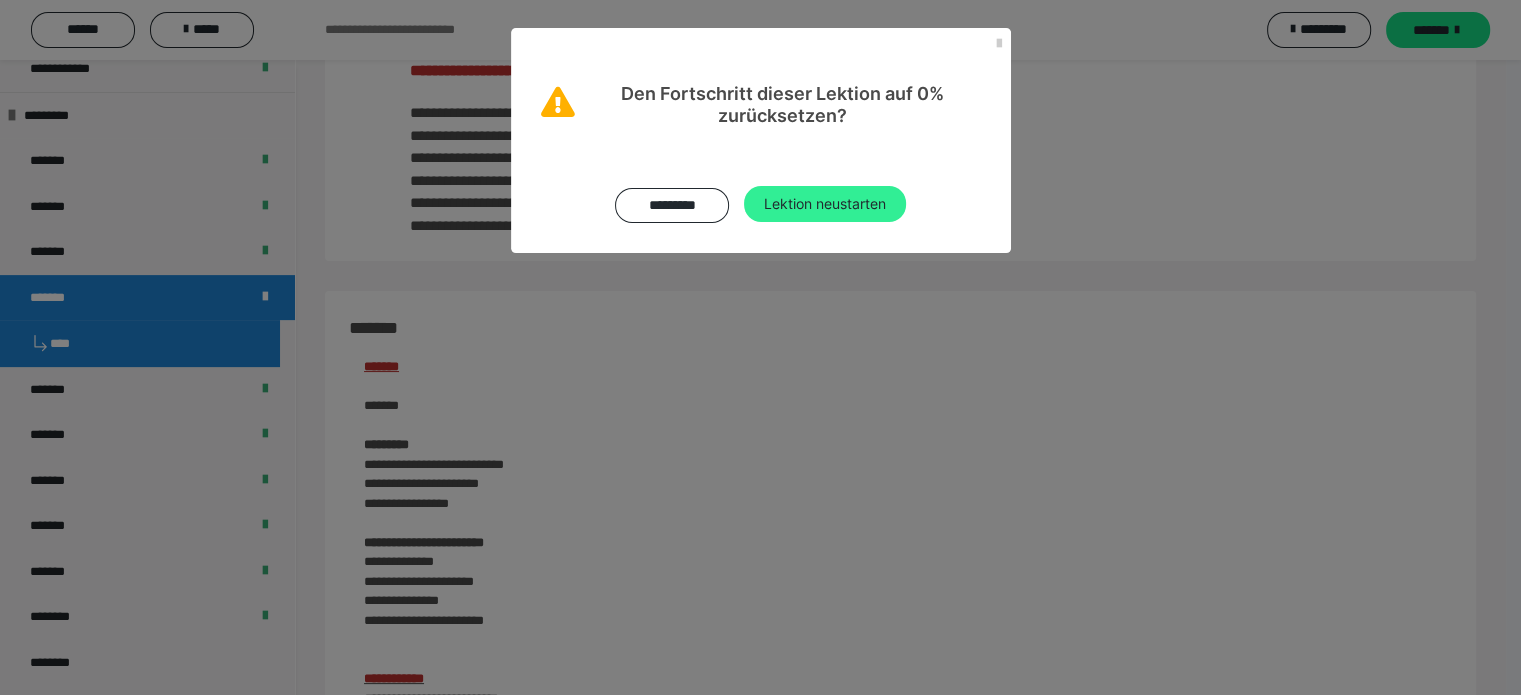 click on "Lektion neustarten" at bounding box center [825, 204] 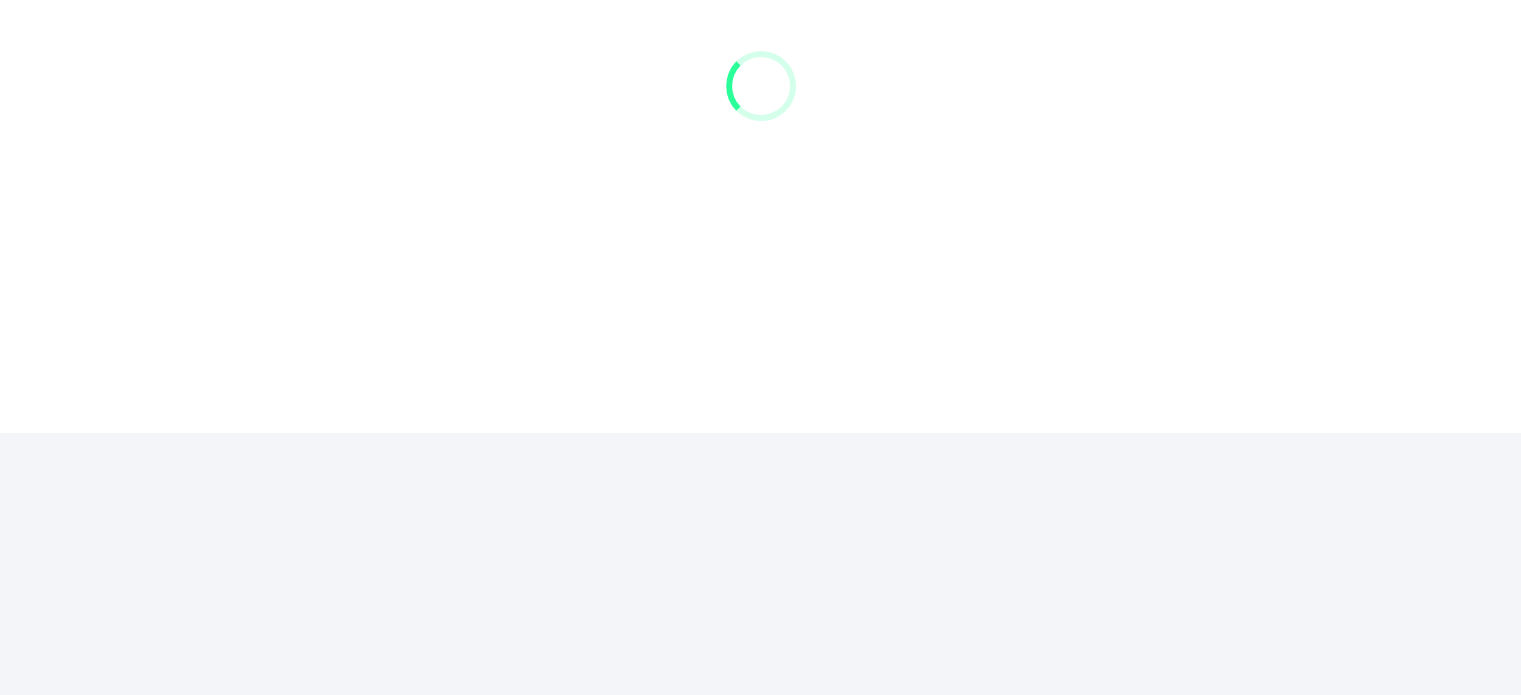 scroll, scrollTop: 0, scrollLeft: 0, axis: both 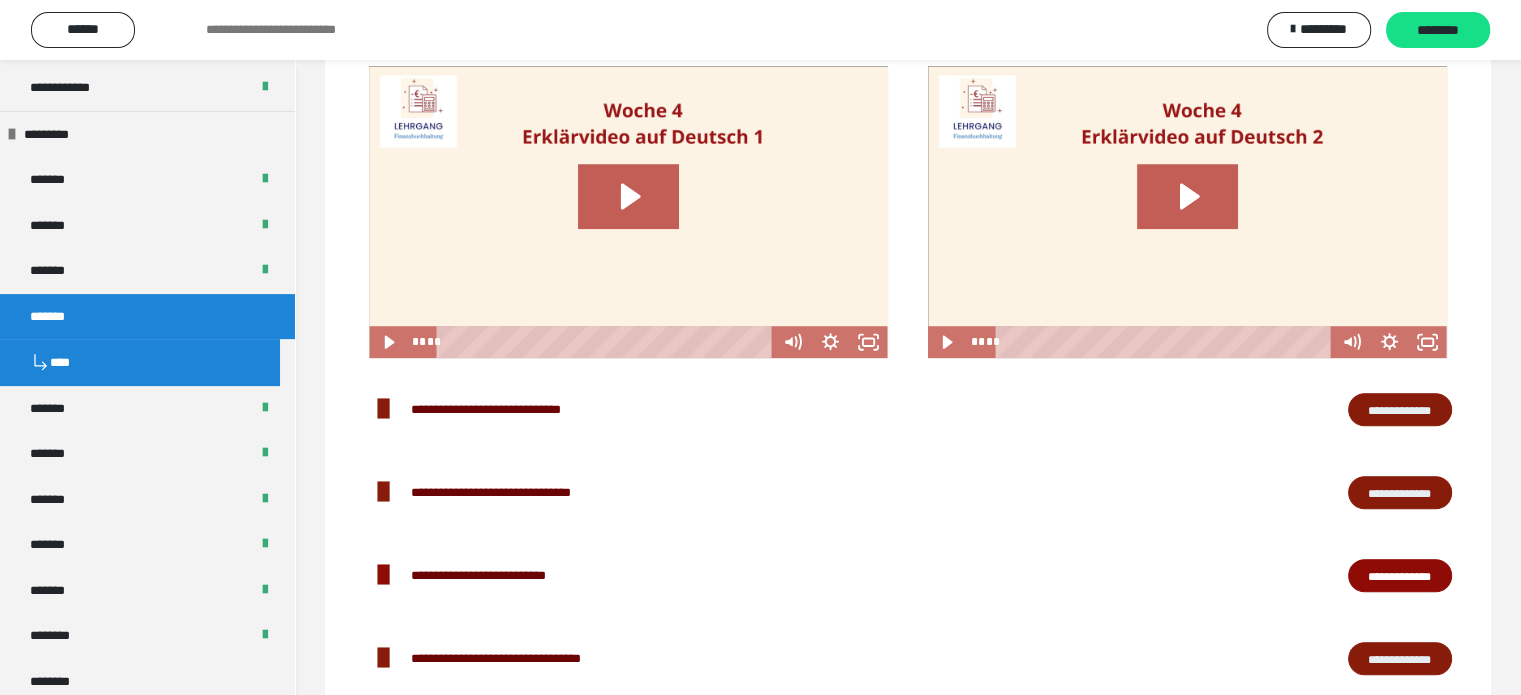 click on "****" at bounding box center (140, 362) 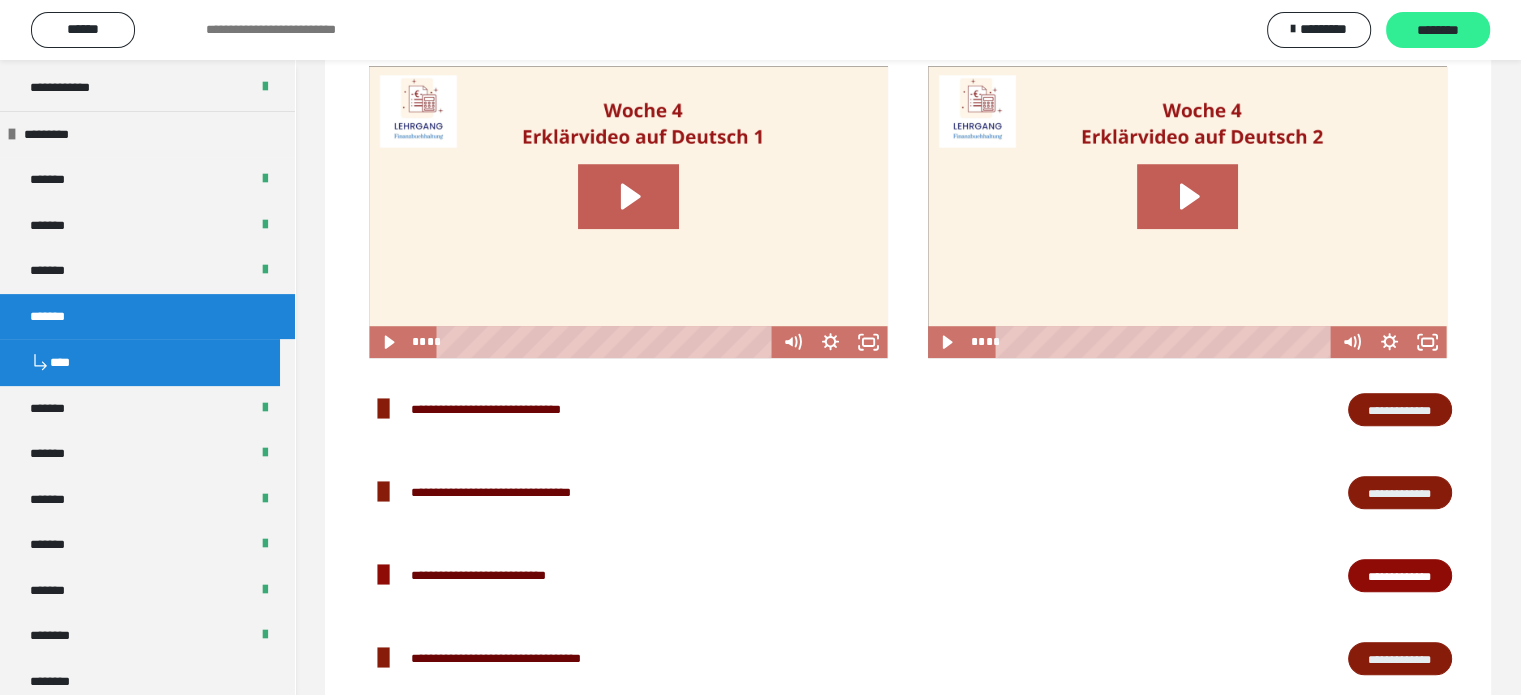 click on "********" at bounding box center [1438, 30] 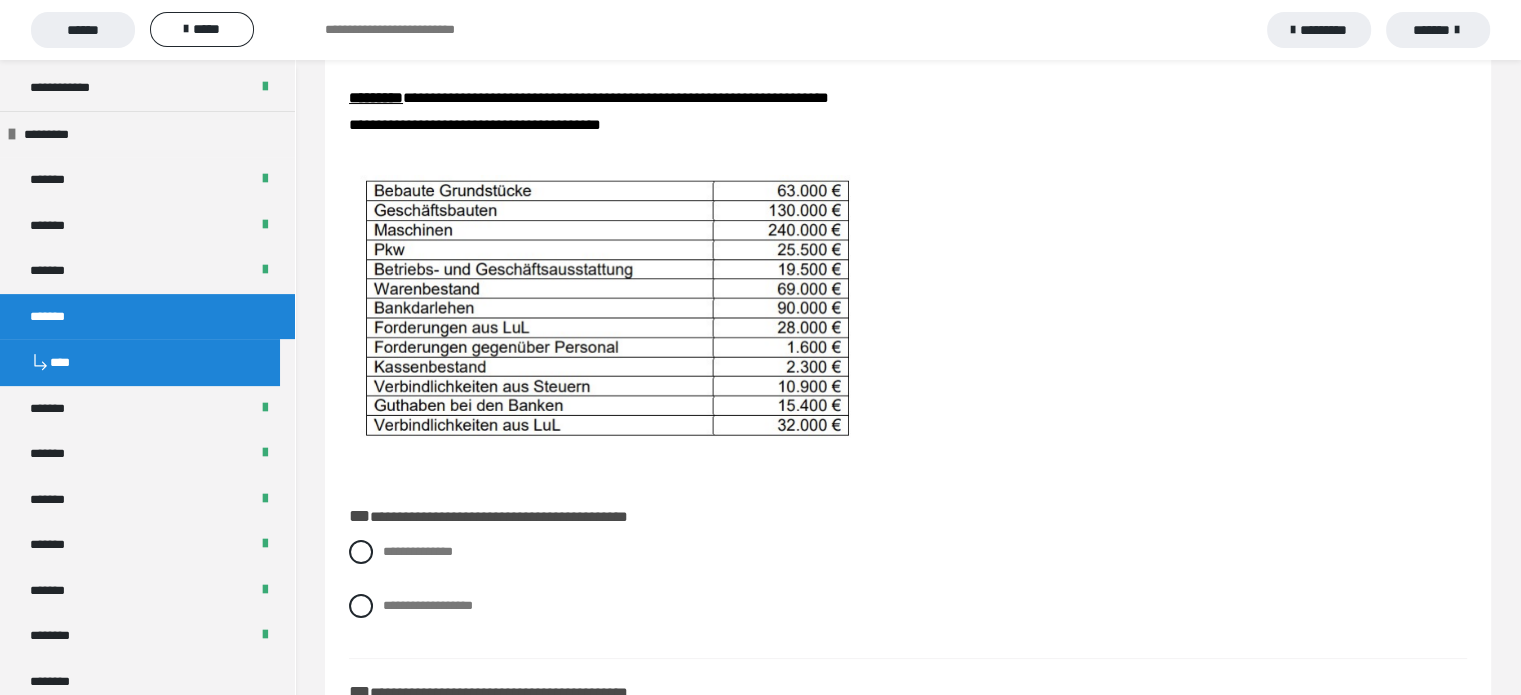 scroll, scrollTop: 233, scrollLeft: 0, axis: vertical 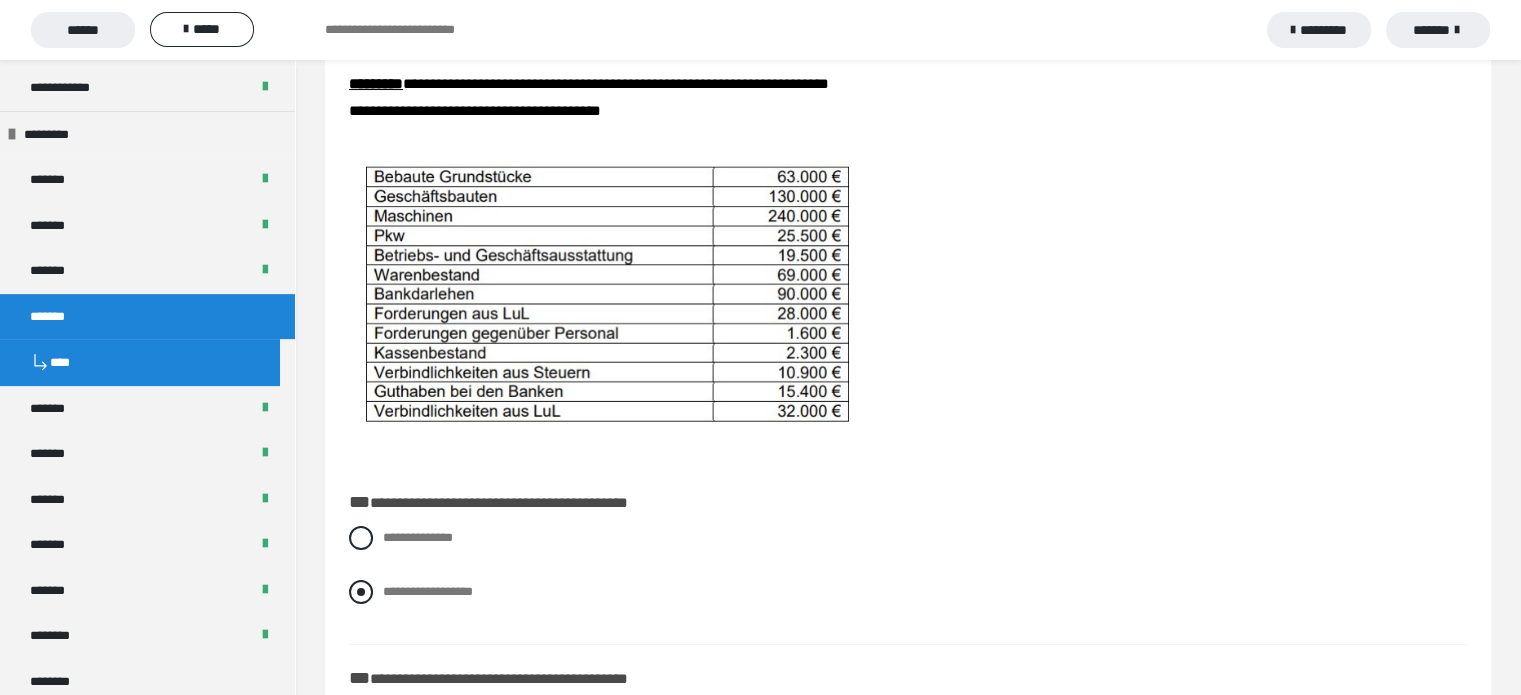 click at bounding box center (361, 592) 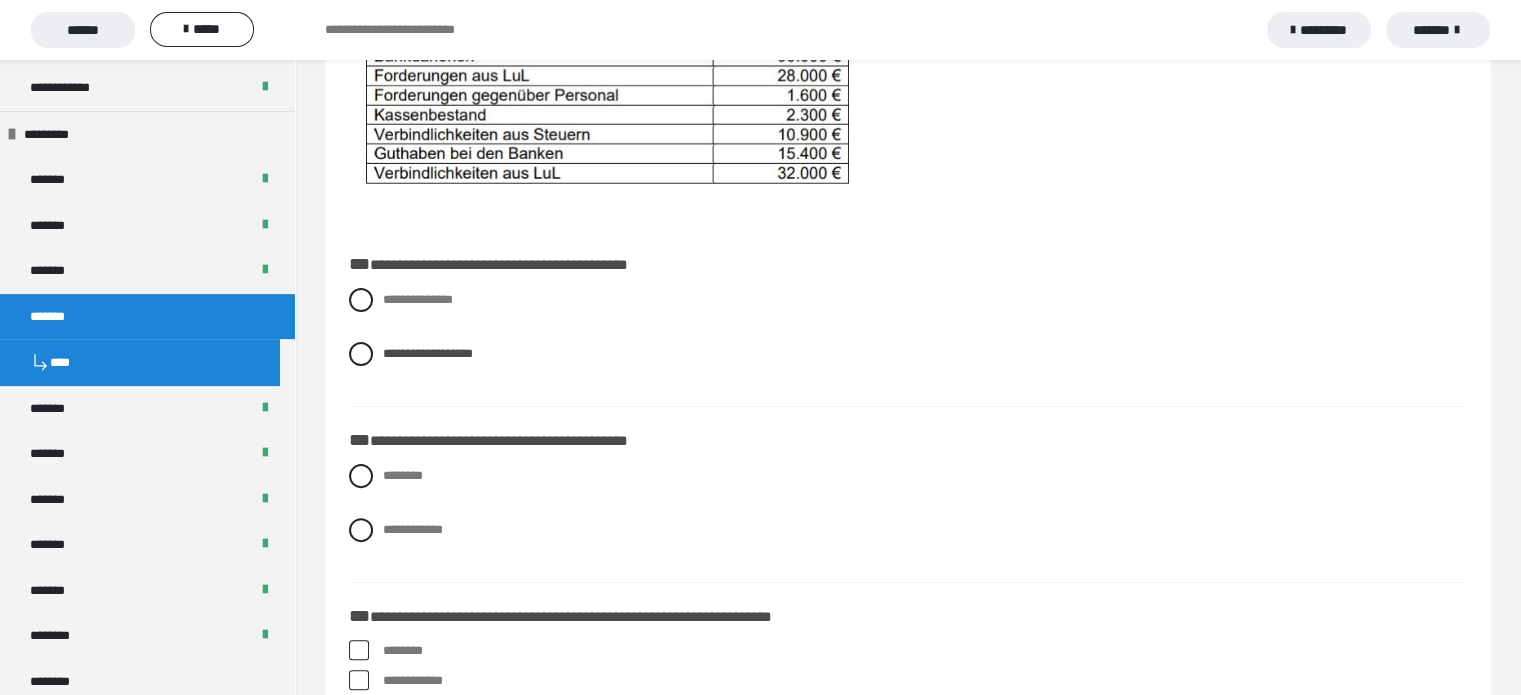 scroll, scrollTop: 510, scrollLeft: 0, axis: vertical 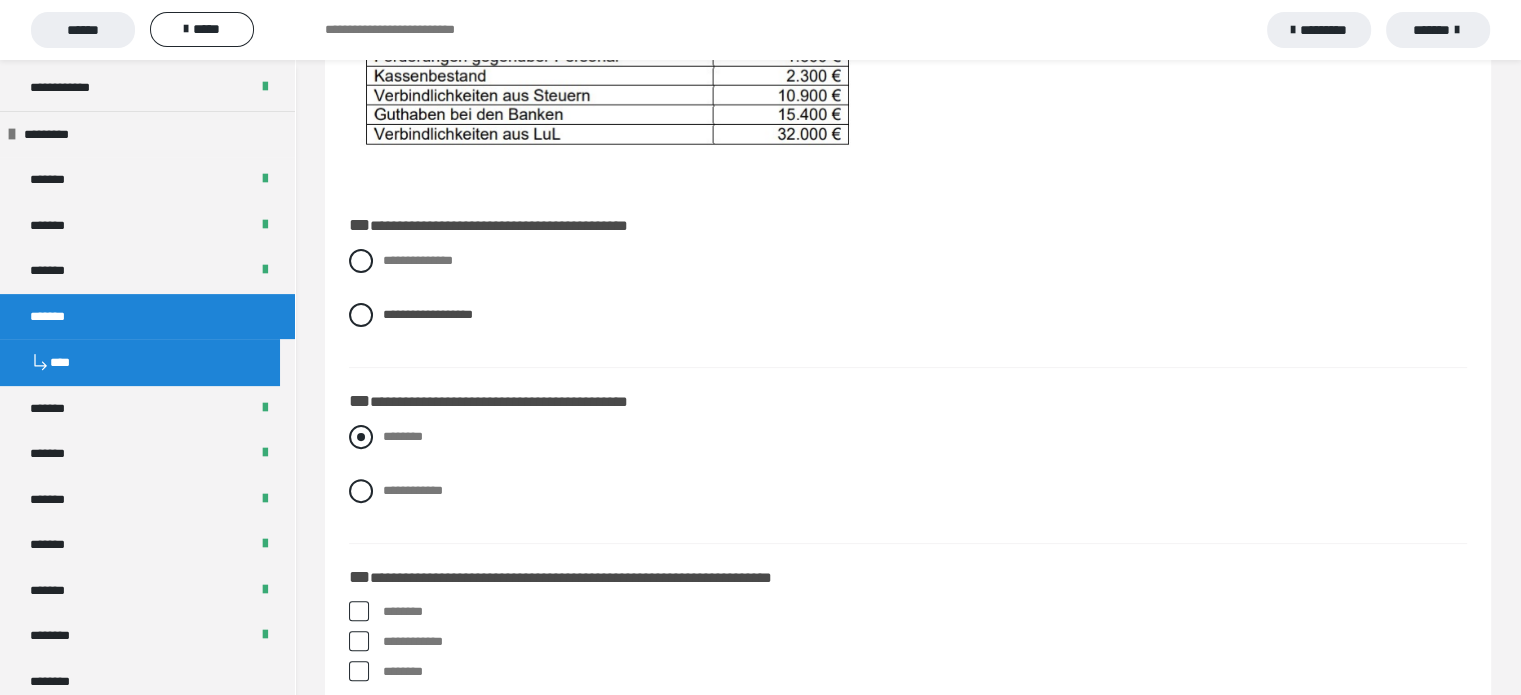 click at bounding box center [361, 437] 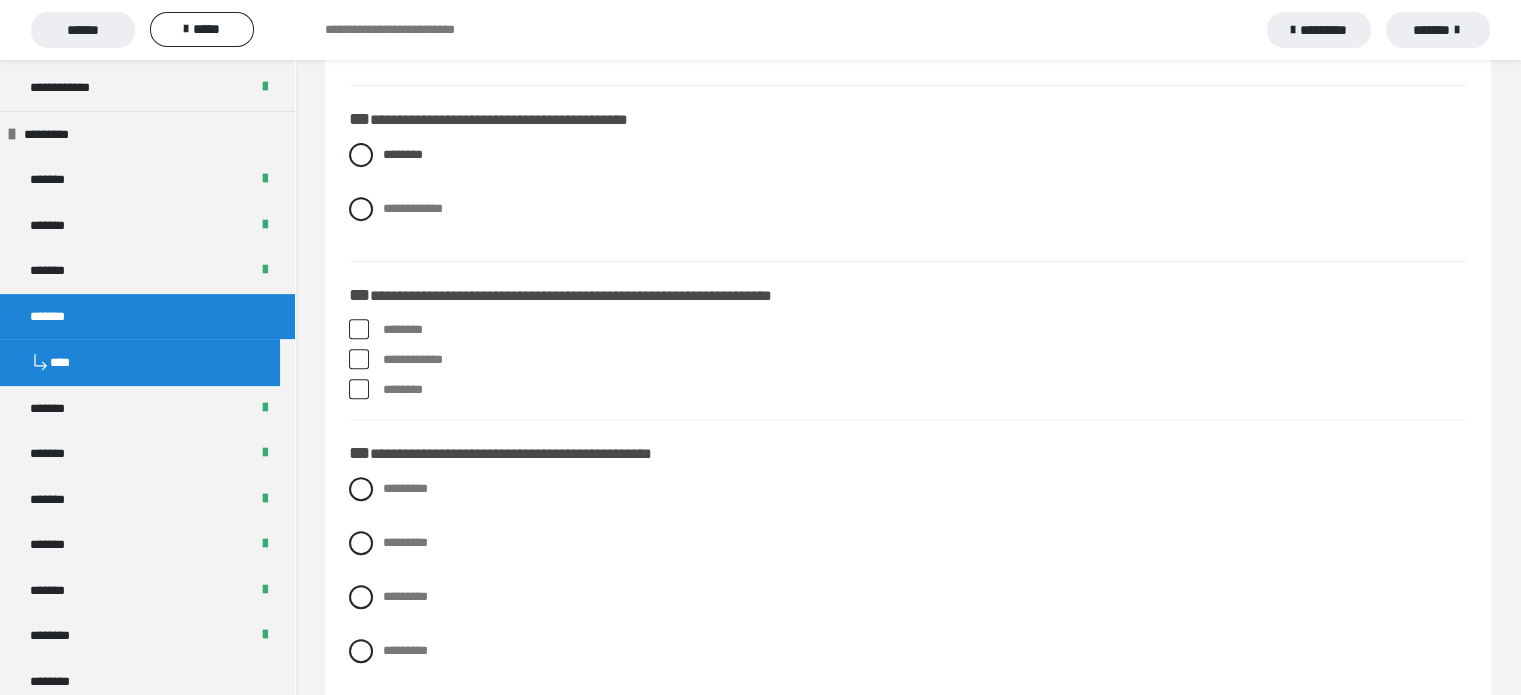 scroll, scrollTop: 808, scrollLeft: 0, axis: vertical 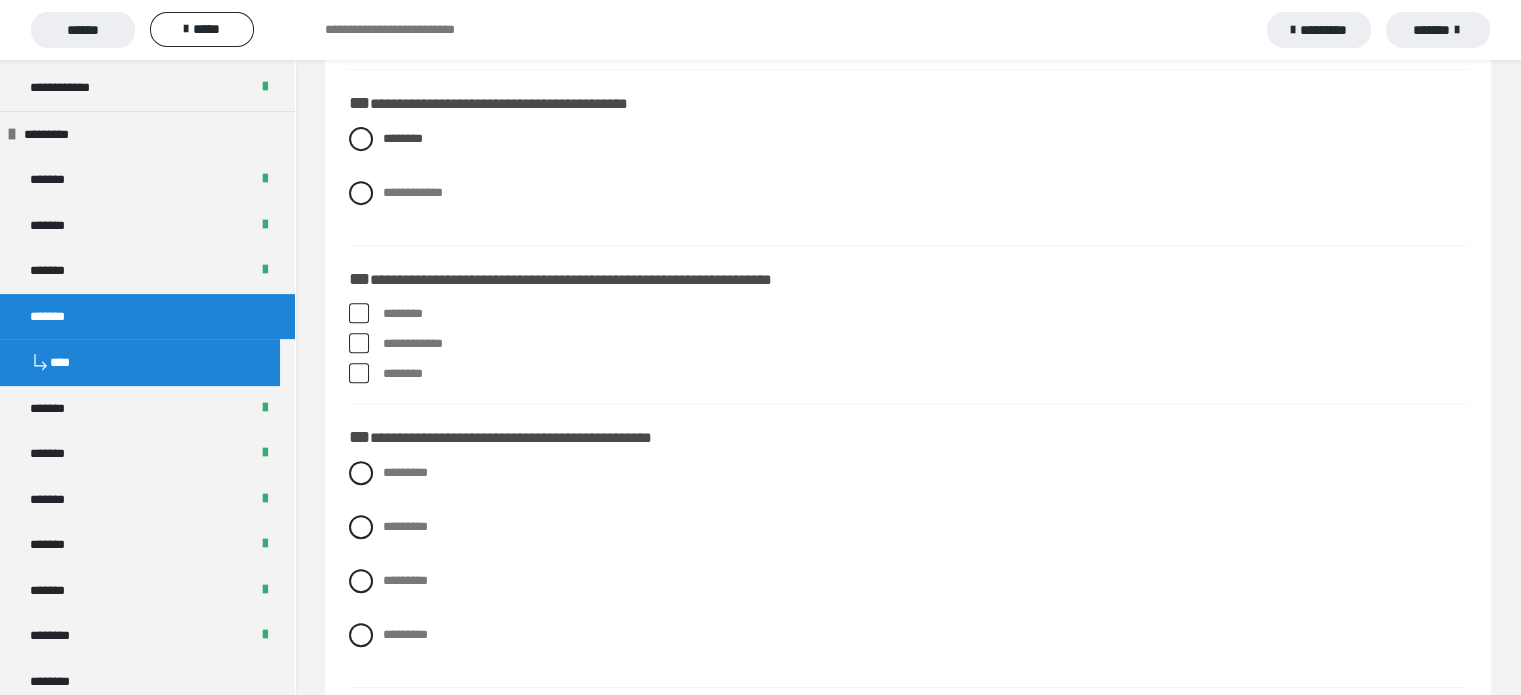 click at bounding box center (359, 373) 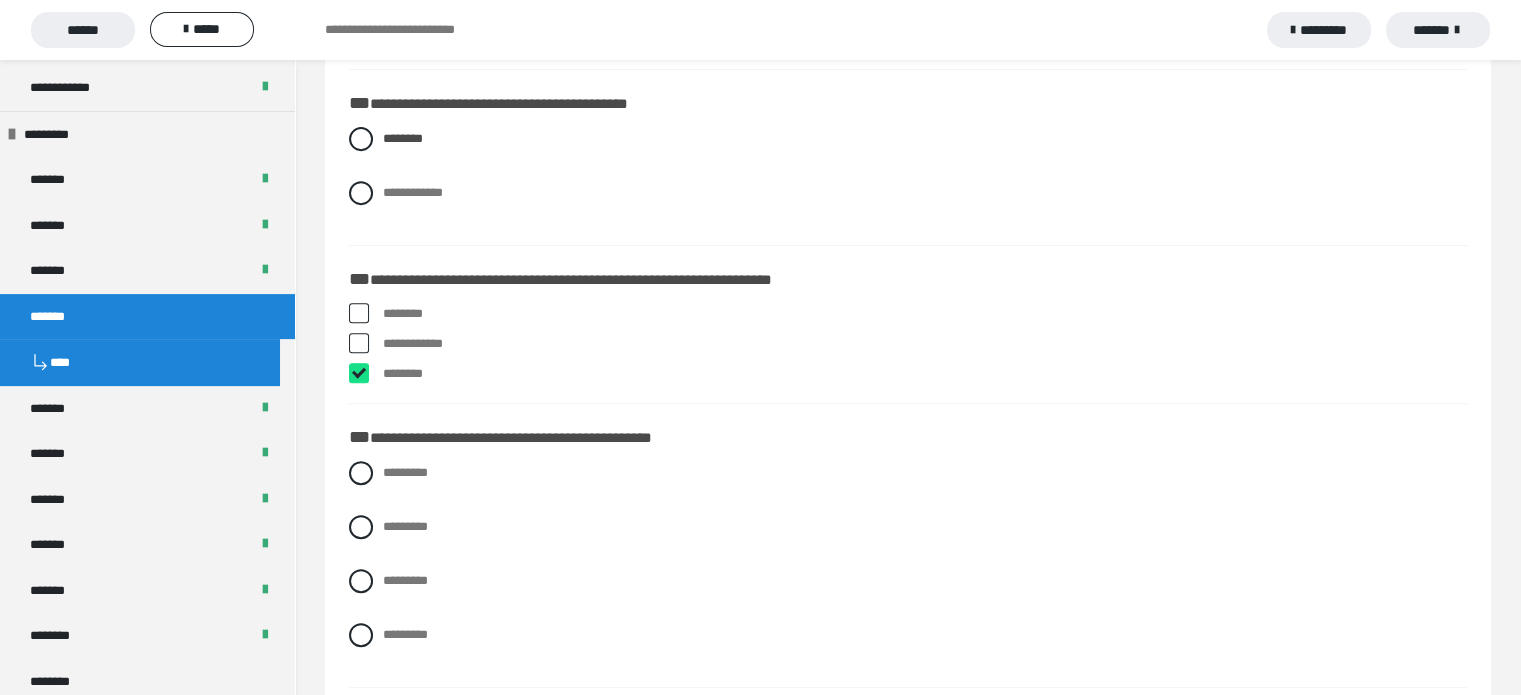 checkbox on "****" 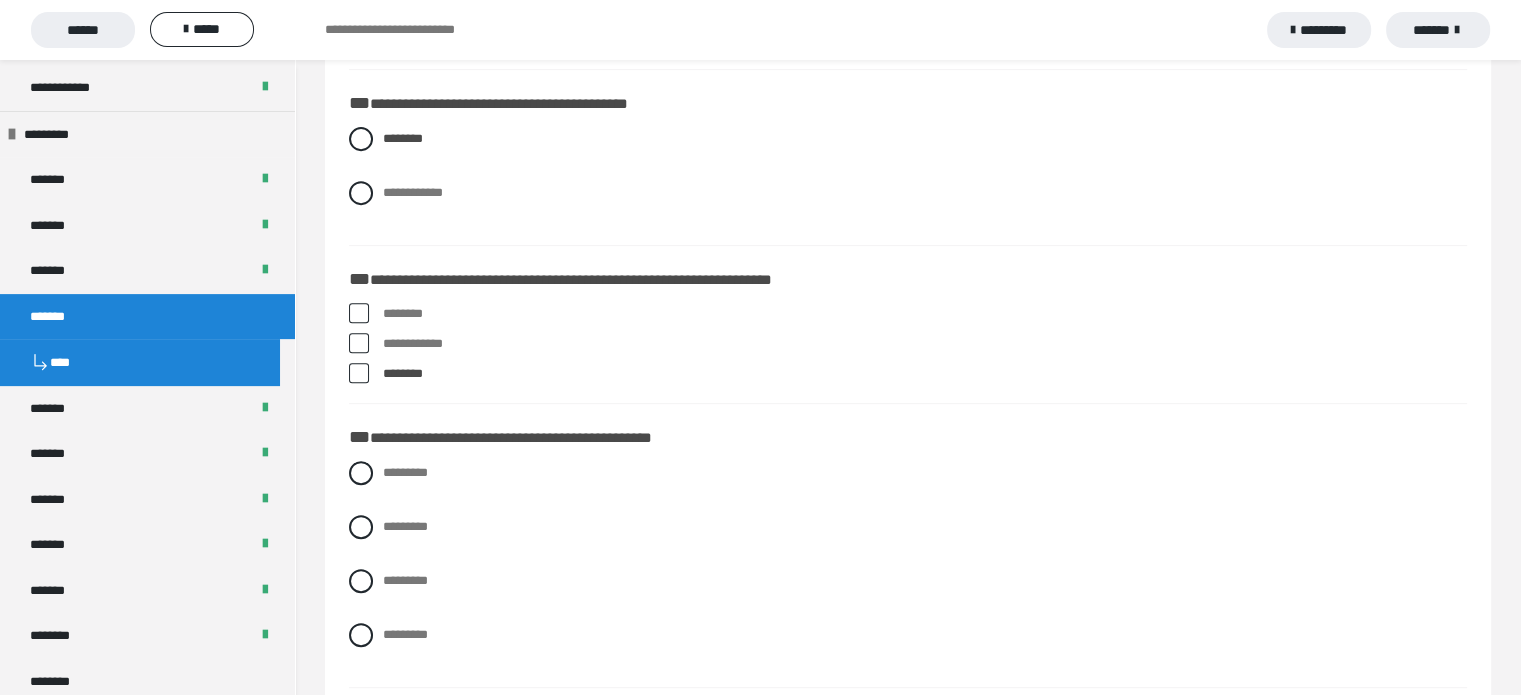 click at bounding box center [359, 343] 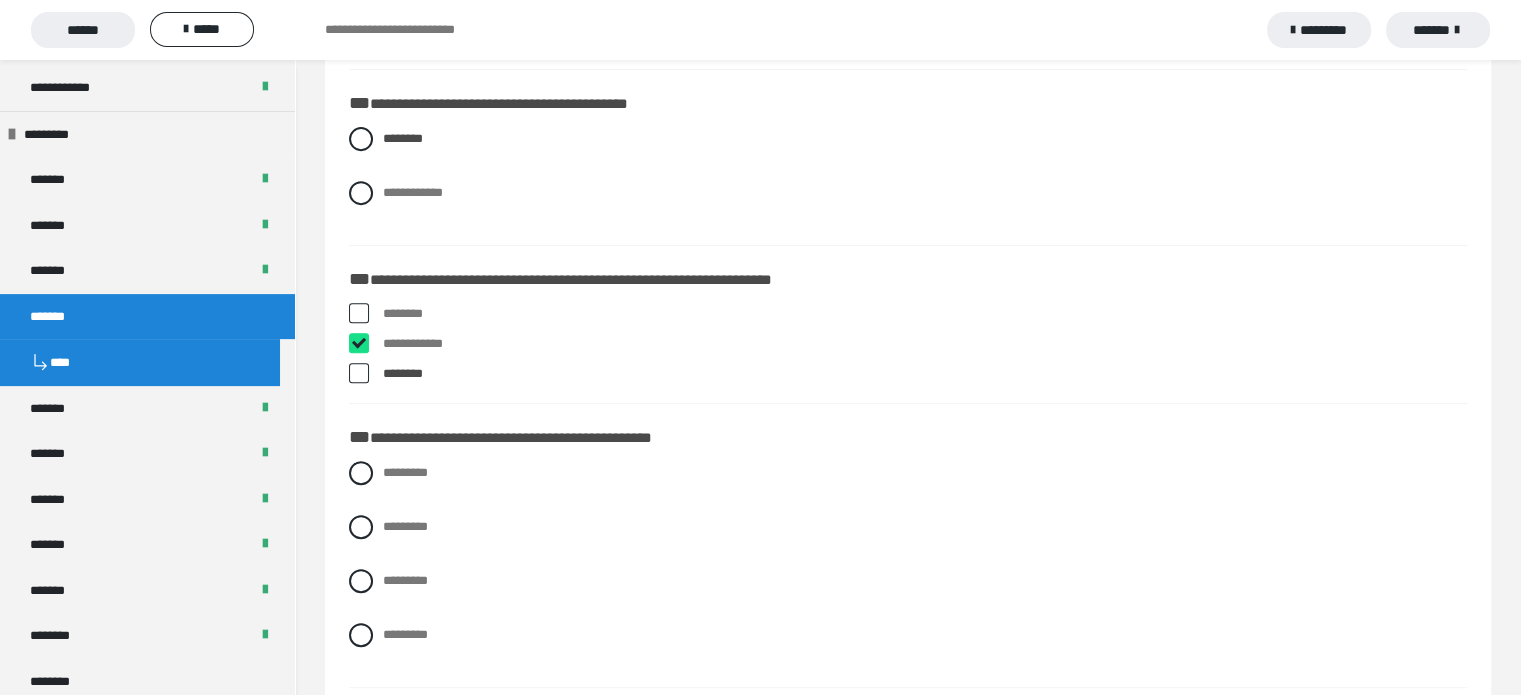 checkbox on "****" 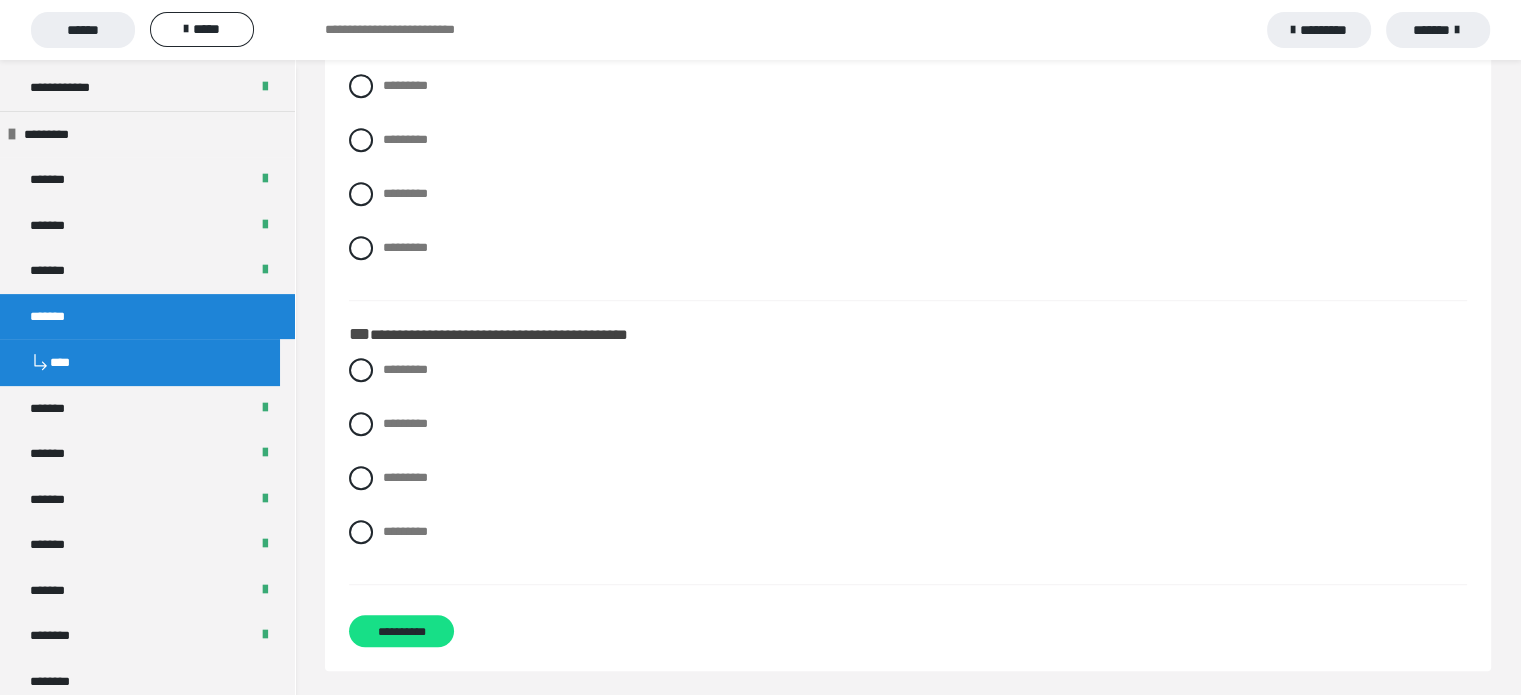 scroll, scrollTop: 1193, scrollLeft: 0, axis: vertical 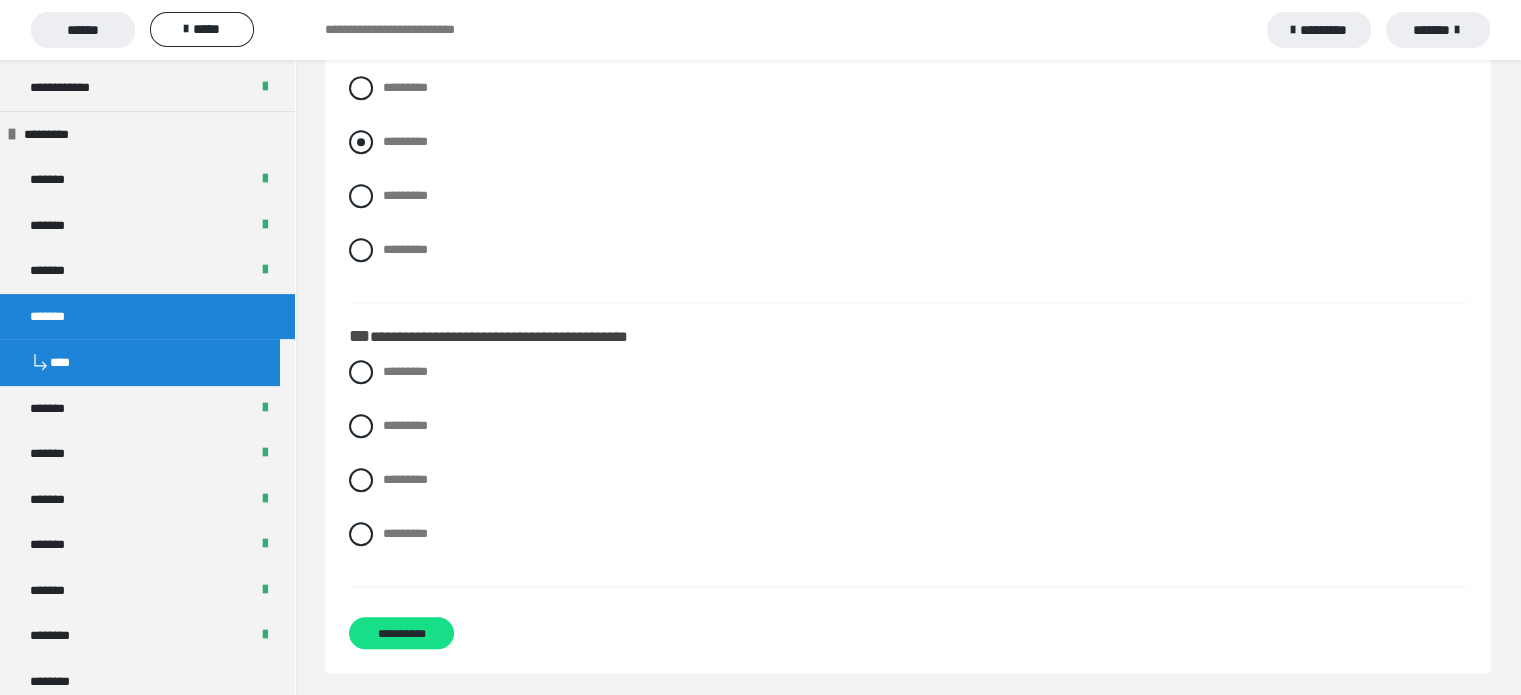 click at bounding box center [361, 142] 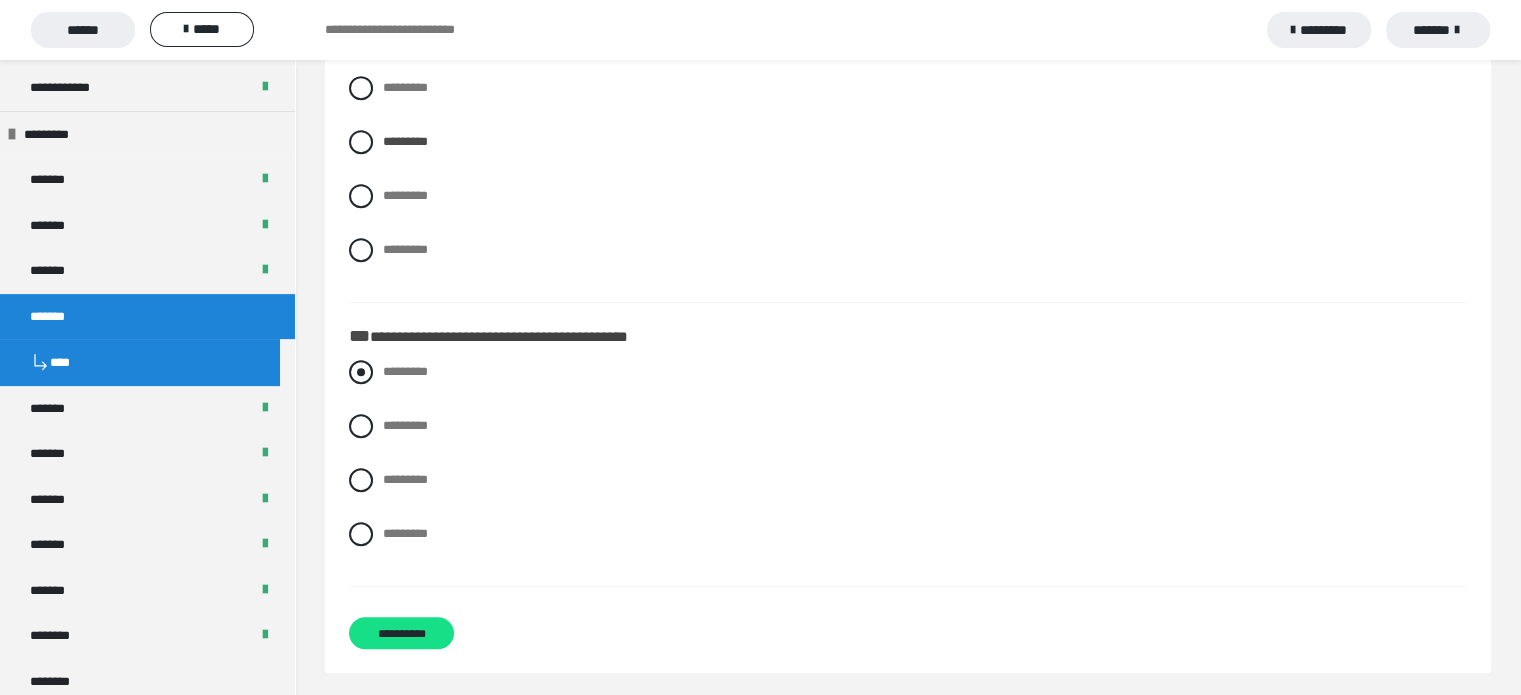 click at bounding box center [361, 372] 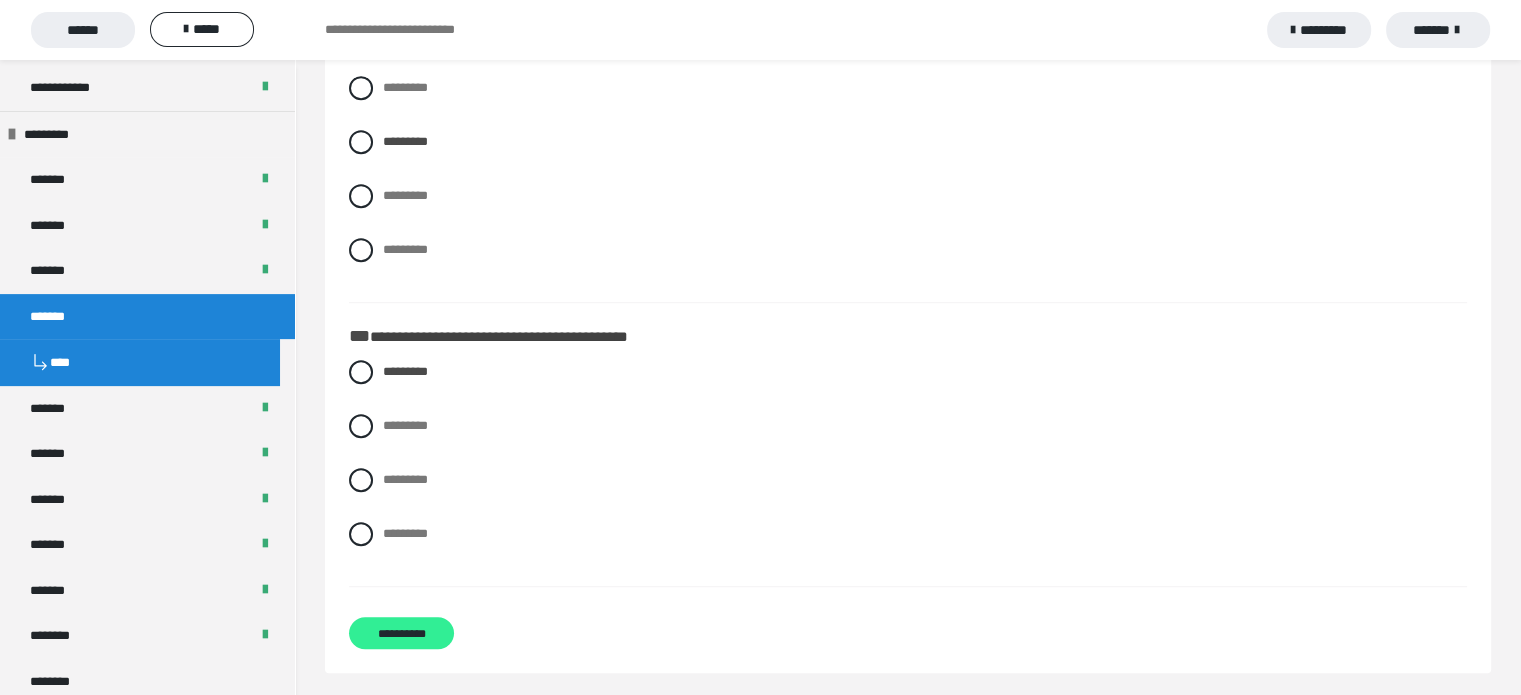 click on "**********" at bounding box center (401, 633) 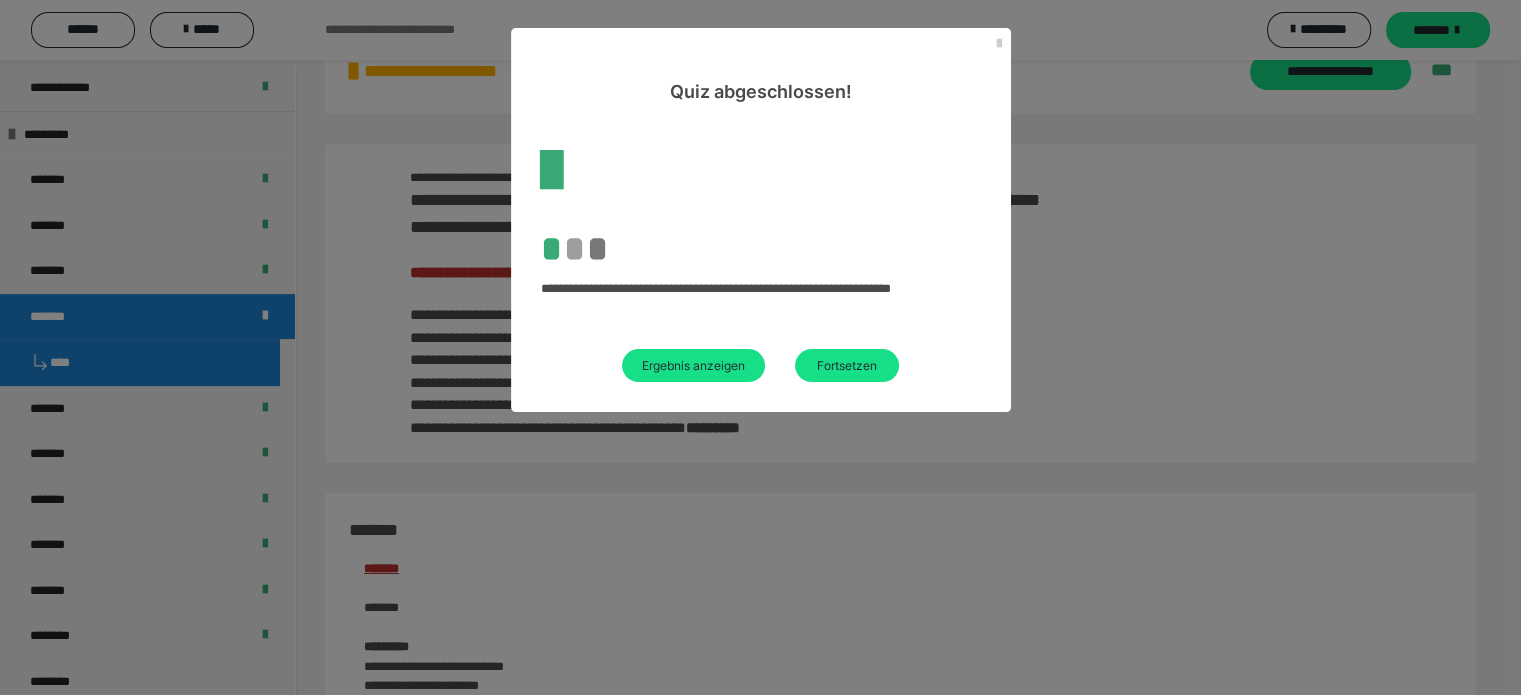 scroll, scrollTop: 1193, scrollLeft: 0, axis: vertical 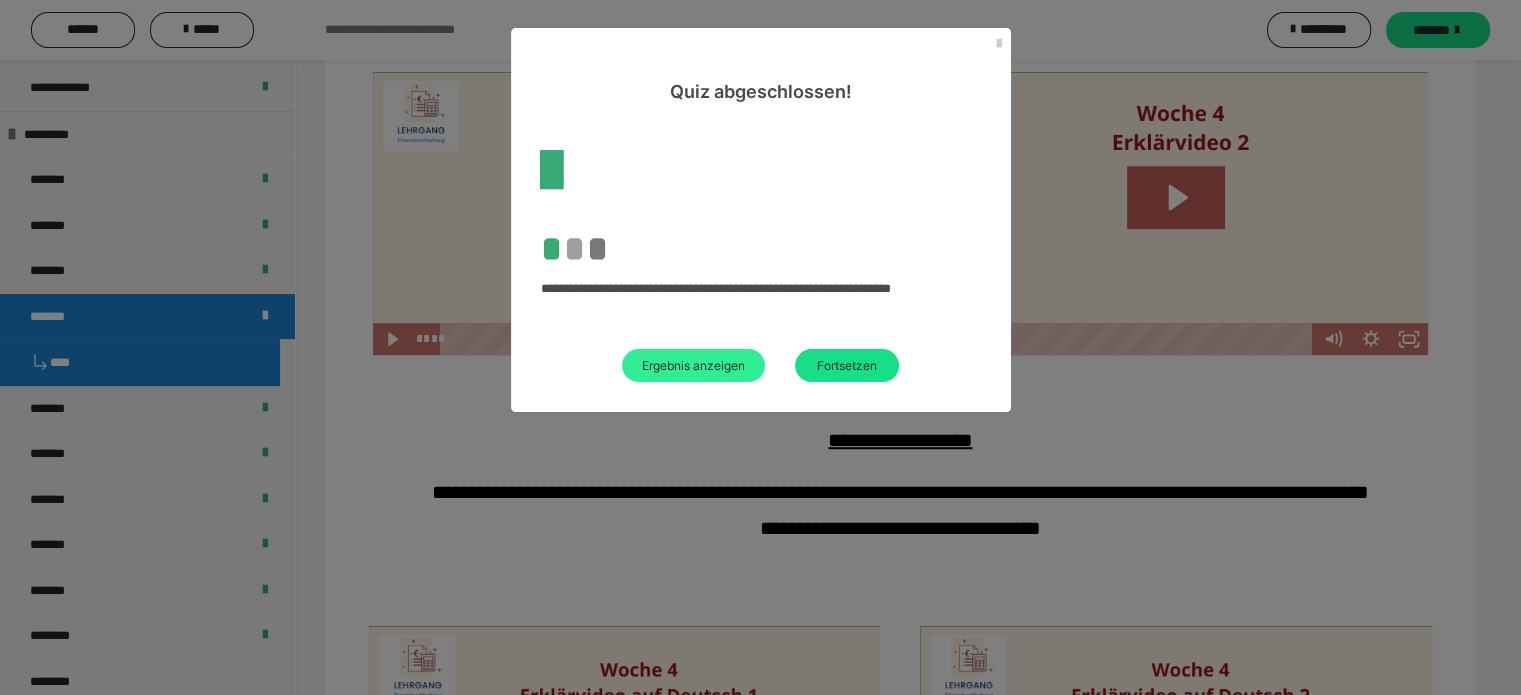 click on "Ergebnis anzeigen" at bounding box center [693, 365] 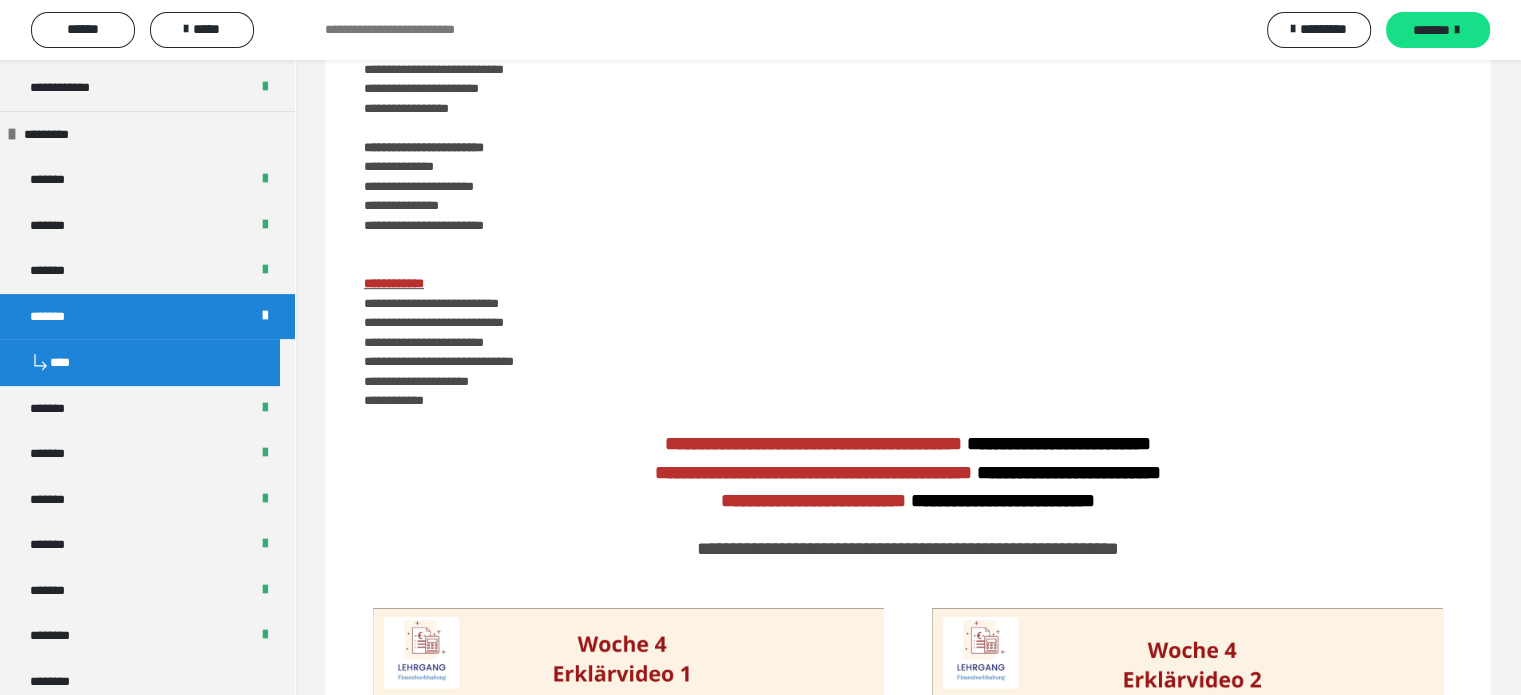 scroll, scrollTop: 585, scrollLeft: 0, axis: vertical 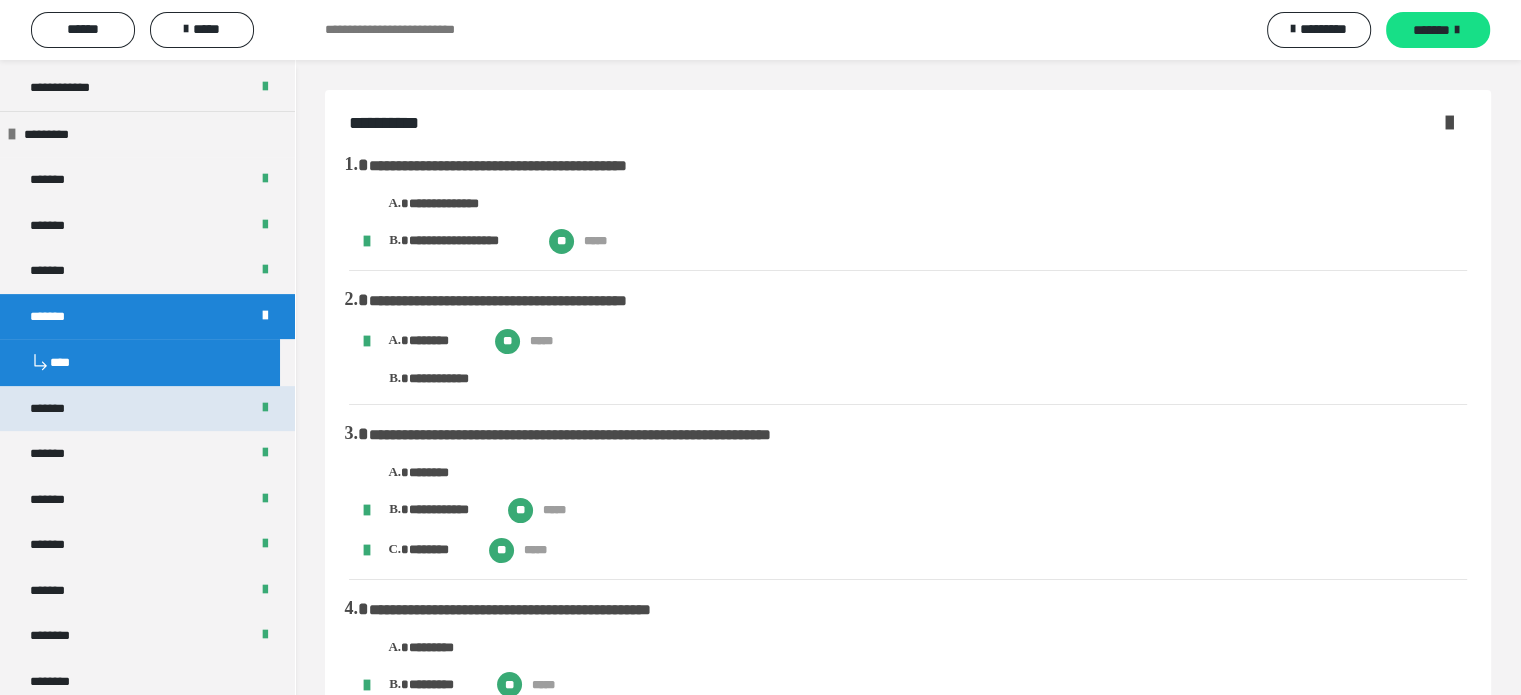 click on "*******" at bounding box center (58, 409) 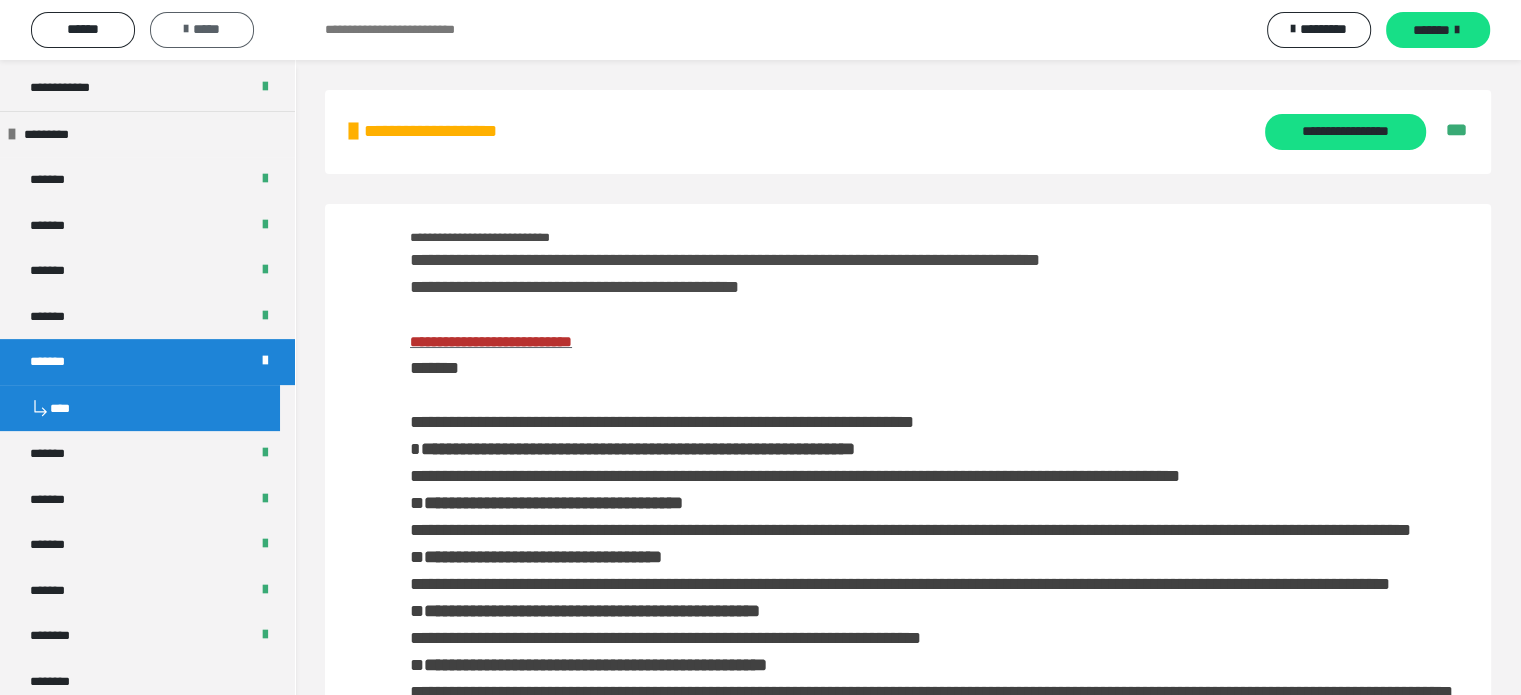 click on "*****" at bounding box center [202, 29] 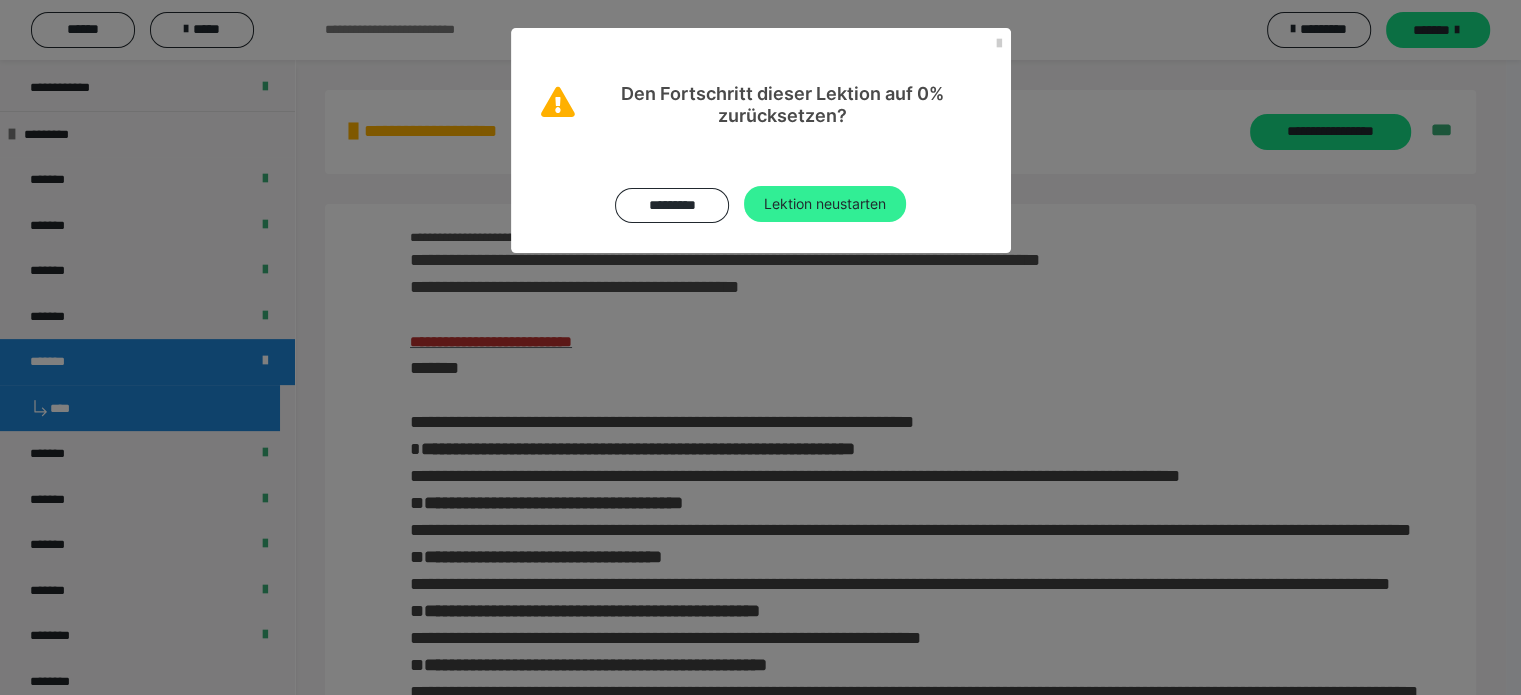 click on "Lektion neustarten" at bounding box center [825, 204] 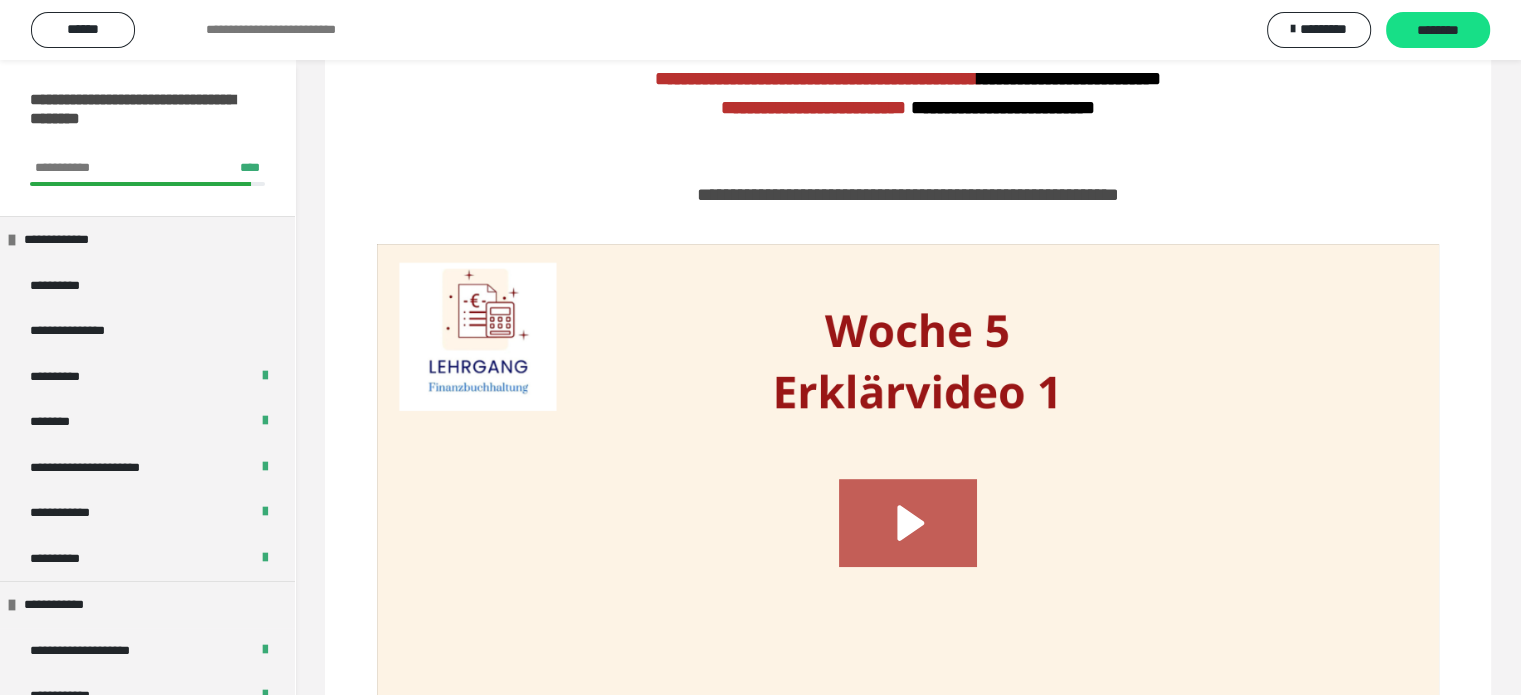 scroll, scrollTop: 0, scrollLeft: 0, axis: both 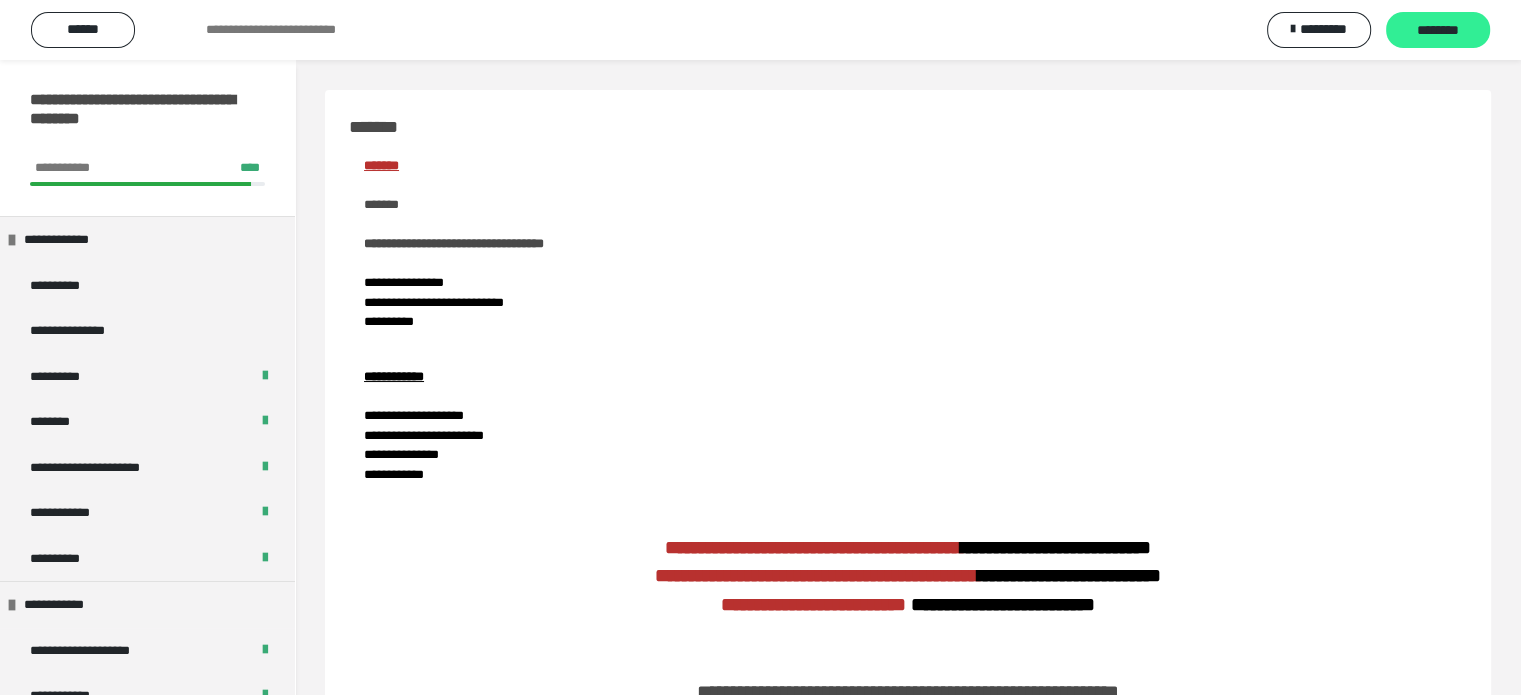 click on "********" at bounding box center (1438, 31) 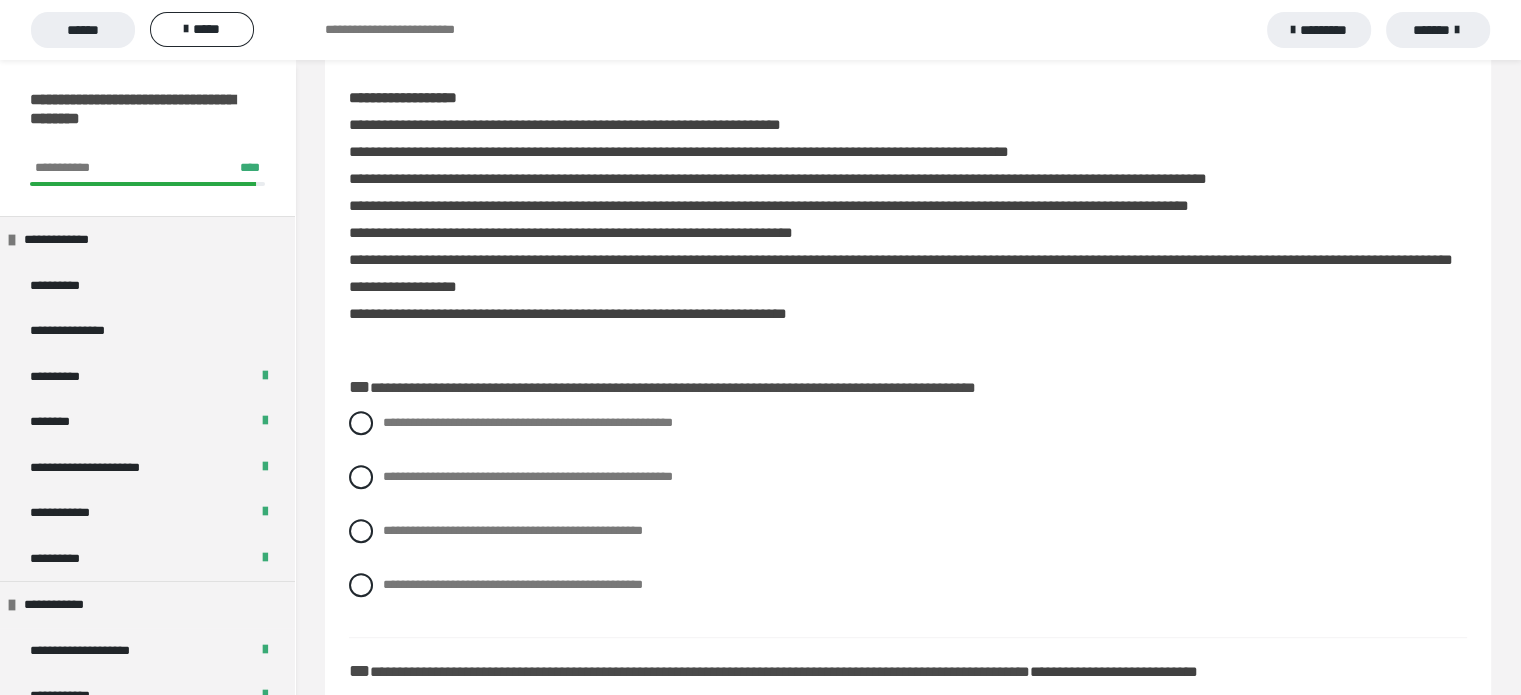 scroll, scrollTop: 725, scrollLeft: 0, axis: vertical 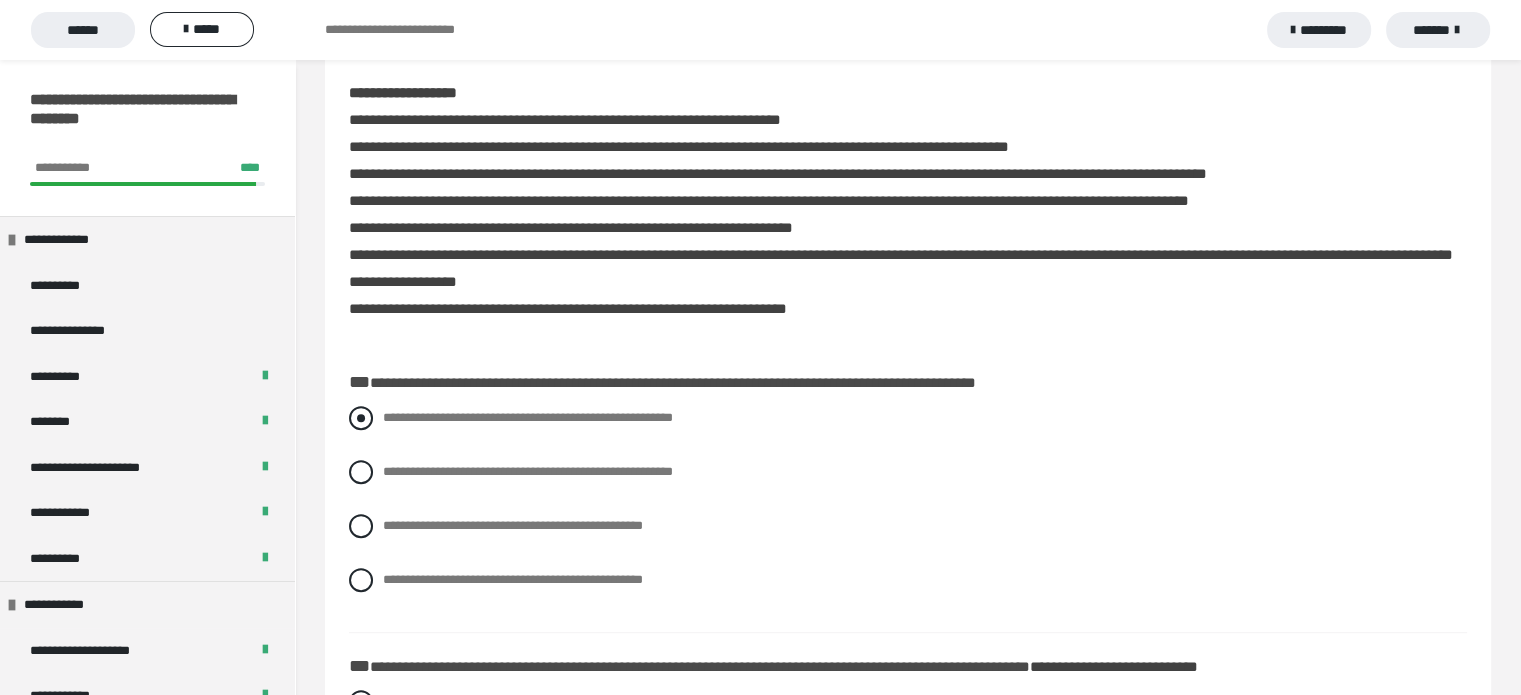 click at bounding box center [361, 418] 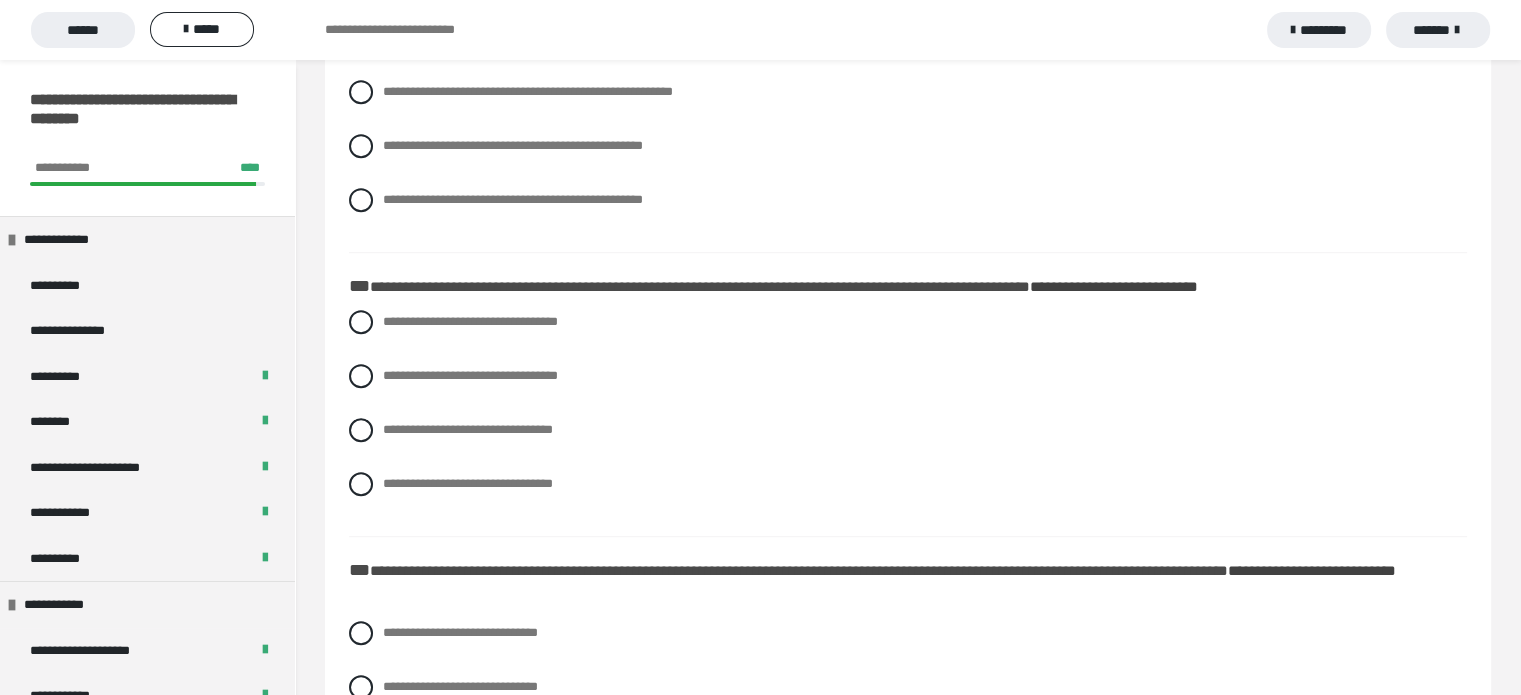 scroll, scrollTop: 1120, scrollLeft: 0, axis: vertical 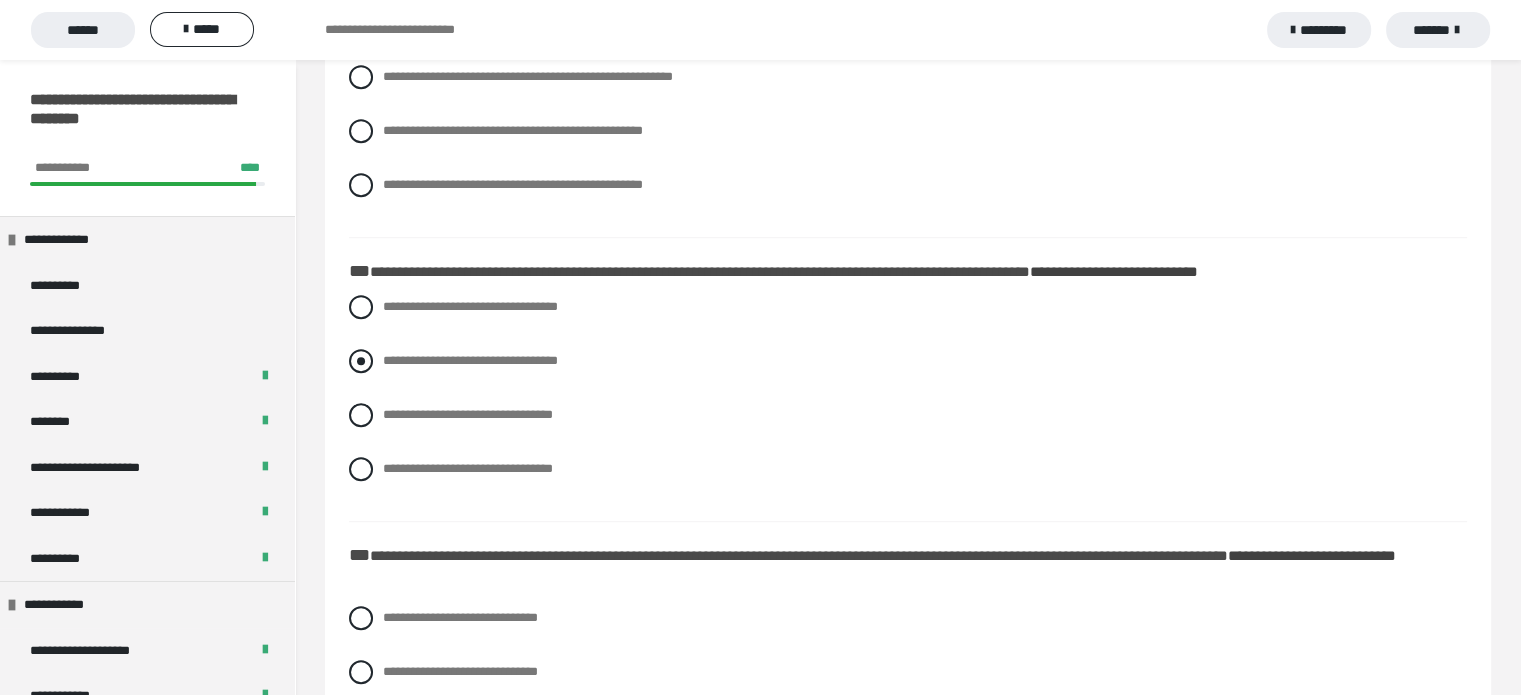 click at bounding box center [361, 361] 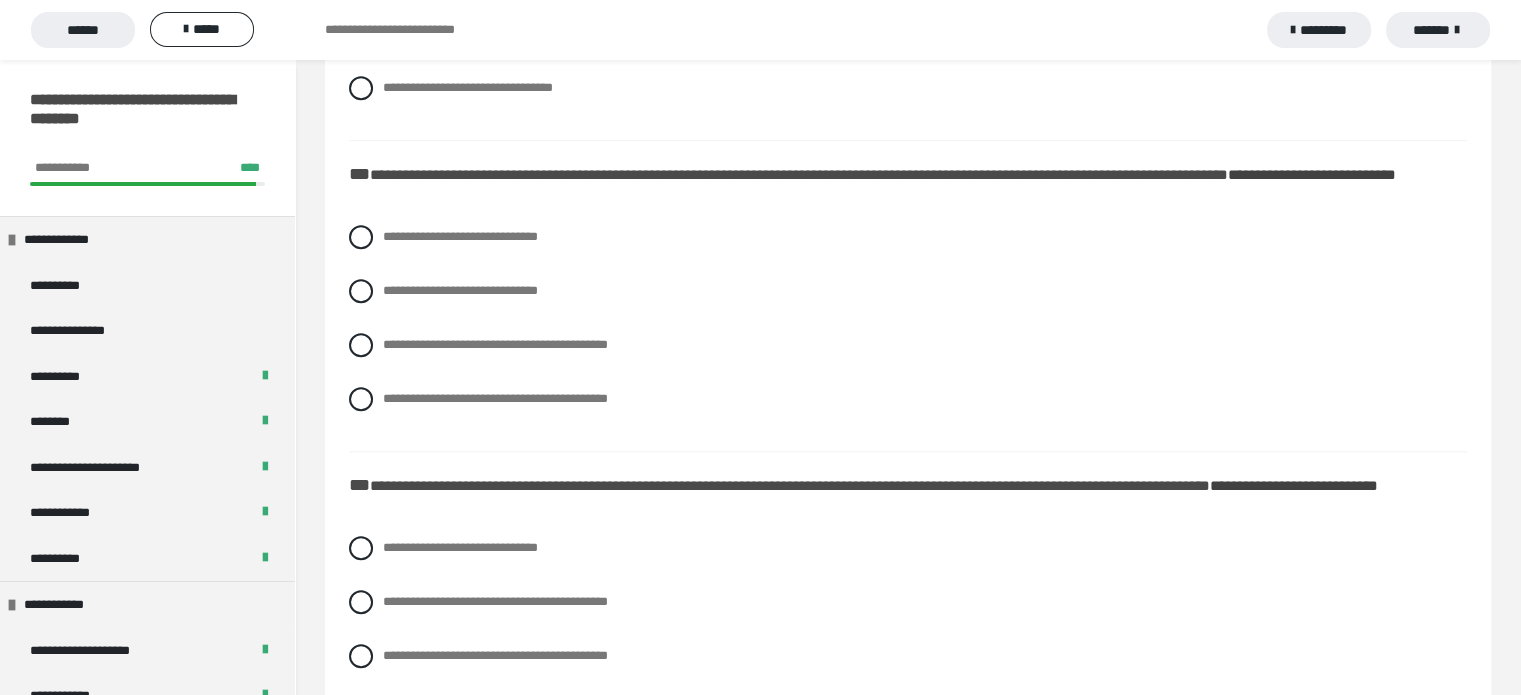 scroll, scrollTop: 1416, scrollLeft: 0, axis: vertical 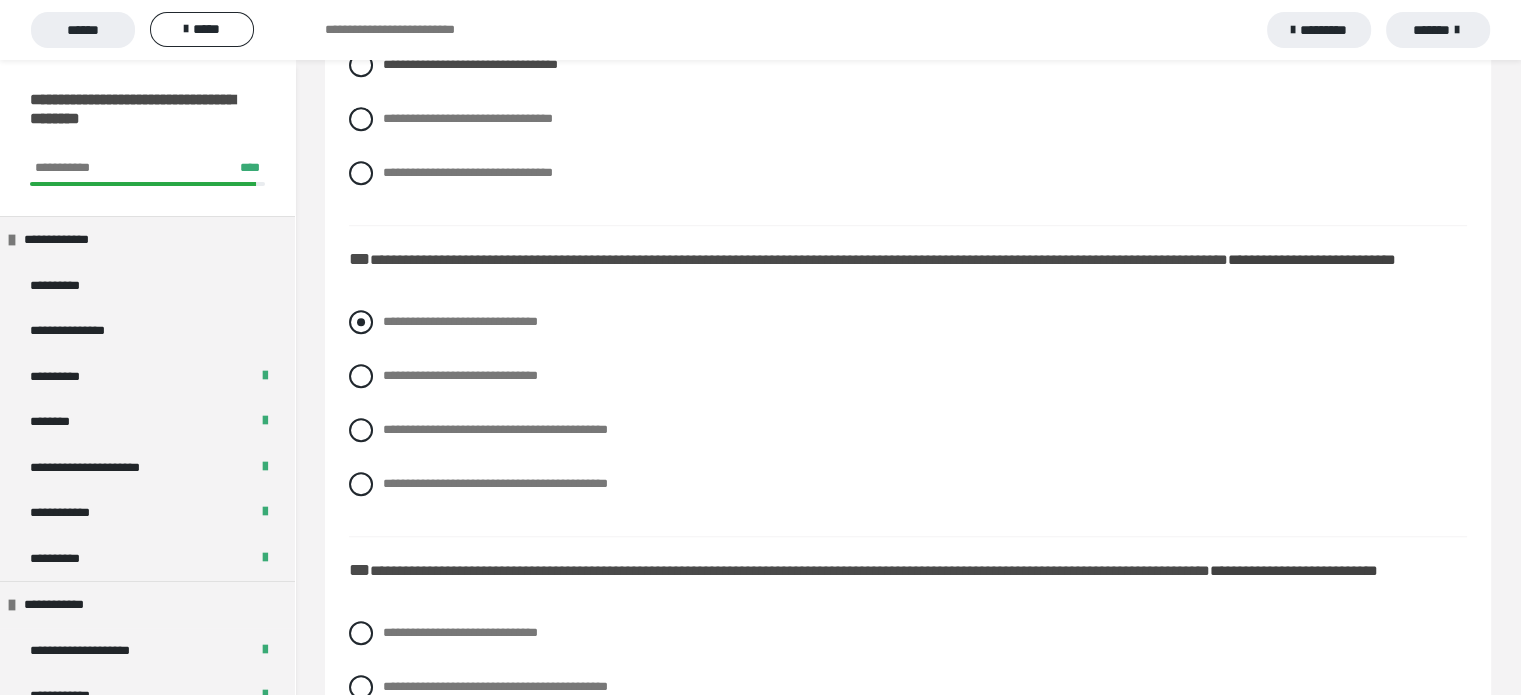 click at bounding box center (361, 322) 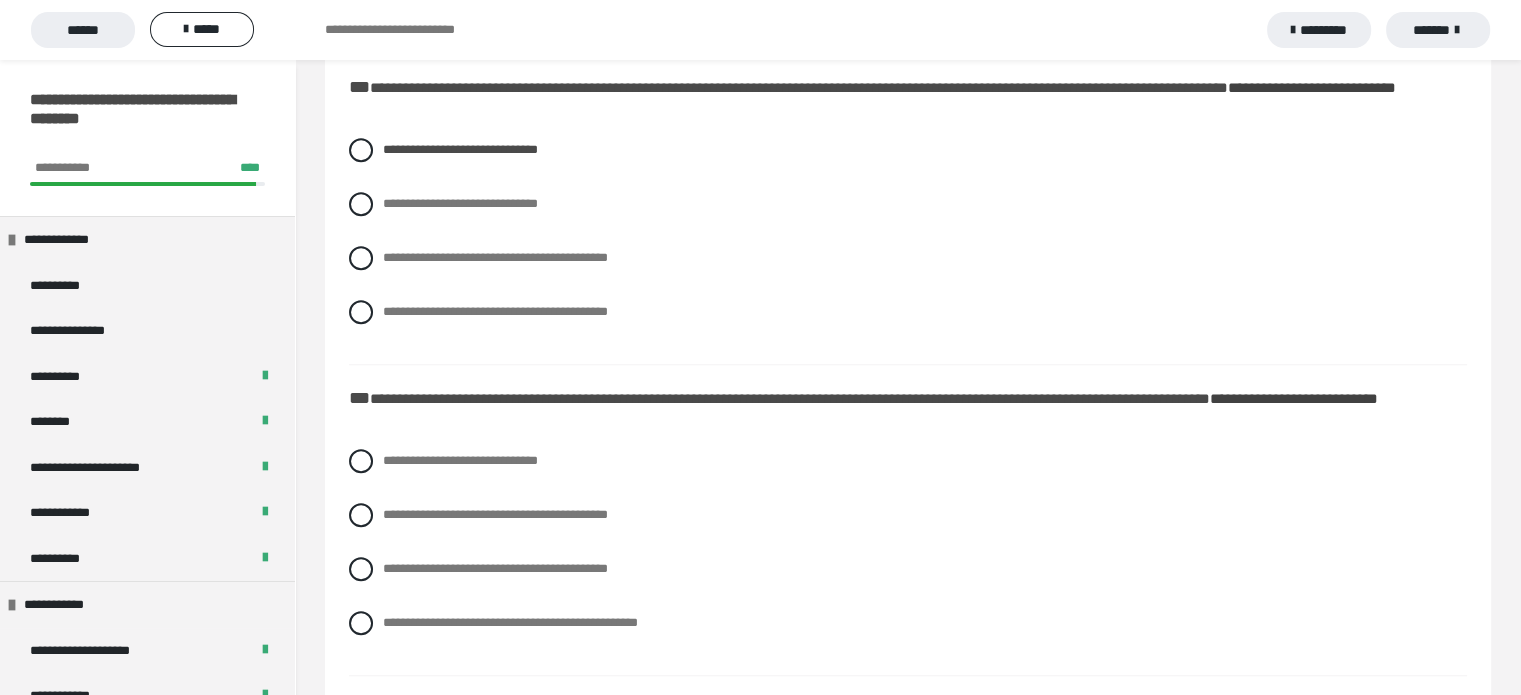 scroll, scrollTop: 1602, scrollLeft: 0, axis: vertical 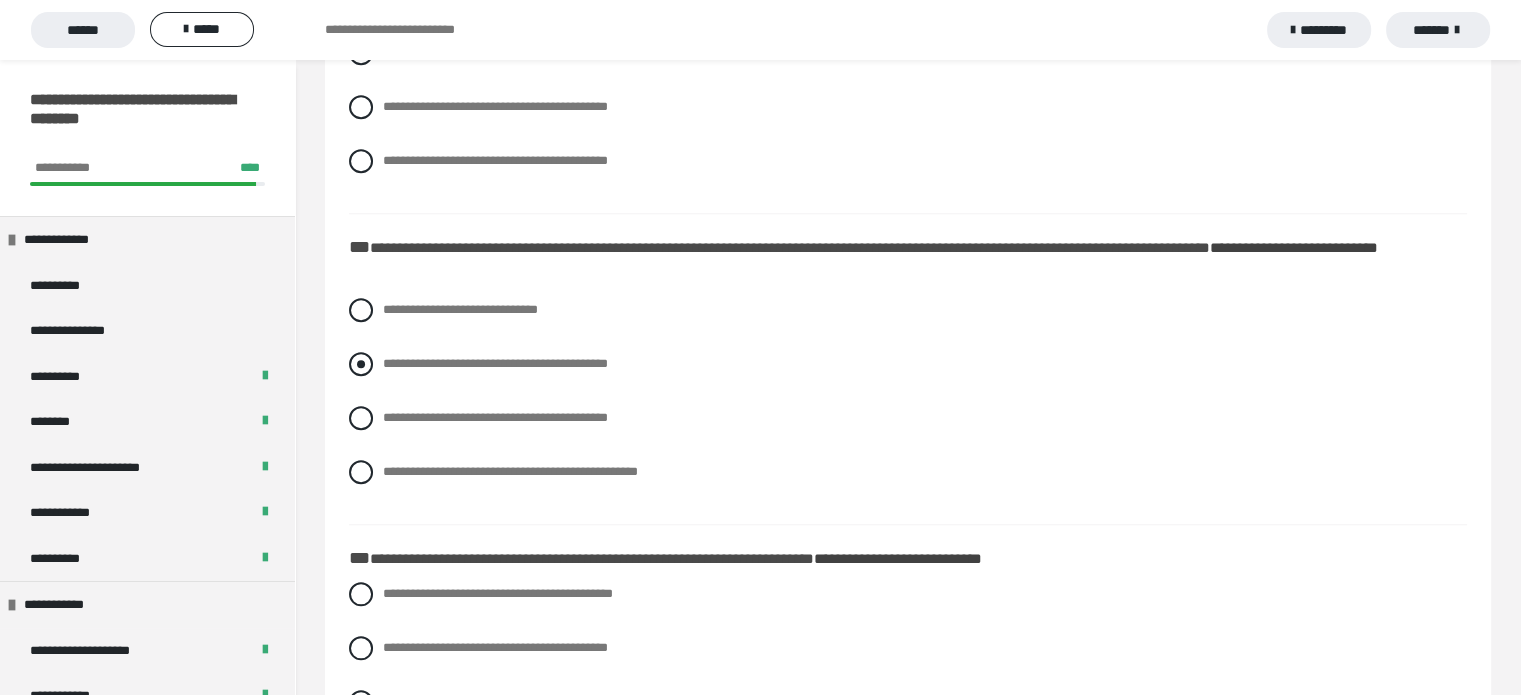 click at bounding box center (361, 364) 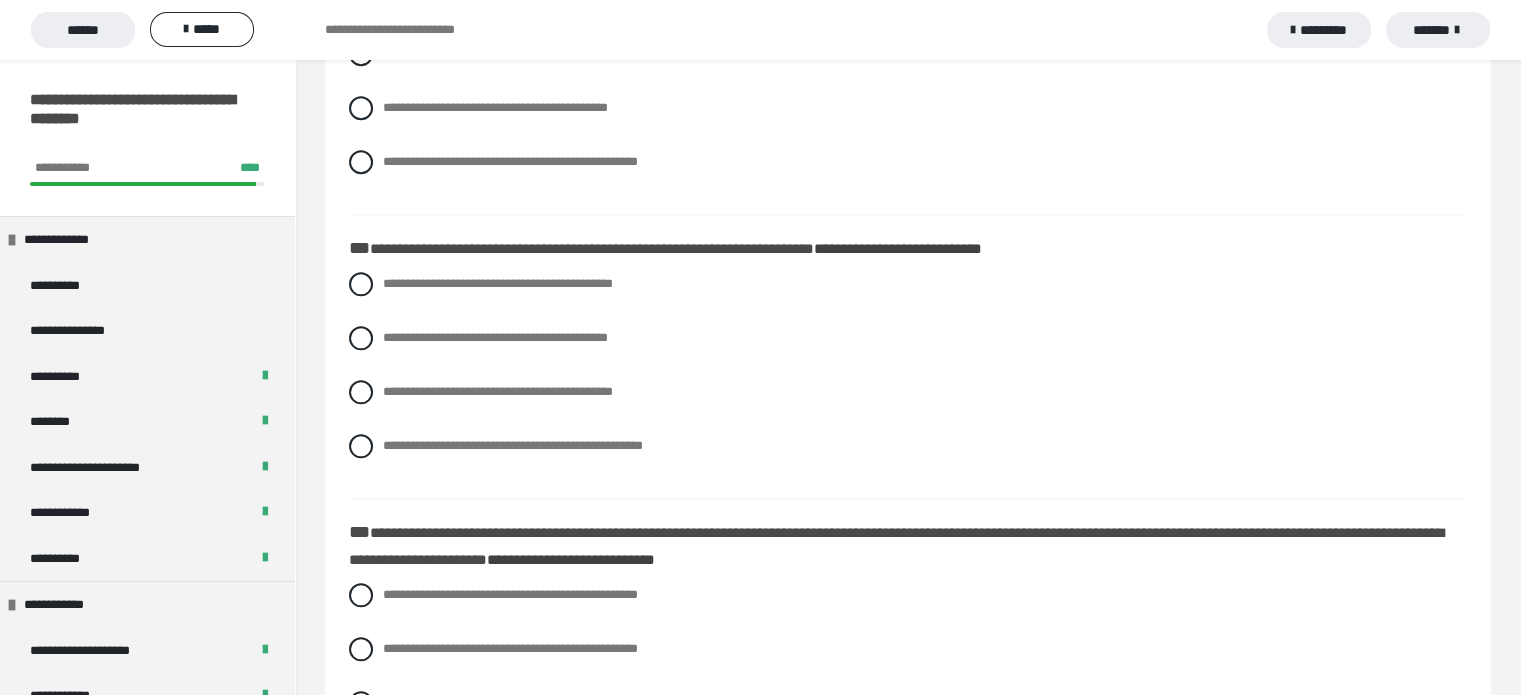scroll, scrollTop: 2060, scrollLeft: 0, axis: vertical 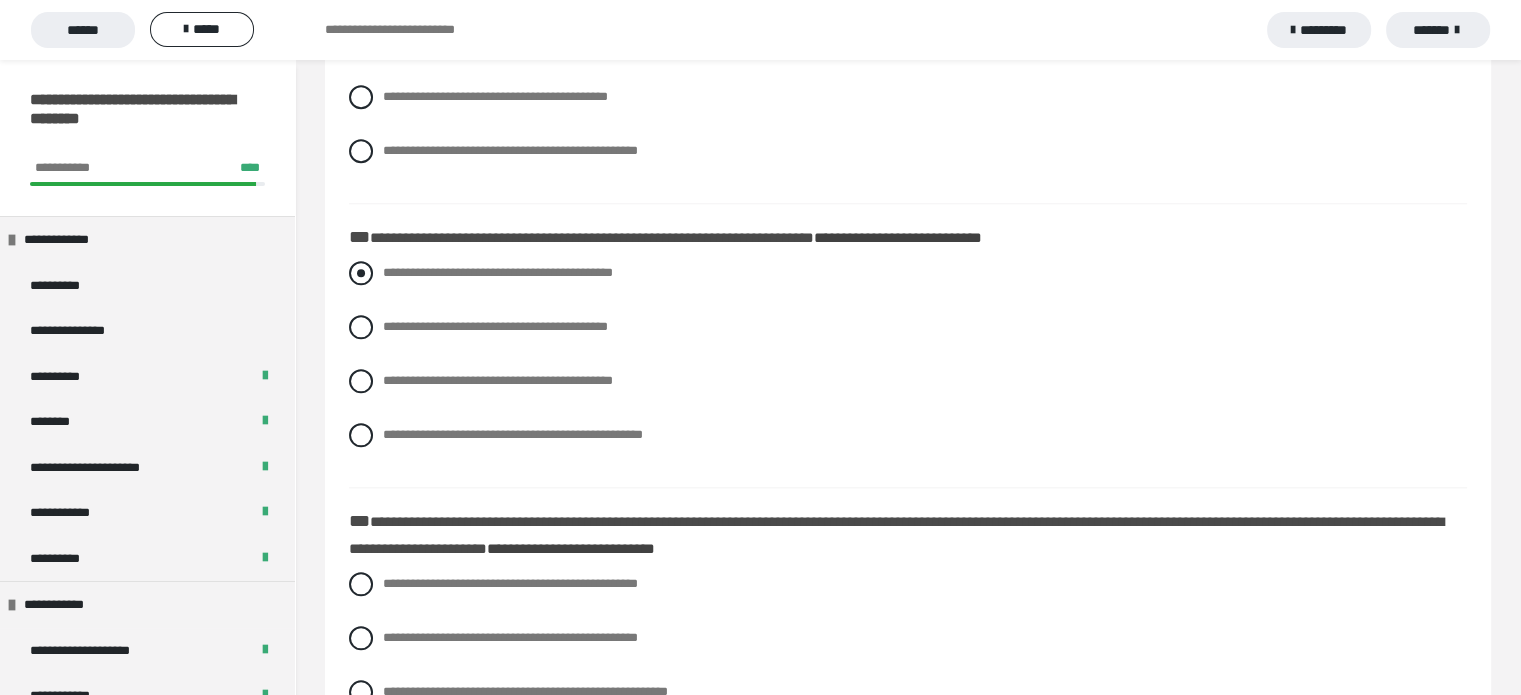 click at bounding box center (361, 273) 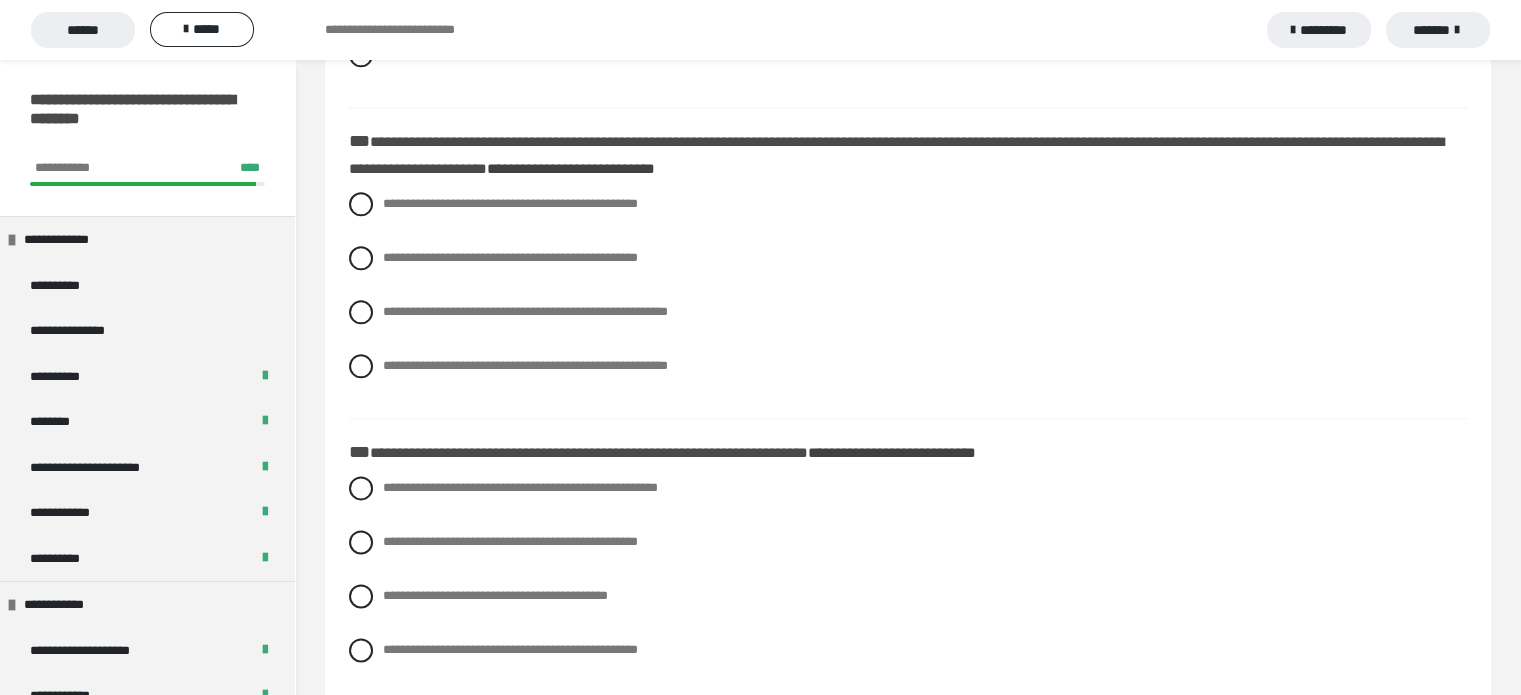 scroll, scrollTop: 2495, scrollLeft: 0, axis: vertical 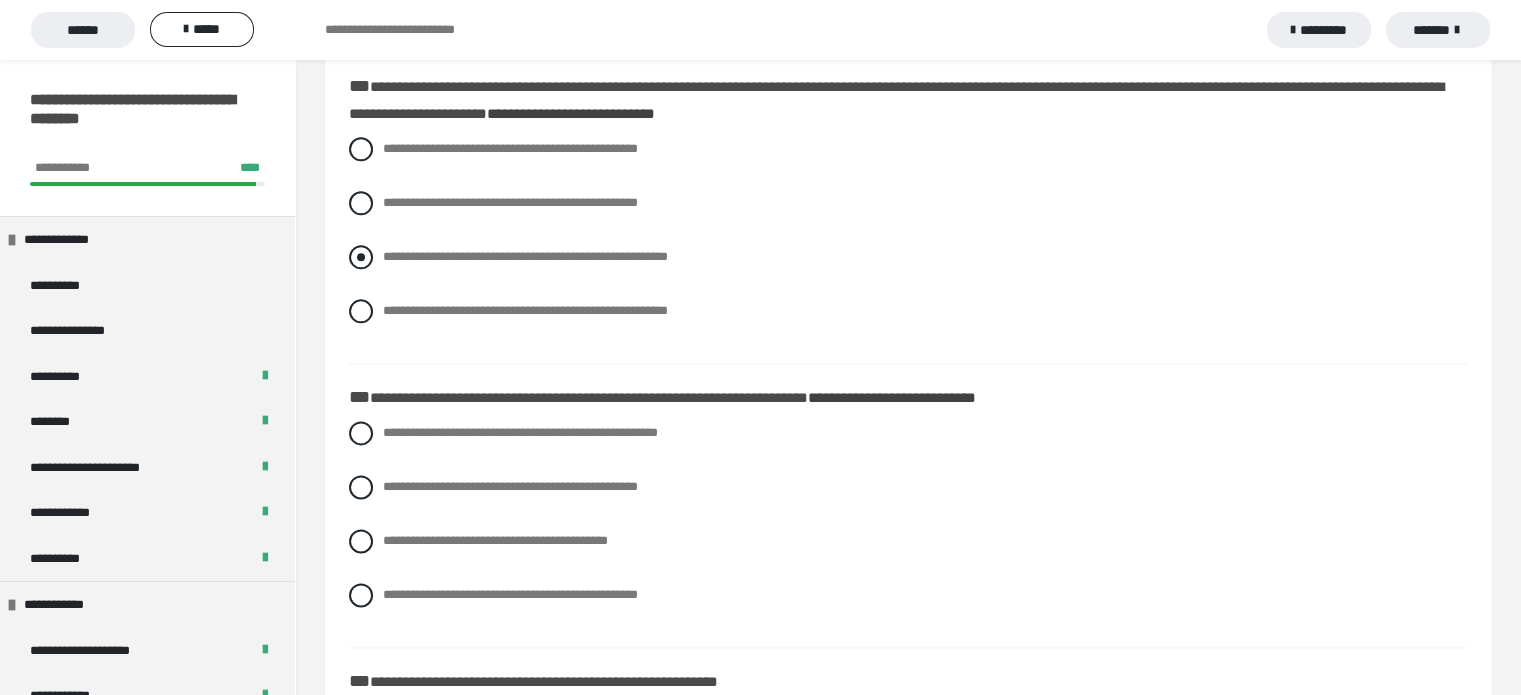 click at bounding box center (361, 257) 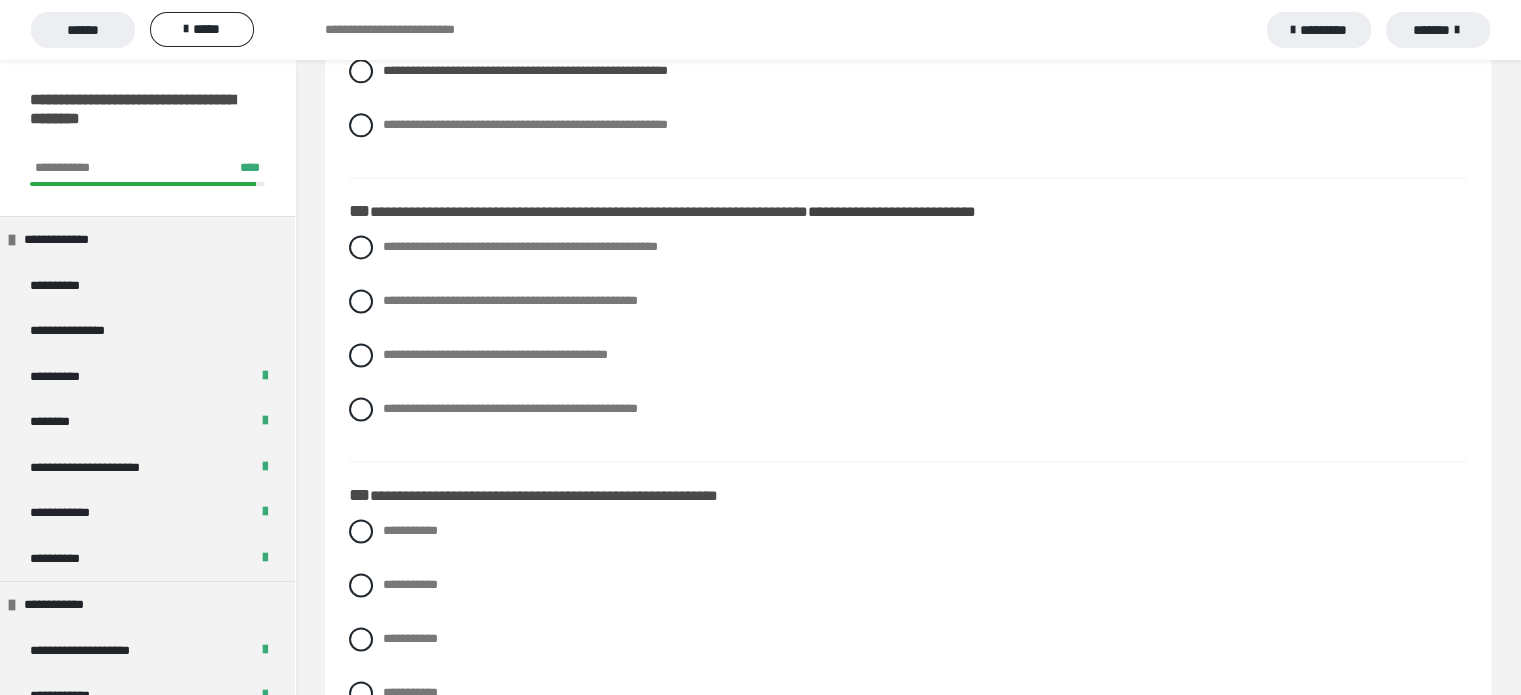 scroll, scrollTop: 2696, scrollLeft: 0, axis: vertical 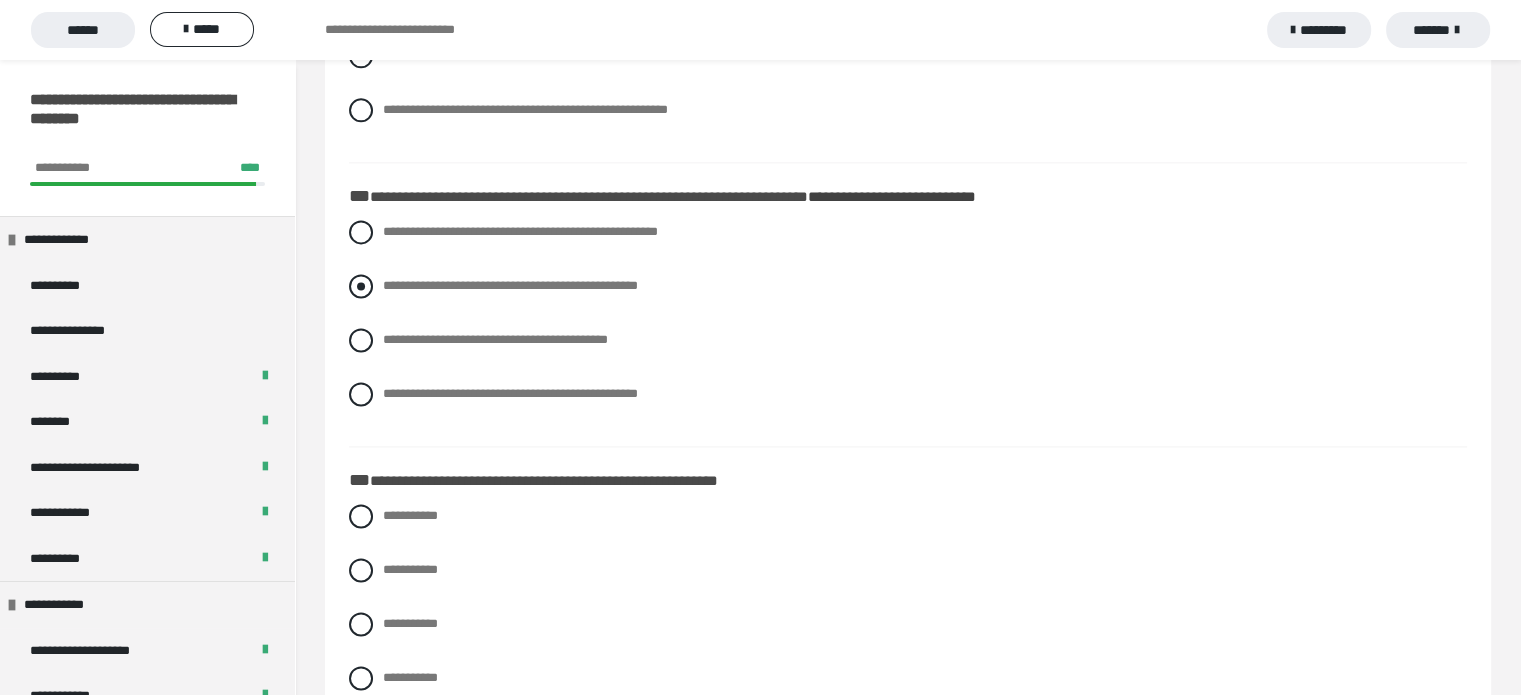 click at bounding box center (361, 286) 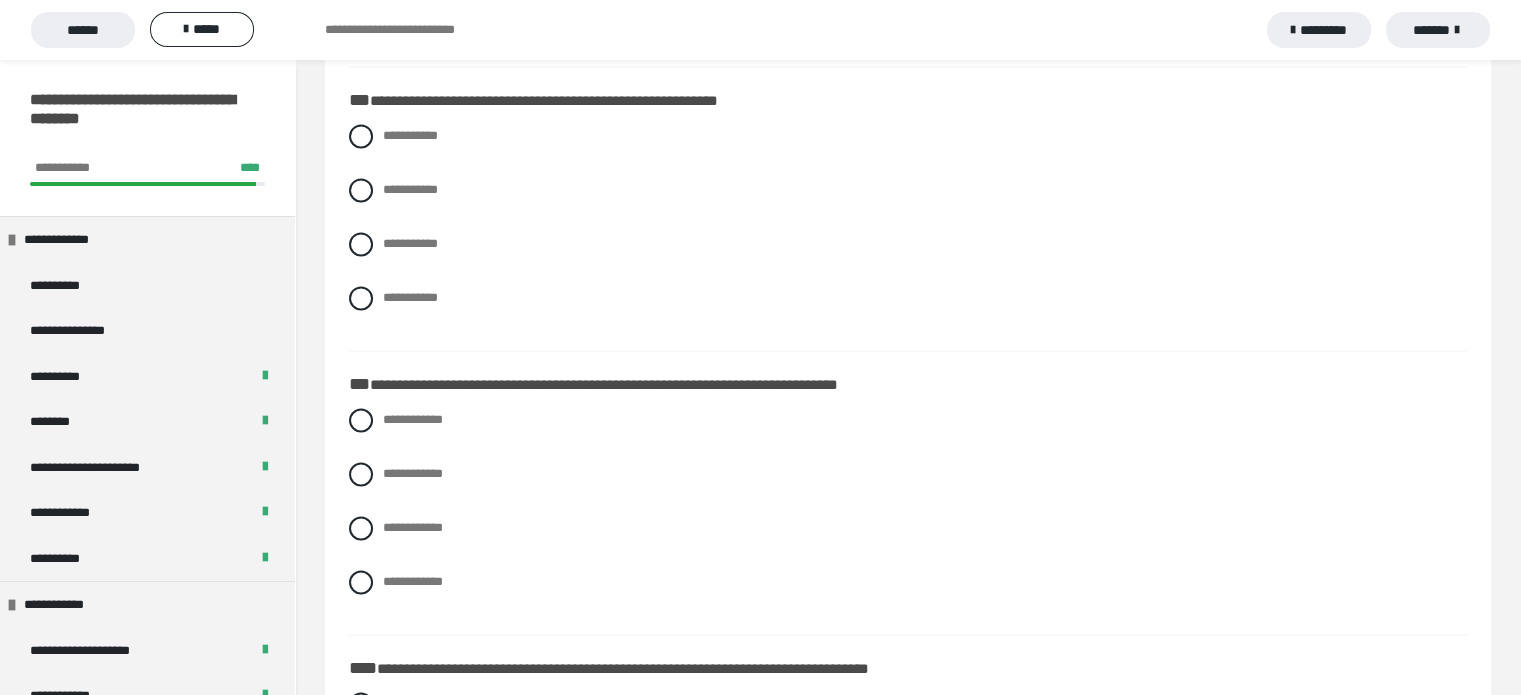 scroll, scrollTop: 3092, scrollLeft: 0, axis: vertical 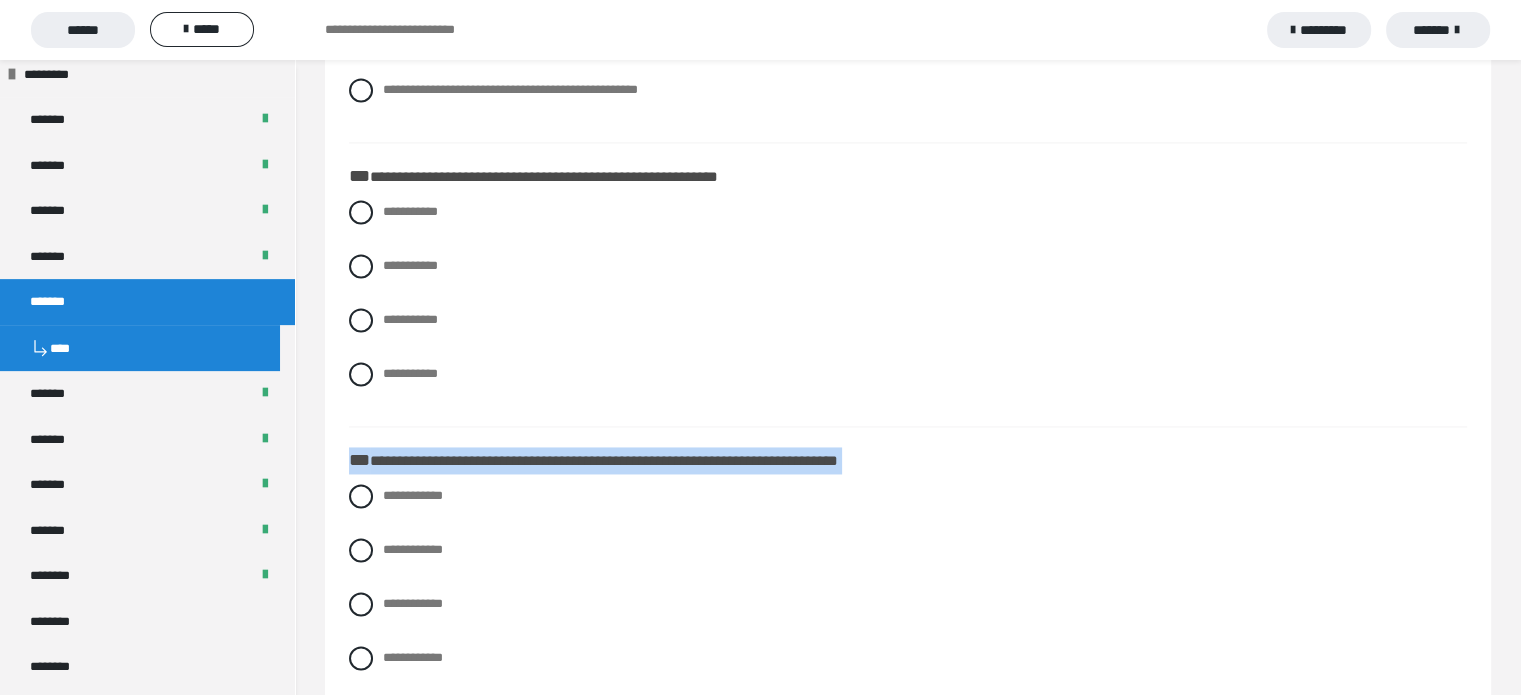 drag, startPoint x: 1518, startPoint y: 567, endPoint x: 1535, endPoint y: 313, distance: 254.56827 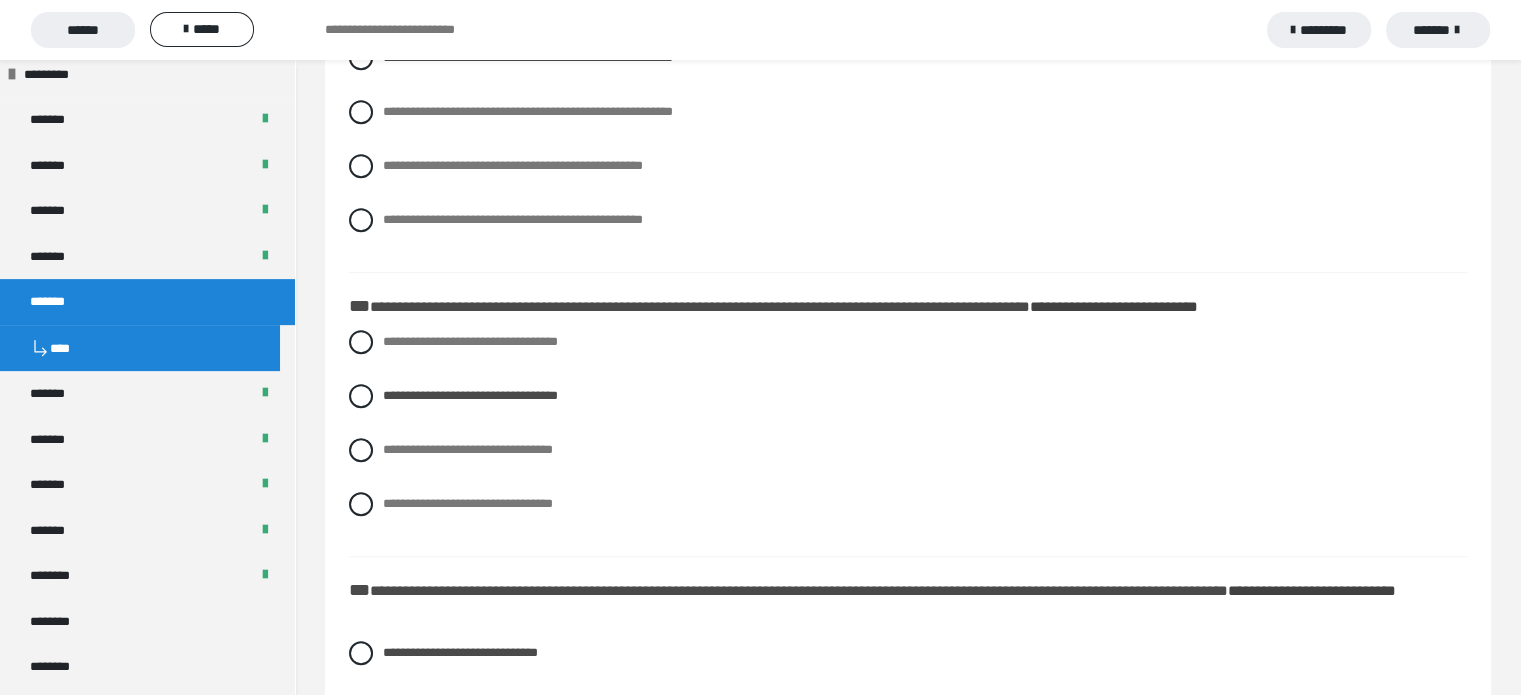 scroll, scrollTop: 1080, scrollLeft: 0, axis: vertical 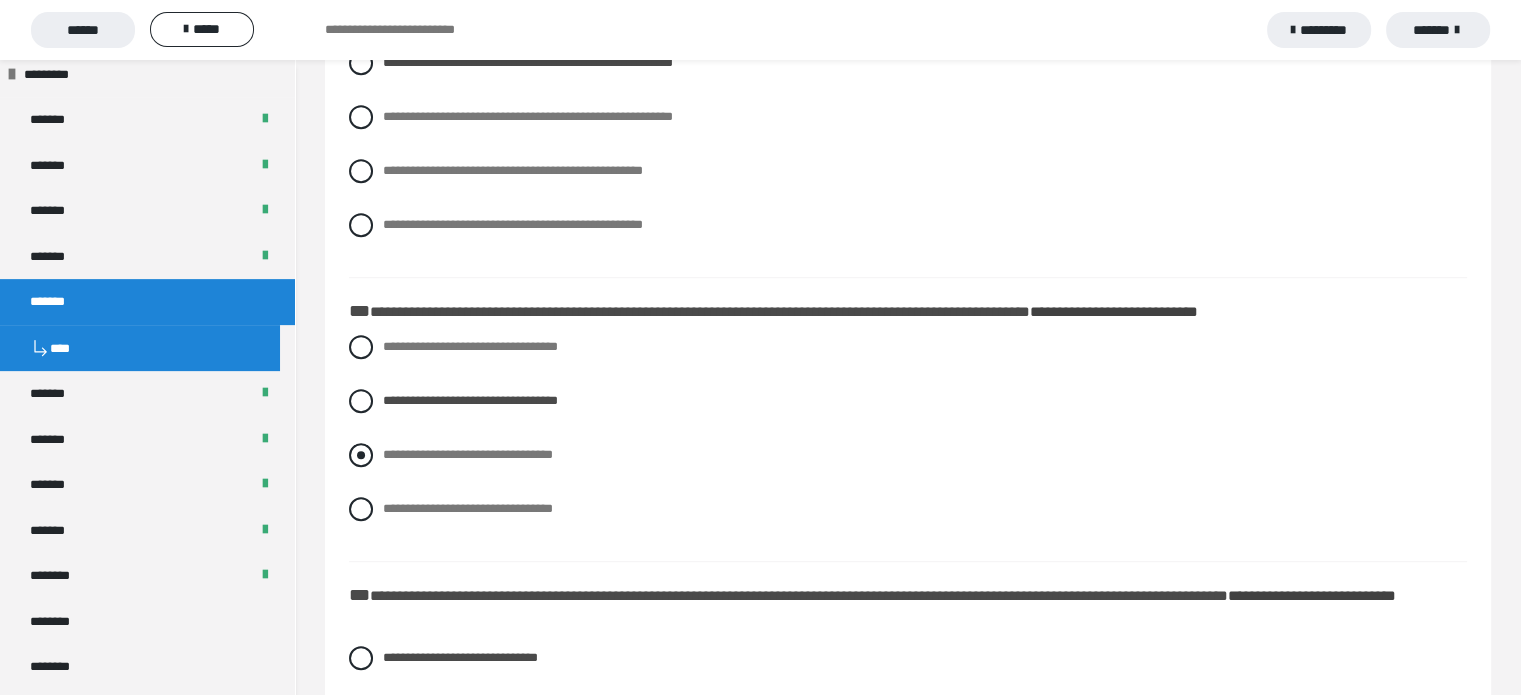click on "**********" at bounding box center (908, 455) 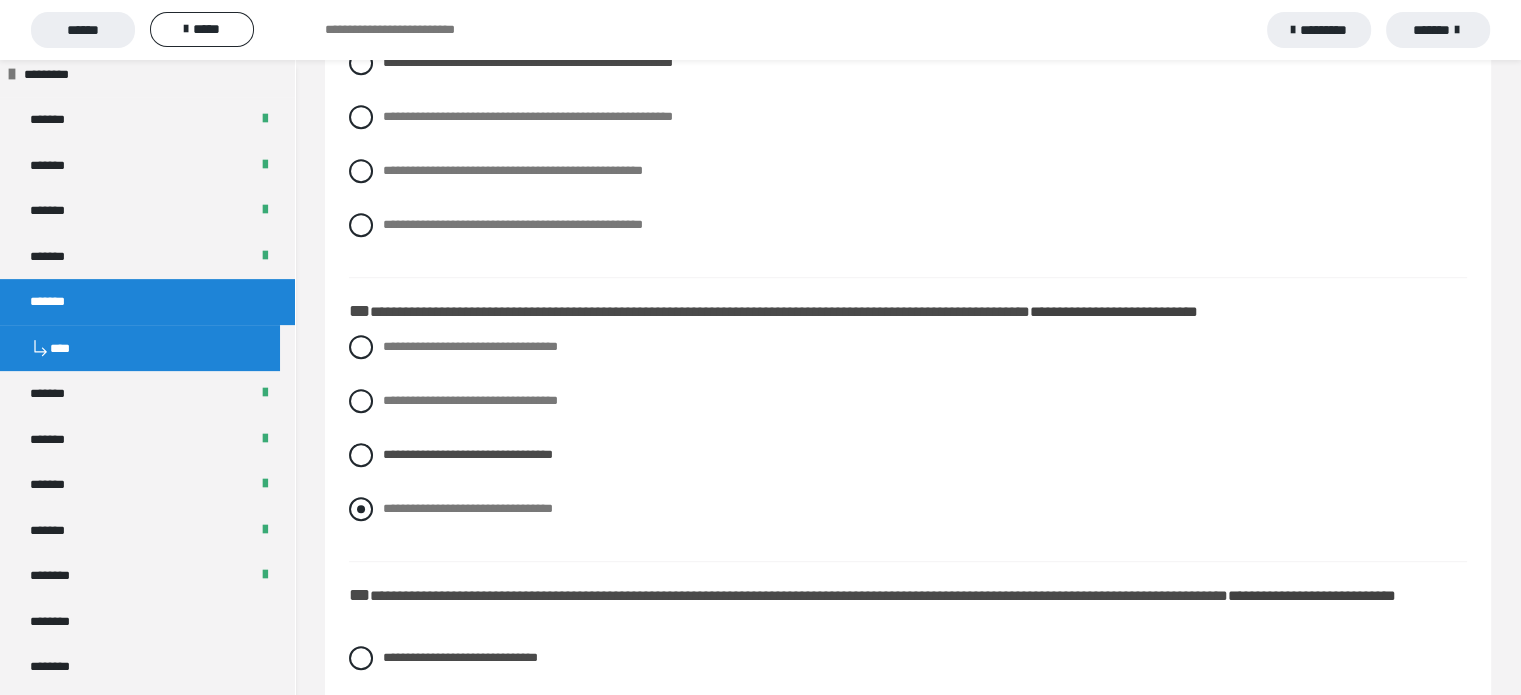 click at bounding box center [361, 509] 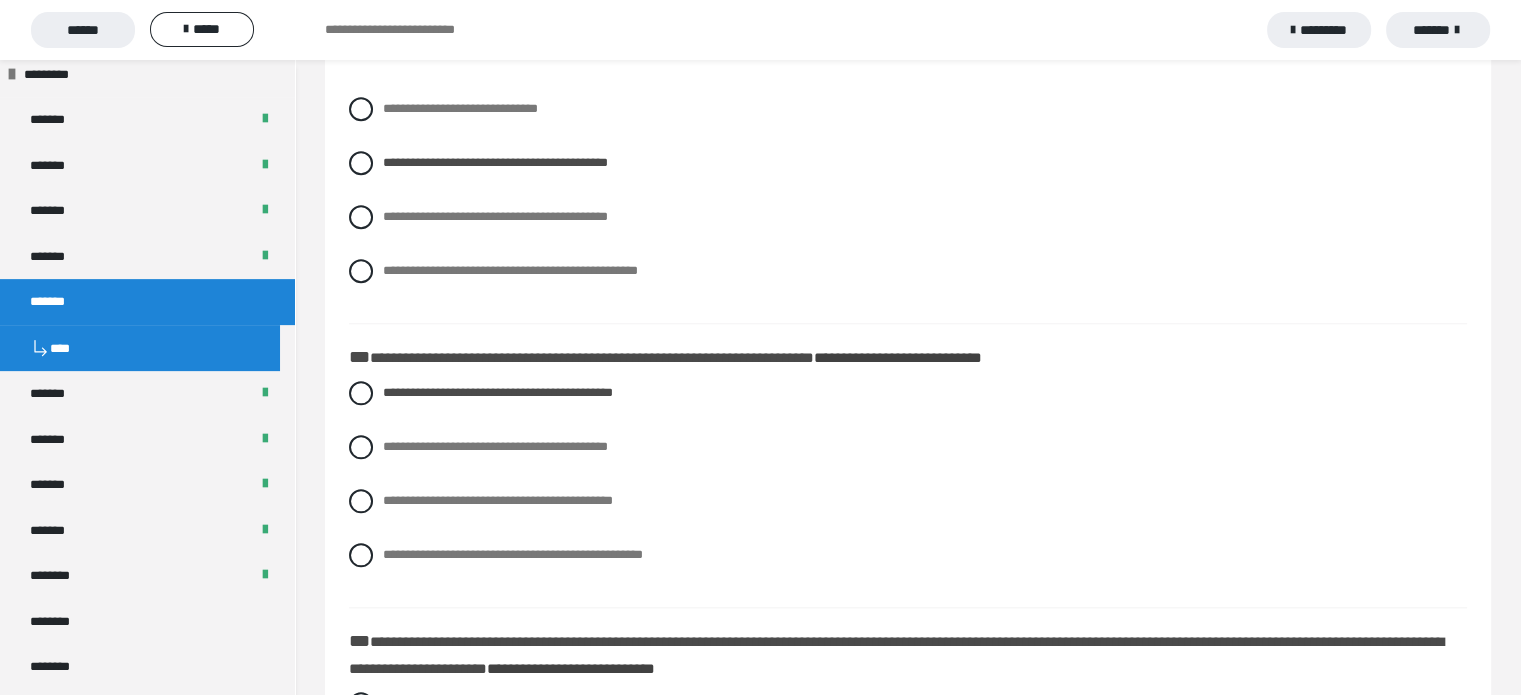 scroll, scrollTop: 1951, scrollLeft: 0, axis: vertical 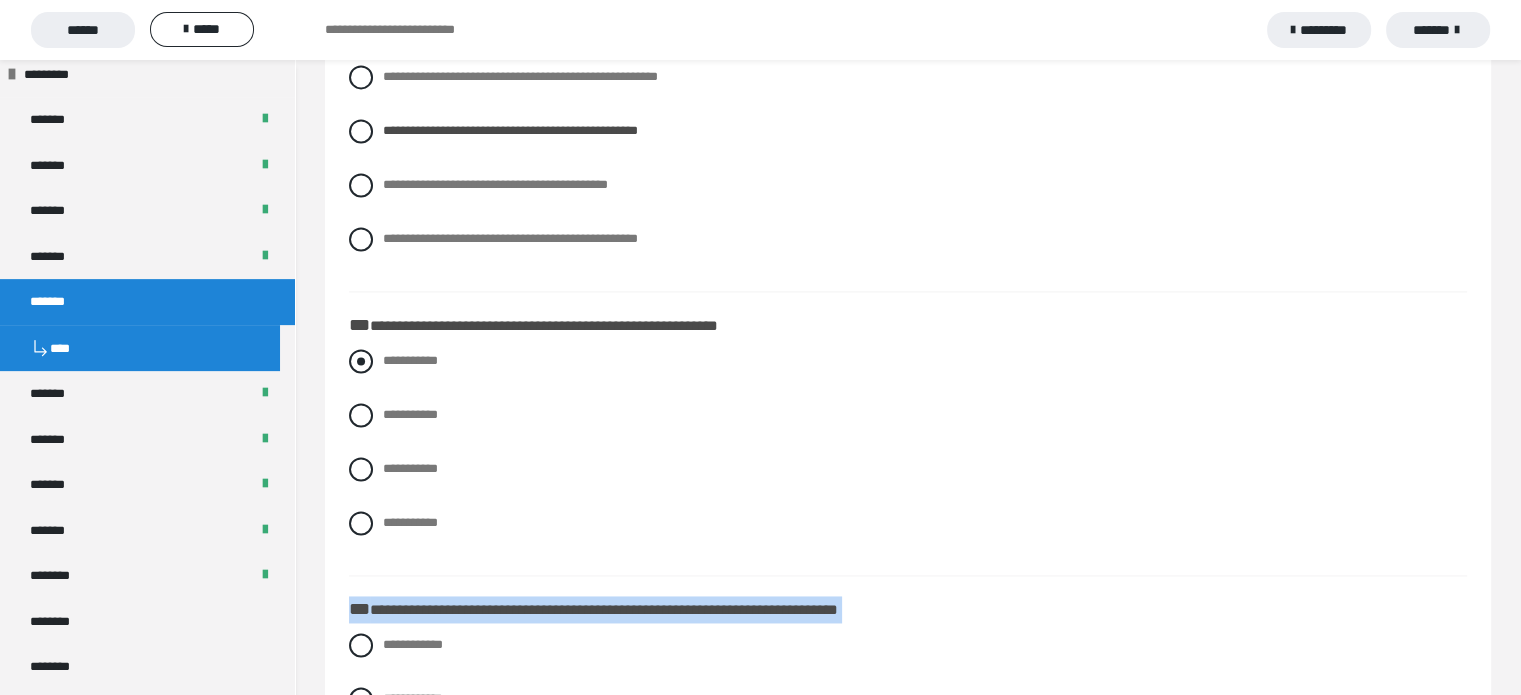 click at bounding box center (361, 361) 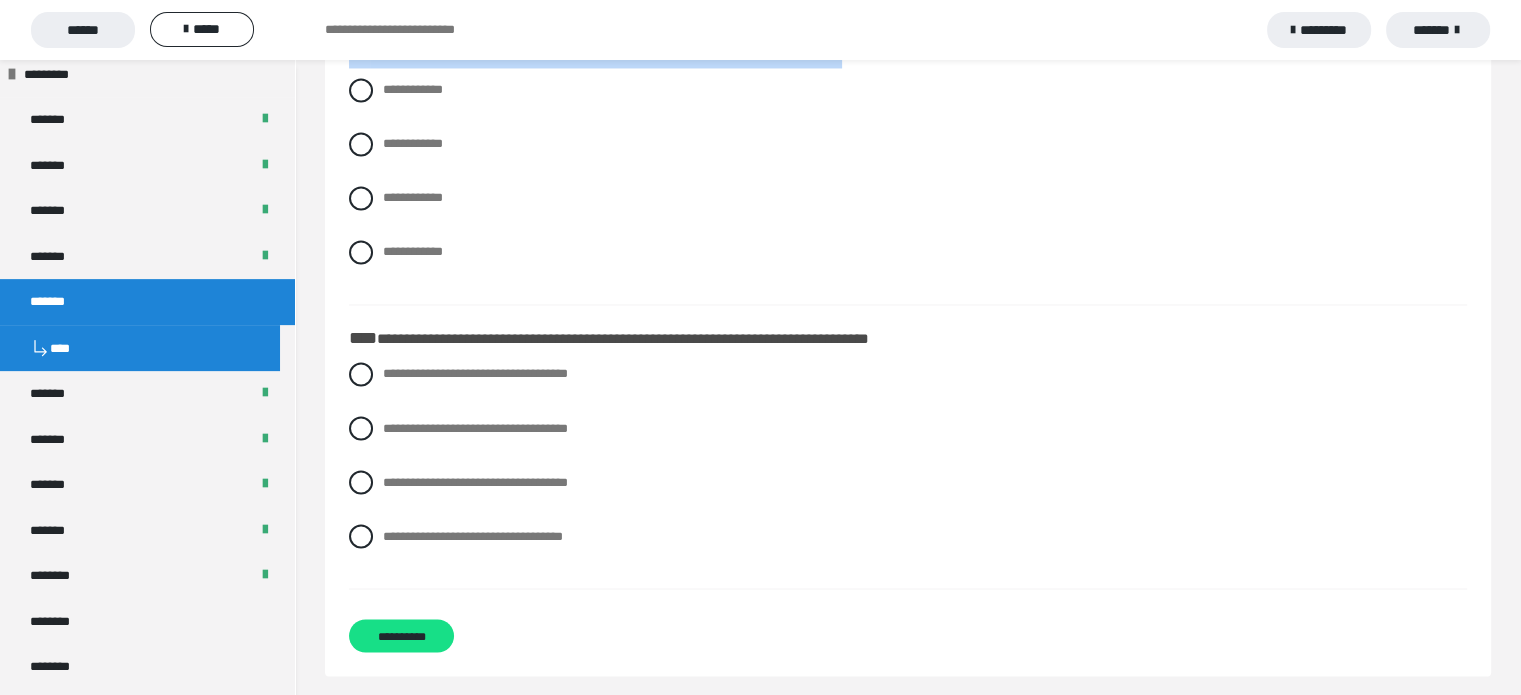 scroll, scrollTop: 3415, scrollLeft: 0, axis: vertical 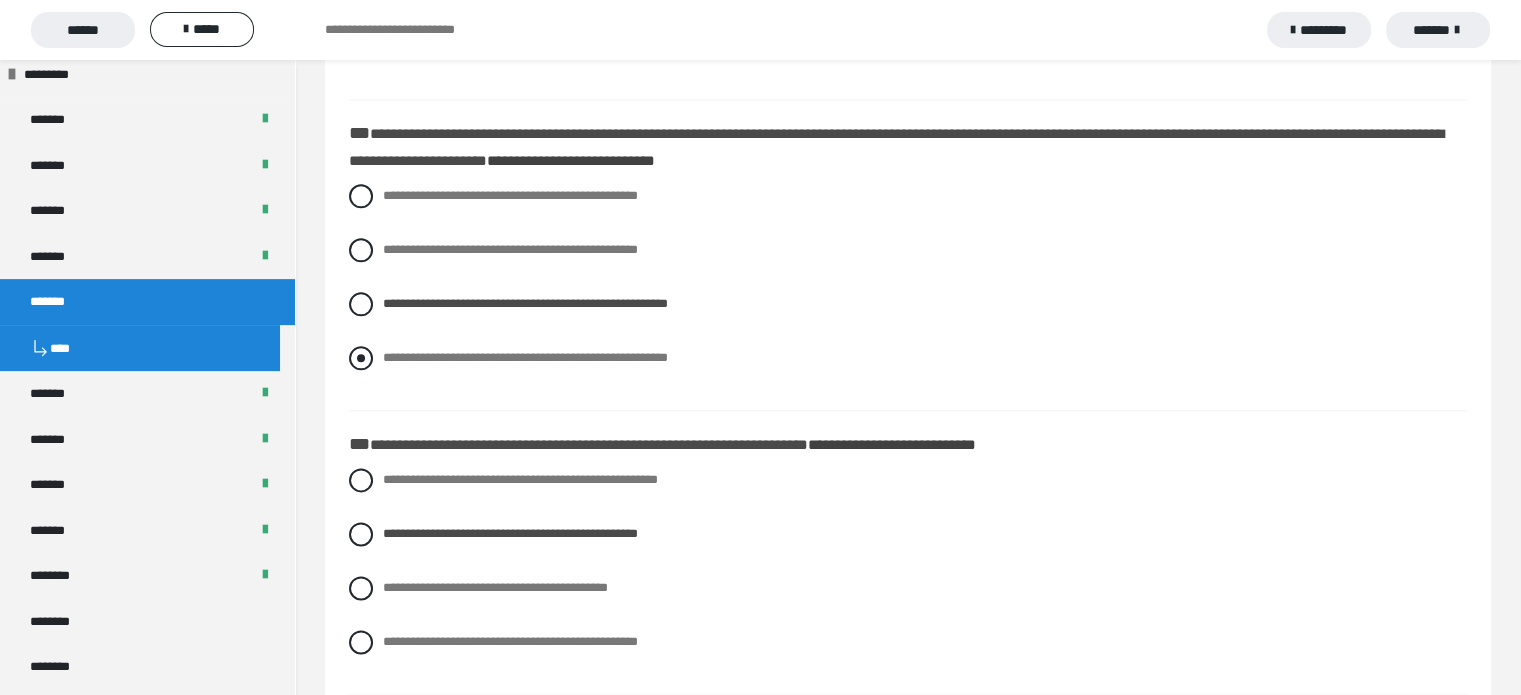 click at bounding box center (361, 358) 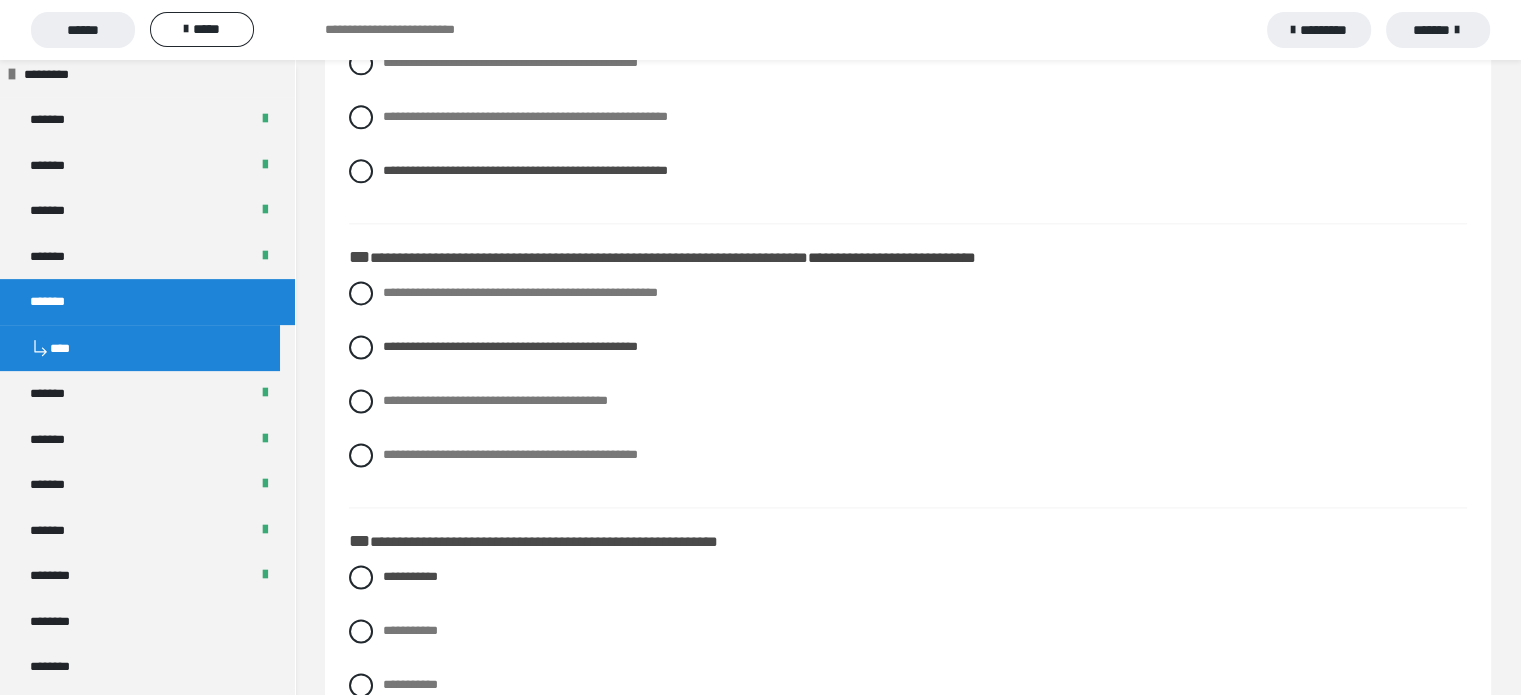 scroll, scrollTop: 2675, scrollLeft: 0, axis: vertical 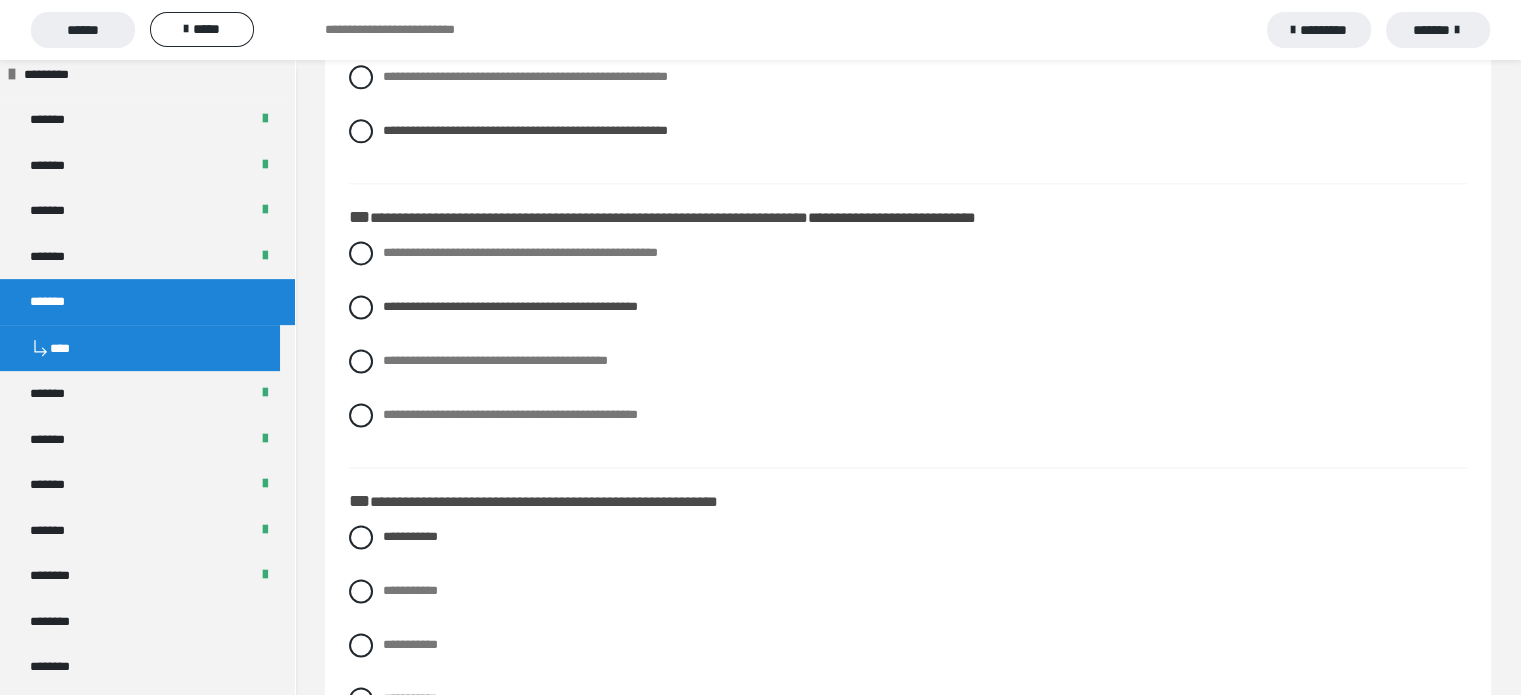 drag, startPoint x: 1518, startPoint y: 527, endPoint x: 1502, endPoint y: 559, distance: 35.77709 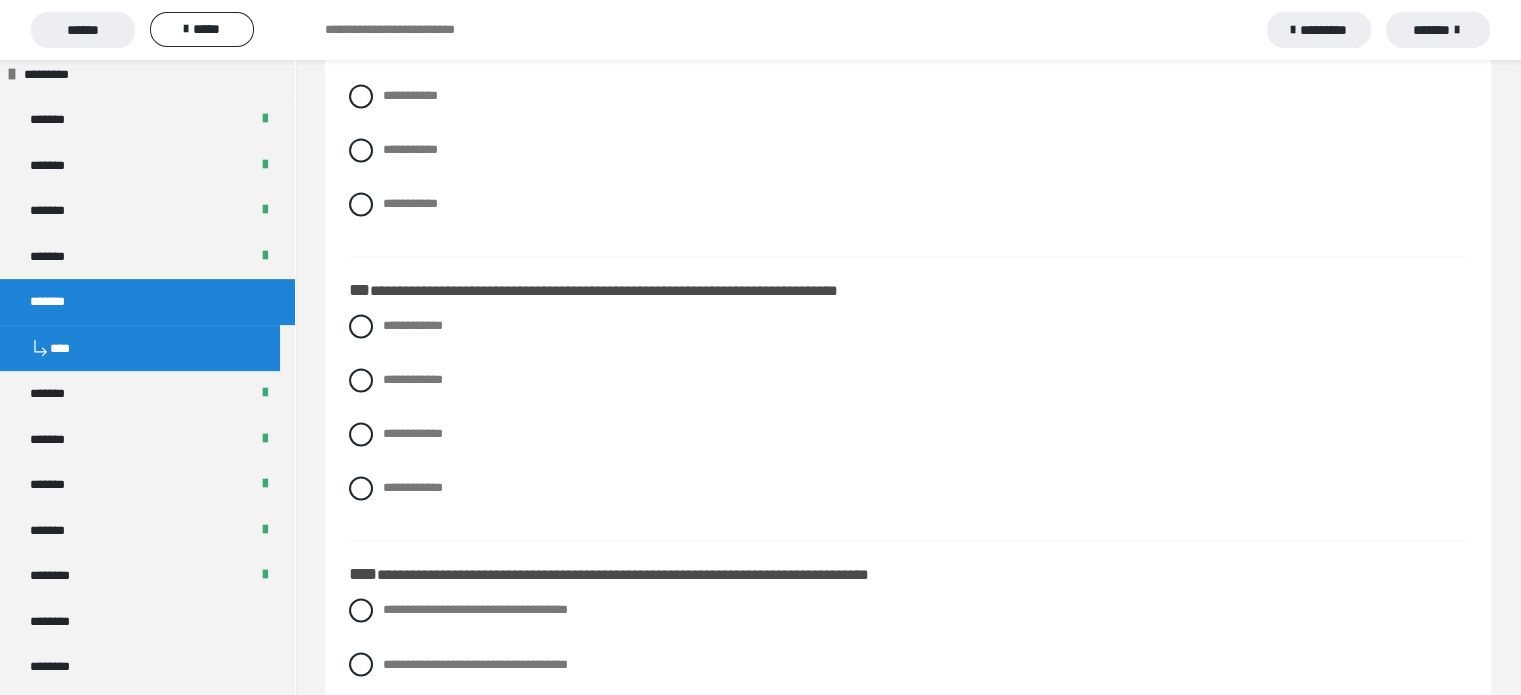 scroll, scrollTop: 3175, scrollLeft: 0, axis: vertical 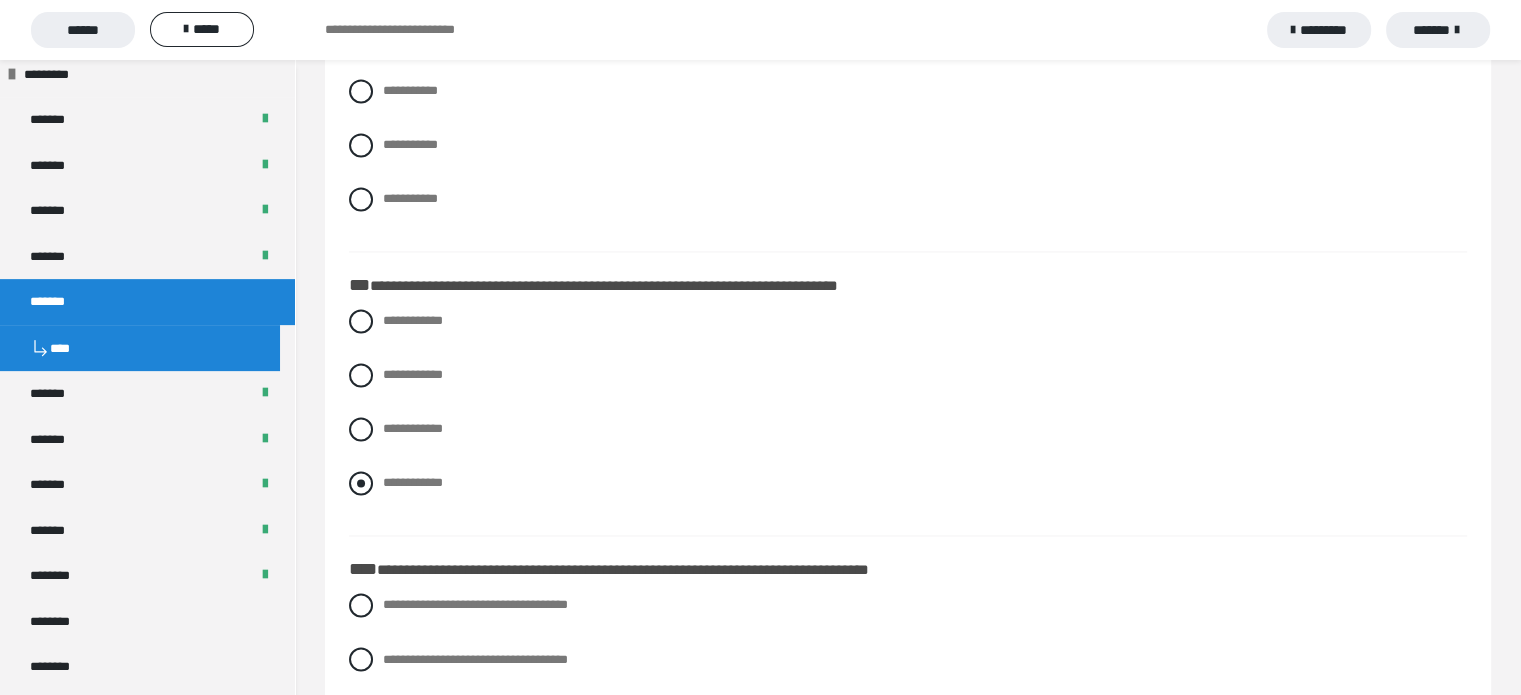 click at bounding box center [361, 483] 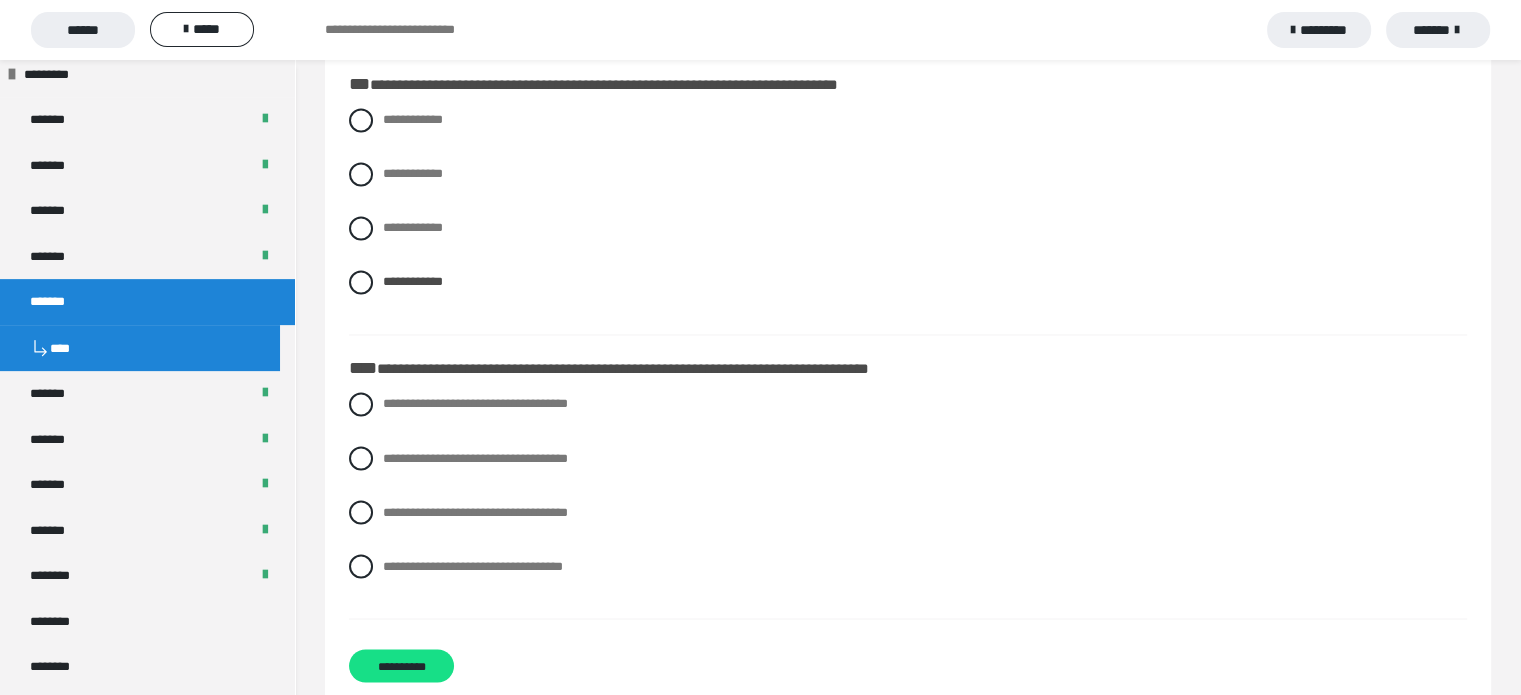 scroll, scrollTop: 3406, scrollLeft: 0, axis: vertical 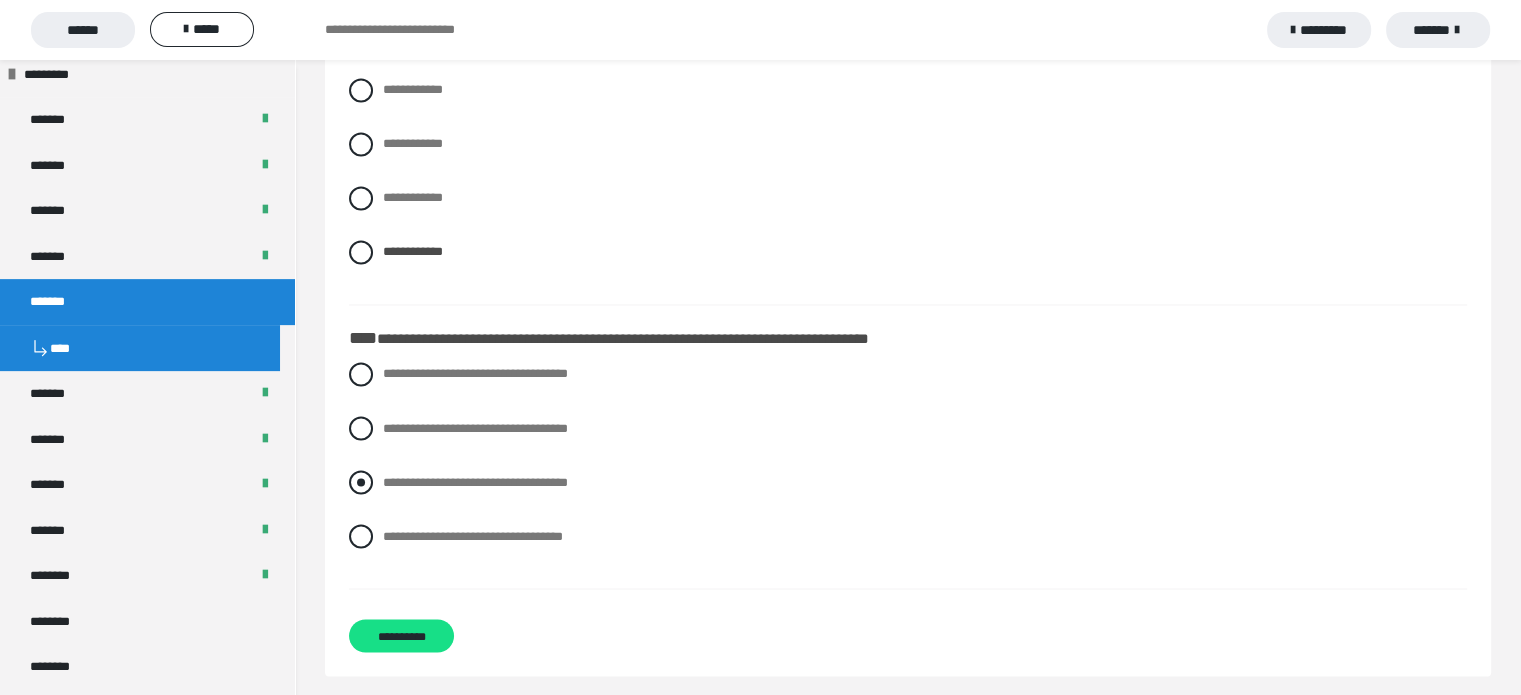 click at bounding box center (361, 482) 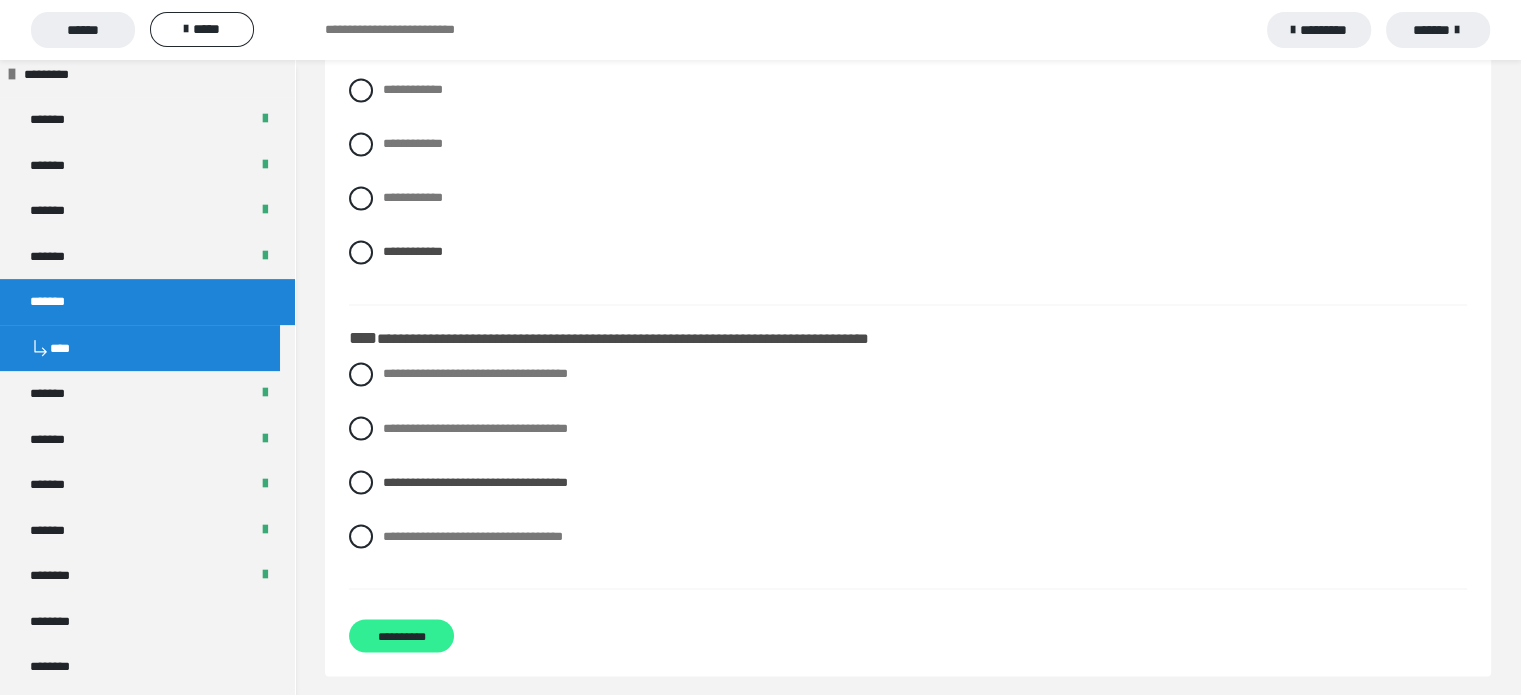 click on "**********" at bounding box center [401, 635] 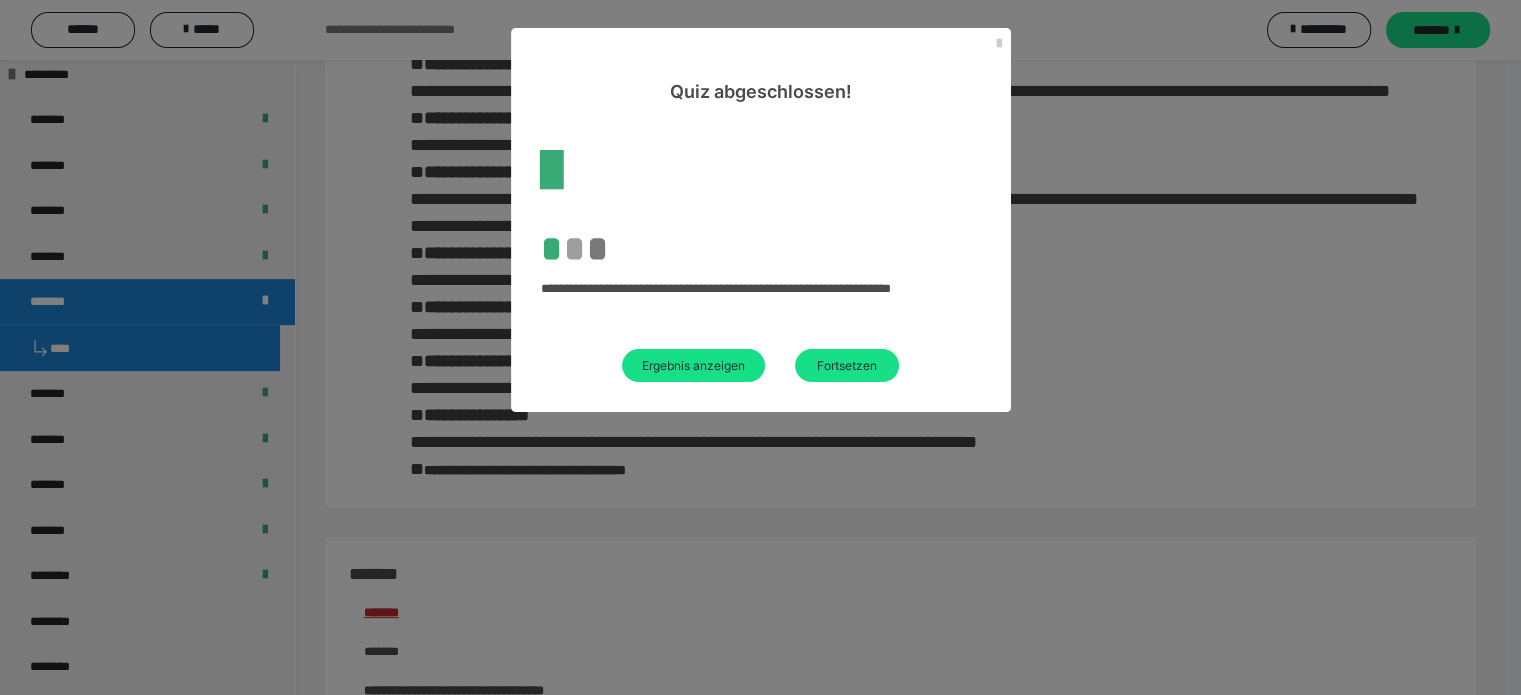 scroll, scrollTop: 2696, scrollLeft: 0, axis: vertical 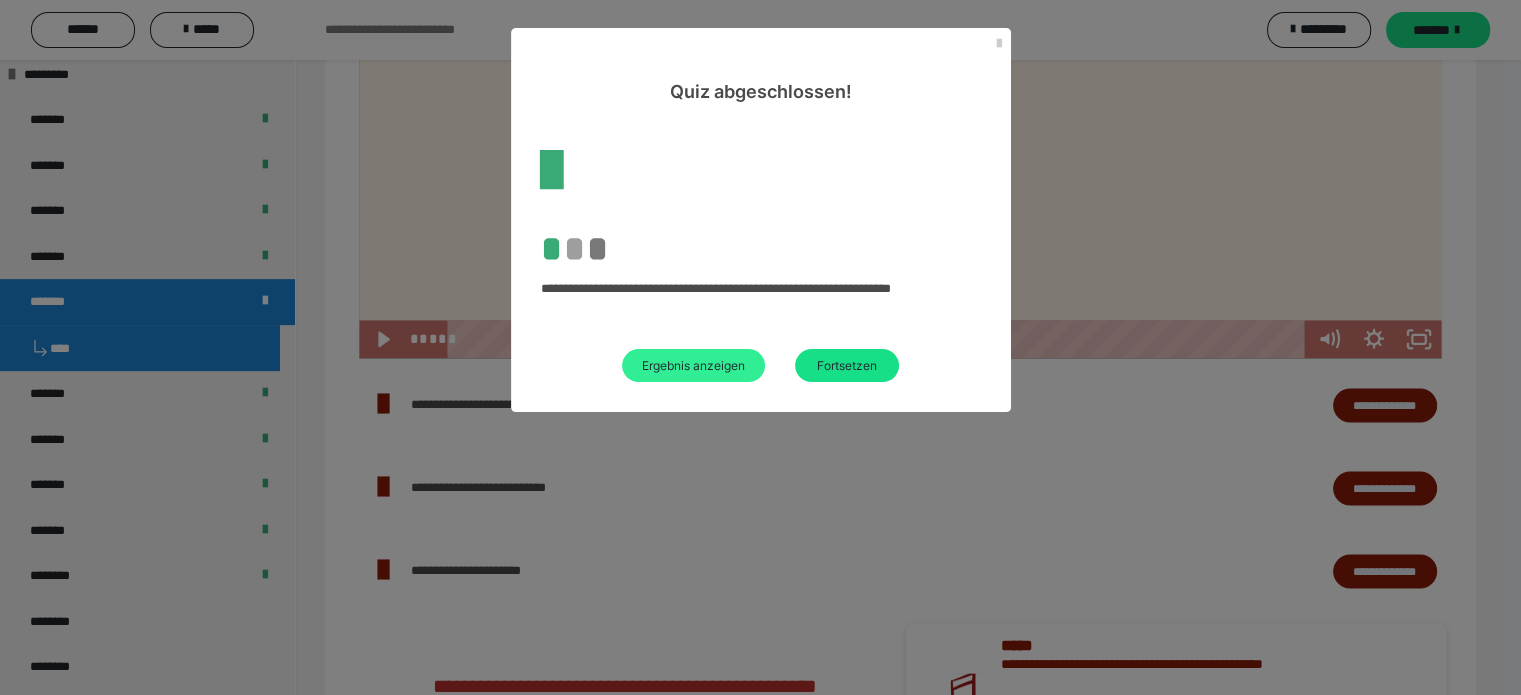 click on "Ergebnis anzeigen" at bounding box center [693, 365] 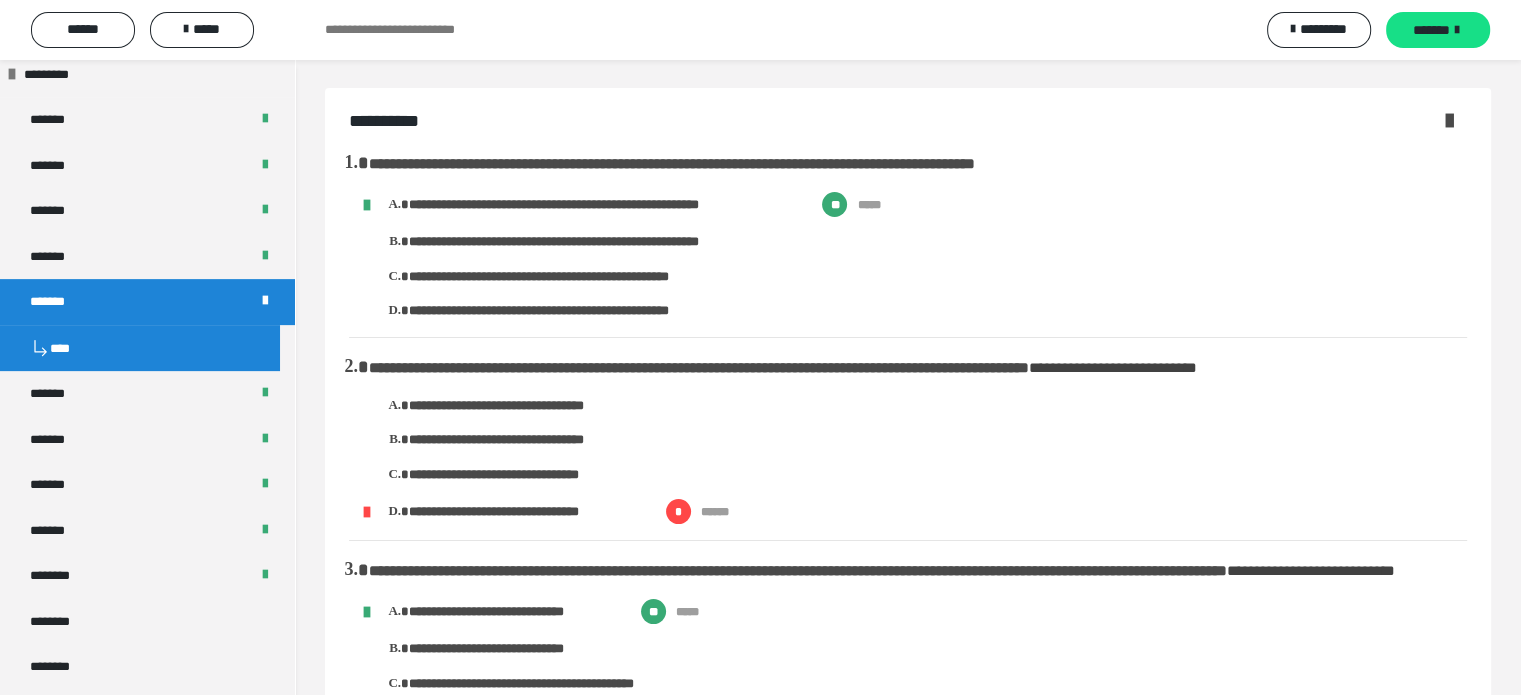 scroll, scrollTop: 0, scrollLeft: 0, axis: both 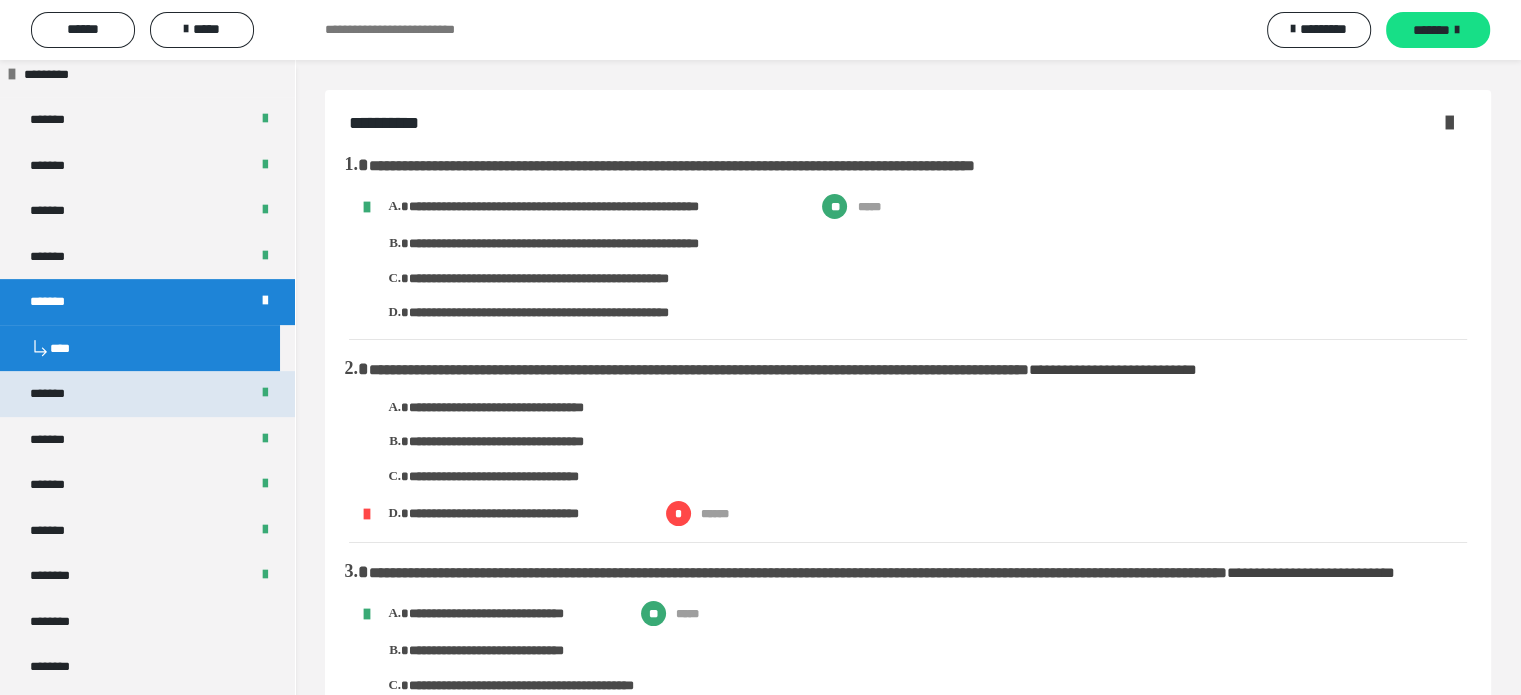 click on "*******" at bounding box center (147, 394) 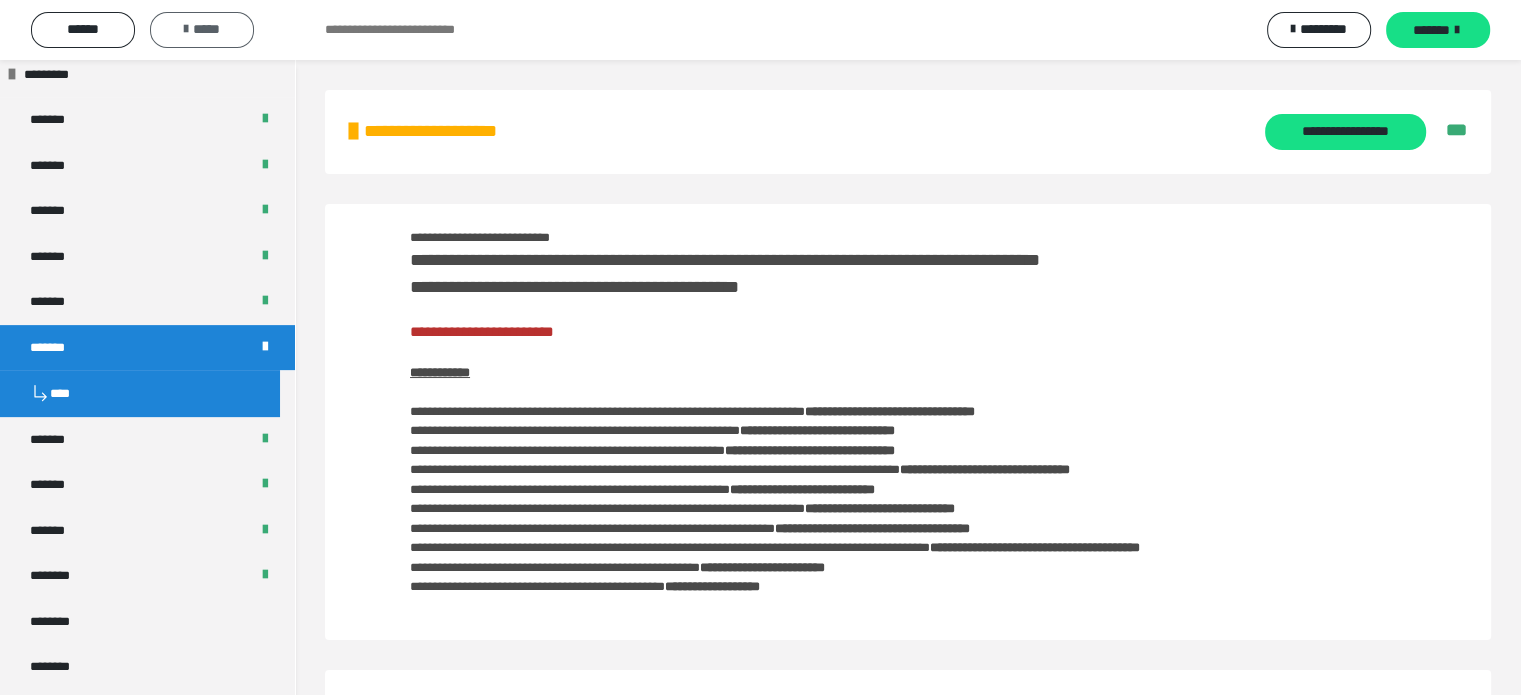 click on "*****" at bounding box center (202, 29) 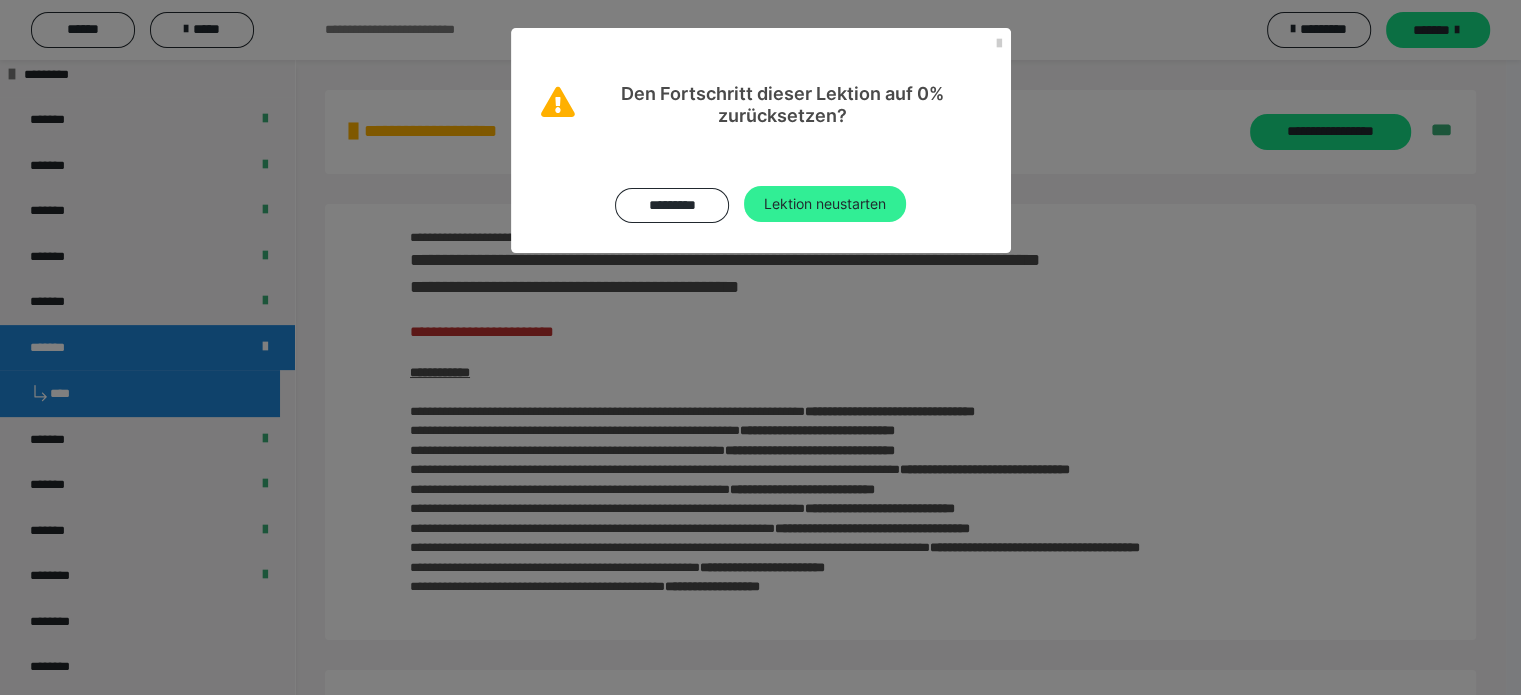 click on "Lektion neustarten" at bounding box center [825, 204] 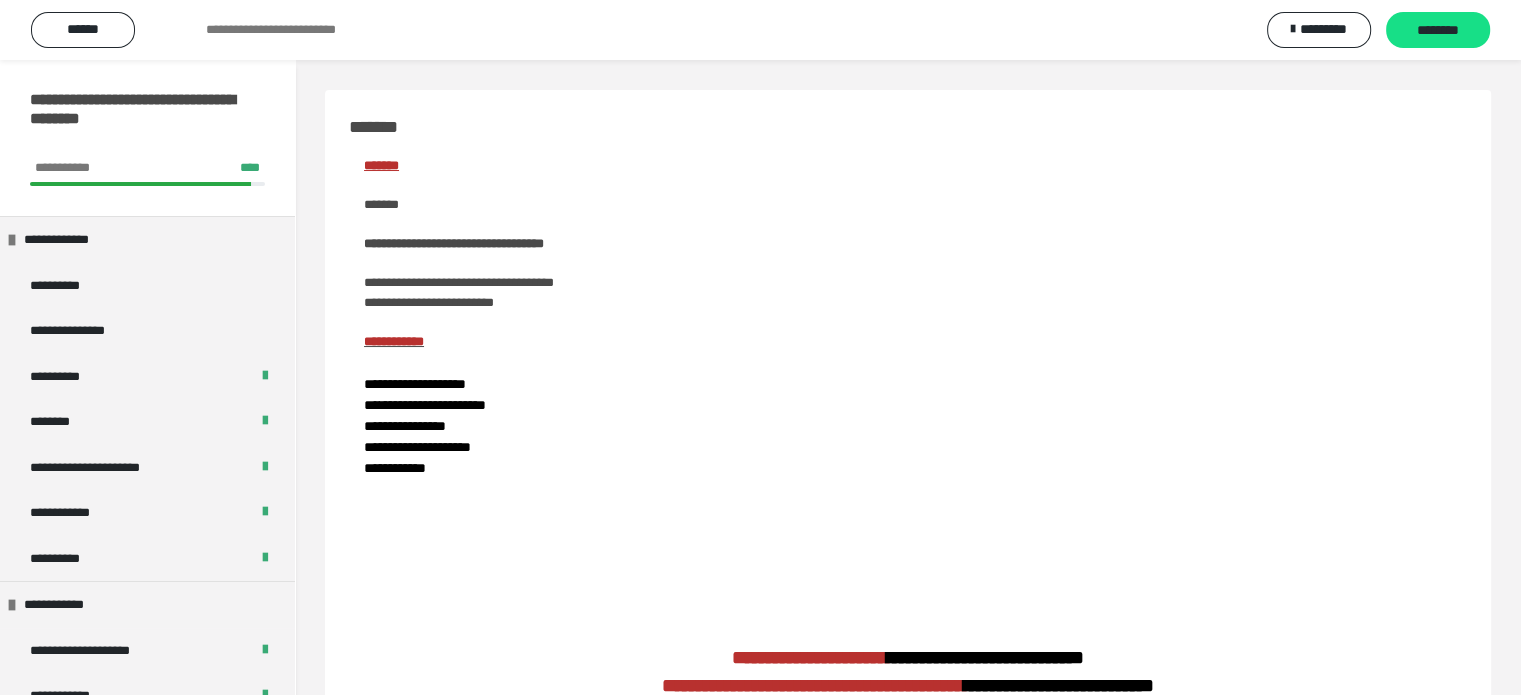 scroll, scrollTop: 608, scrollLeft: 0, axis: vertical 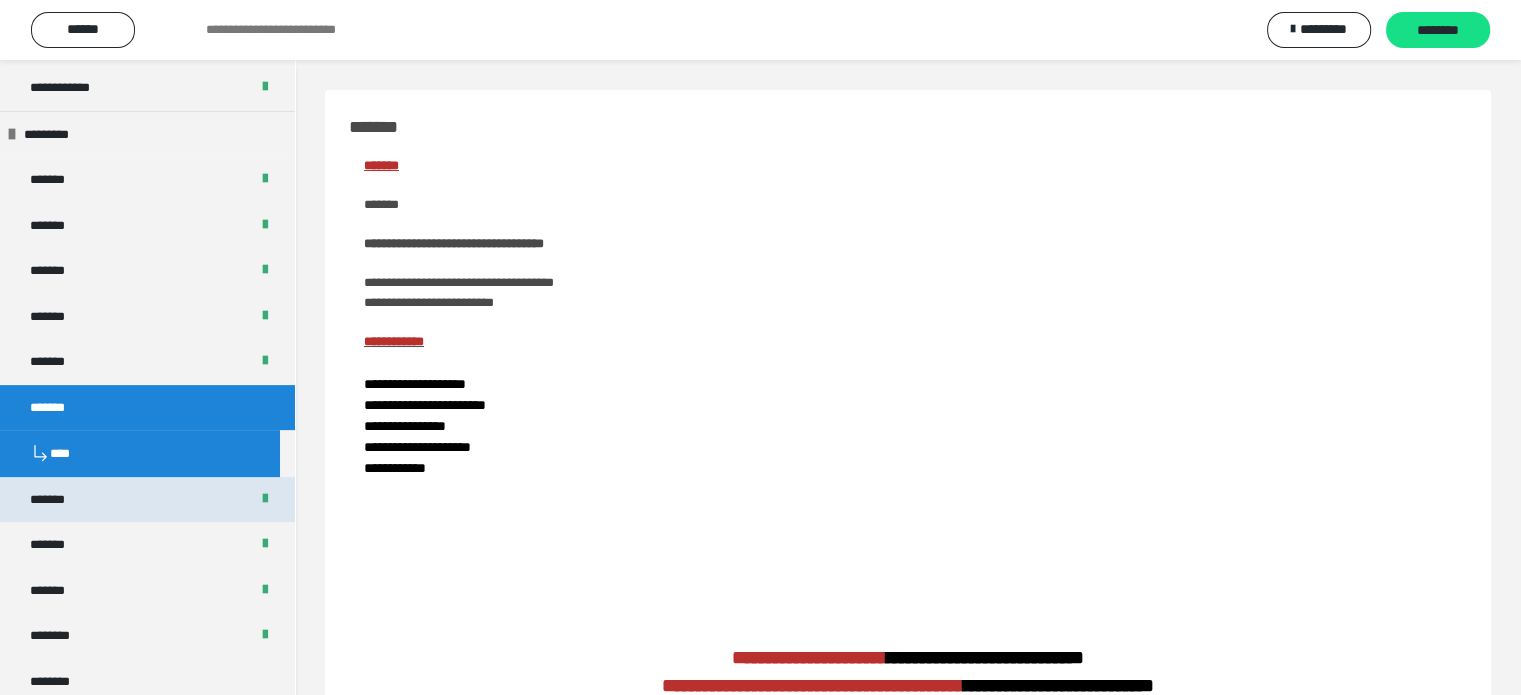 click on "*******" at bounding box center (147, 500) 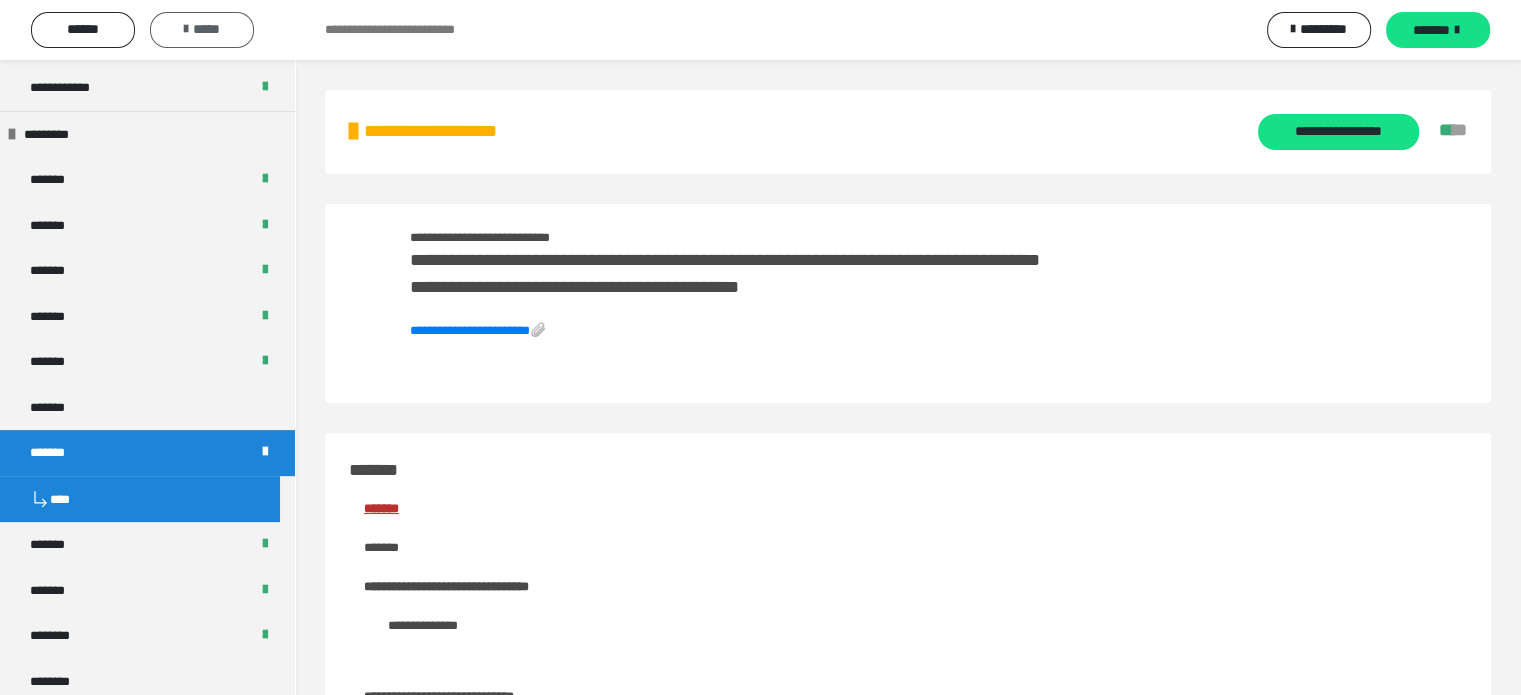 click on "*****" at bounding box center (202, 29) 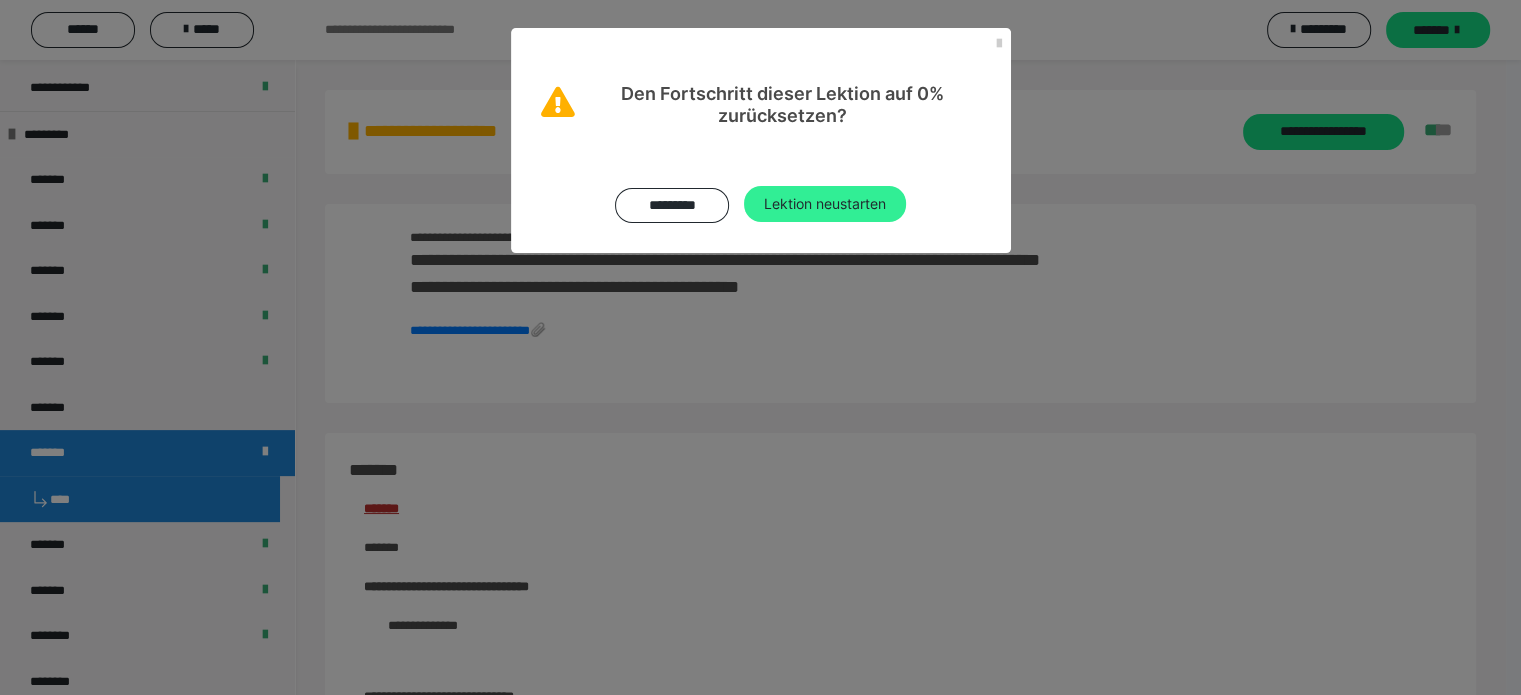 click on "Lektion neustarten" at bounding box center (825, 204) 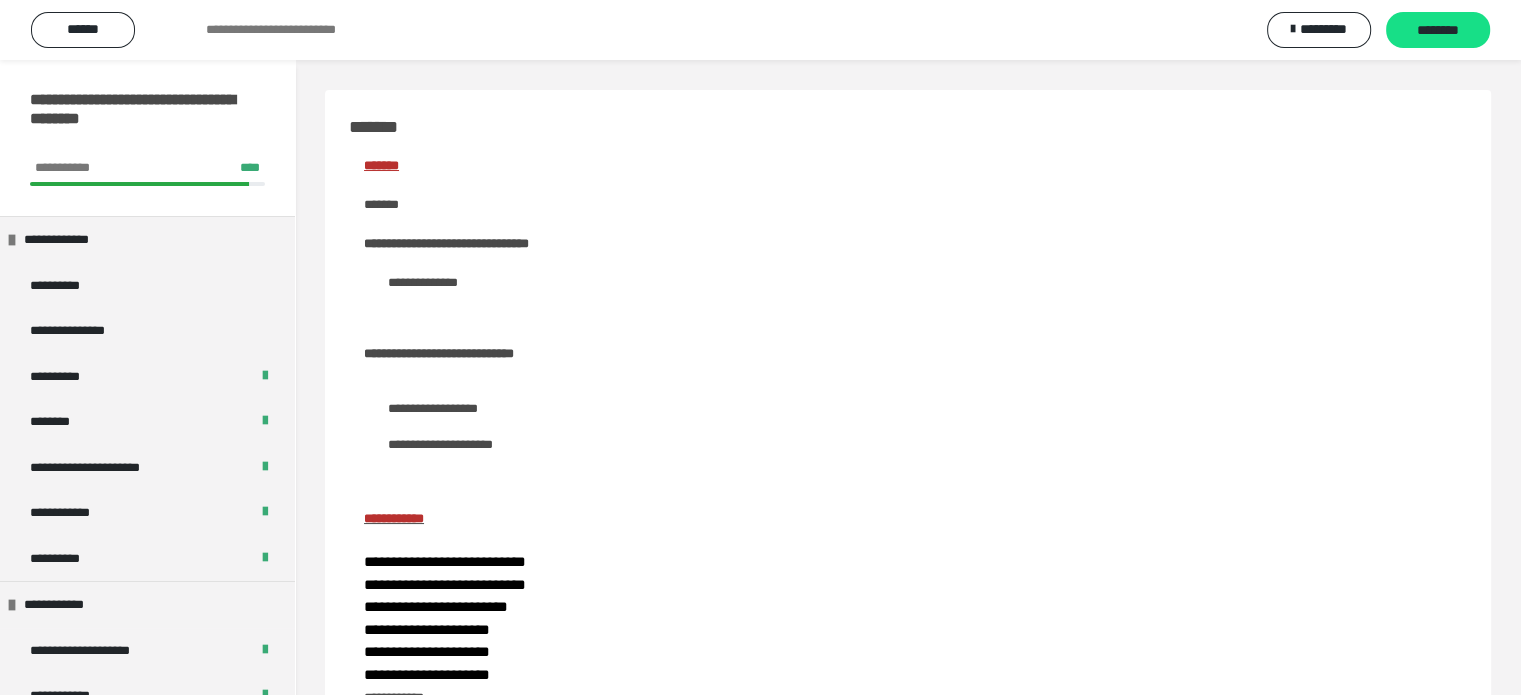 scroll, scrollTop: 608, scrollLeft: 0, axis: vertical 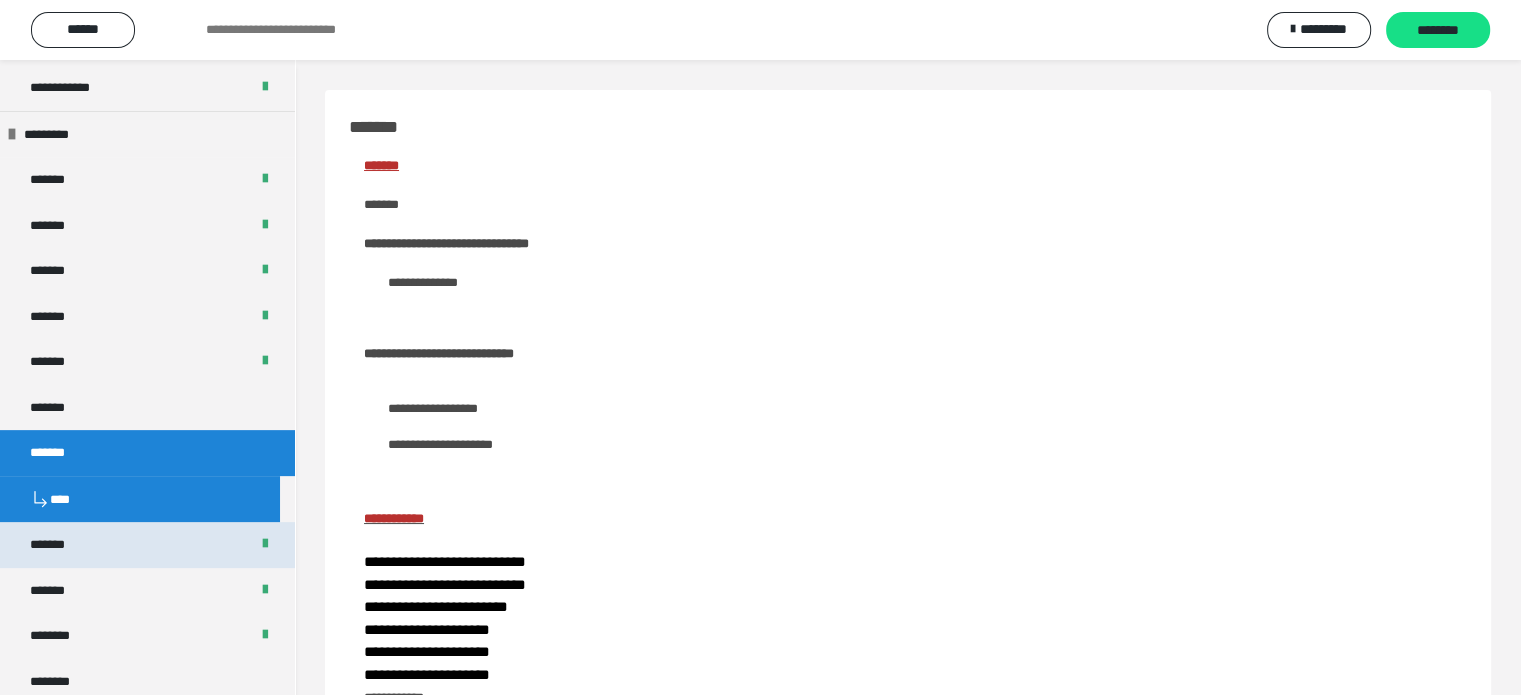 click on "*******" at bounding box center [147, 545] 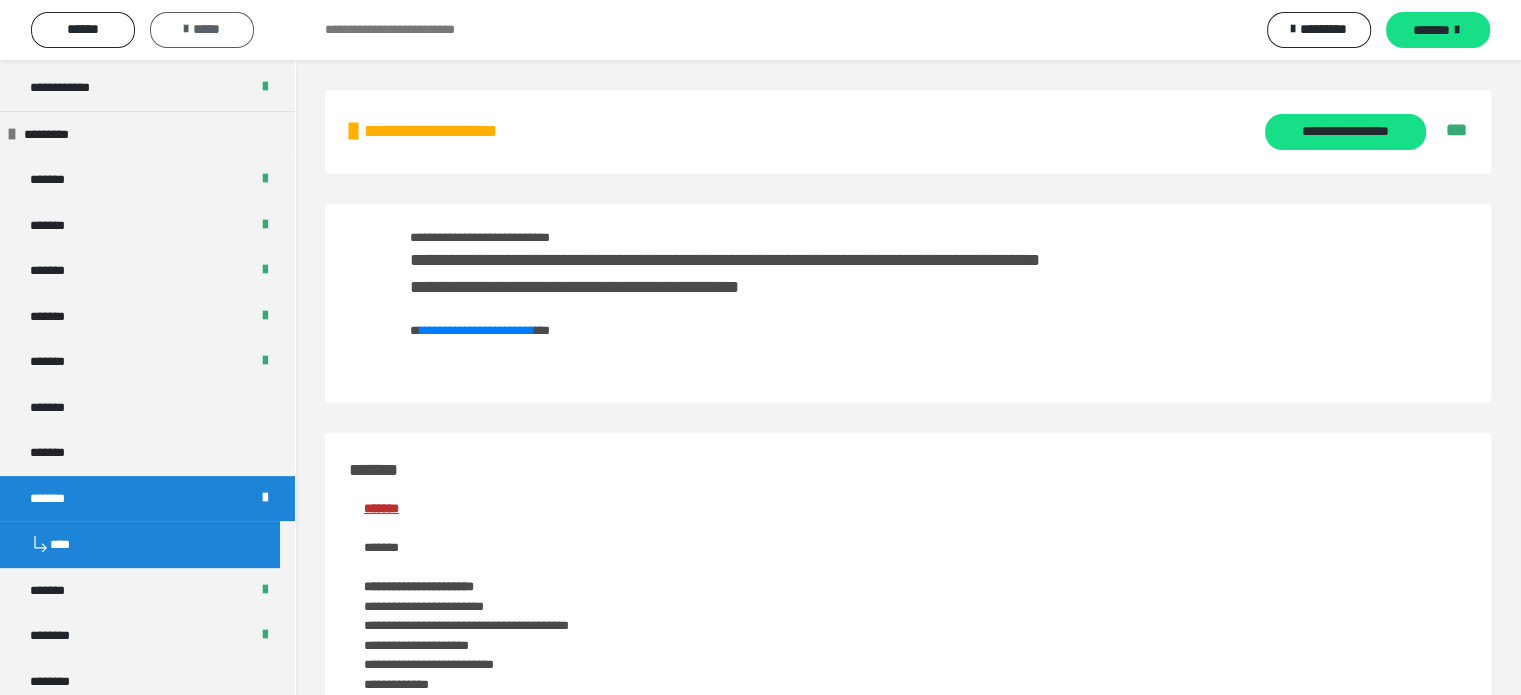 click on "*****" at bounding box center [202, 29] 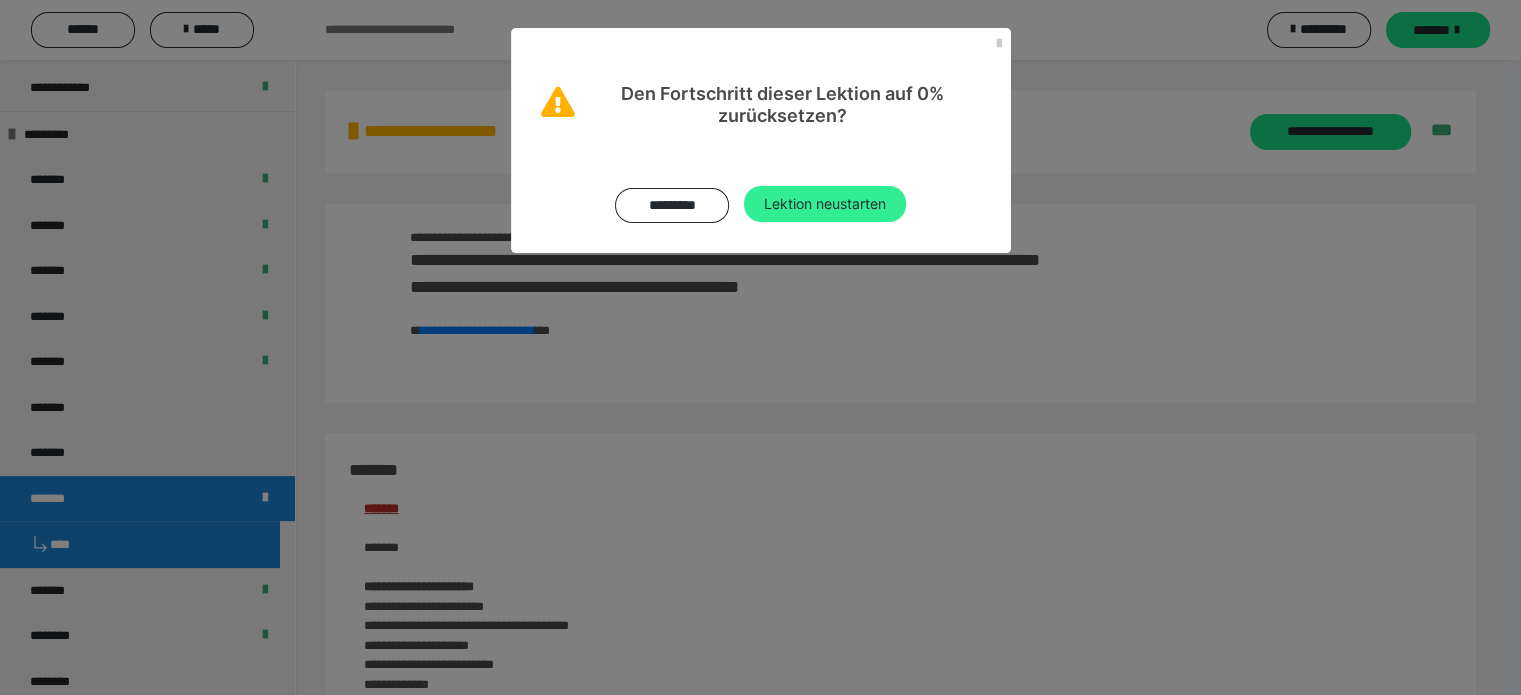 click on "Lektion neustarten" at bounding box center [825, 204] 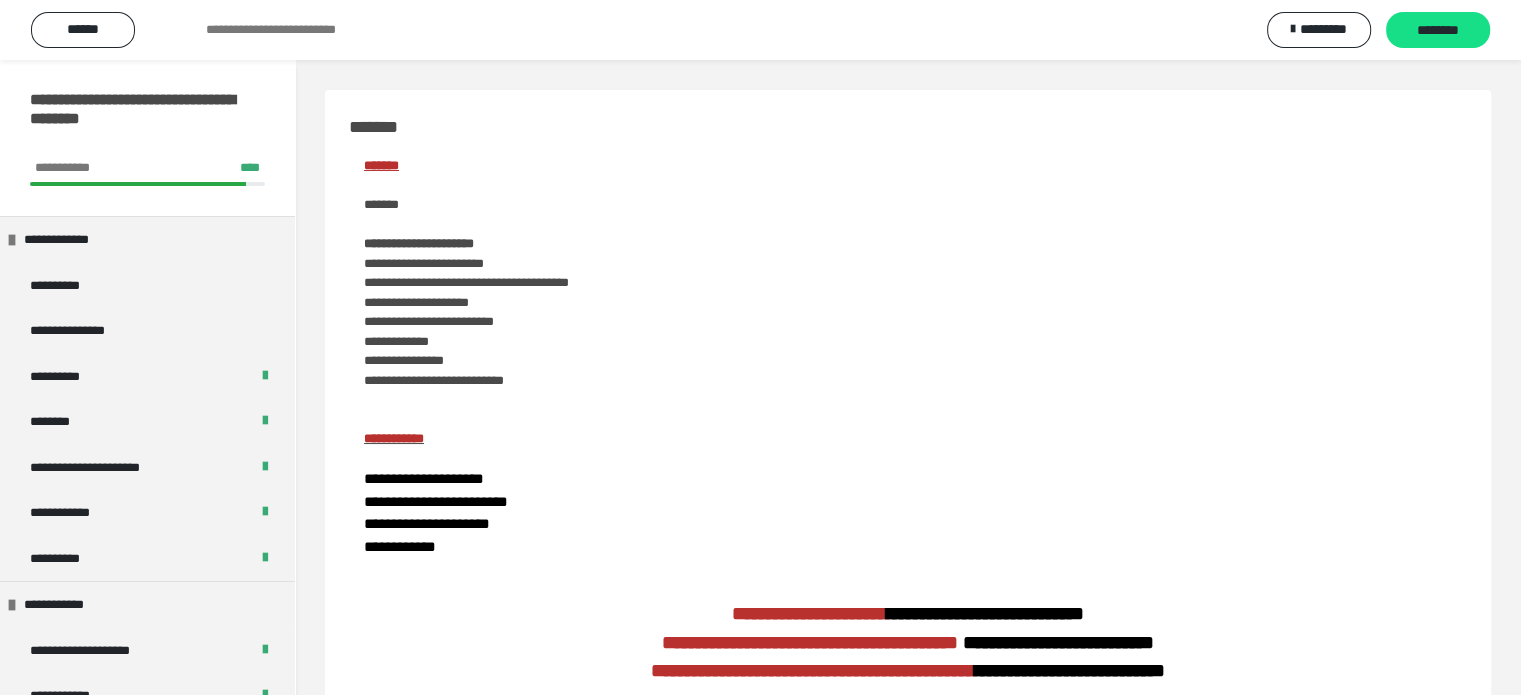 scroll, scrollTop: 608, scrollLeft: 0, axis: vertical 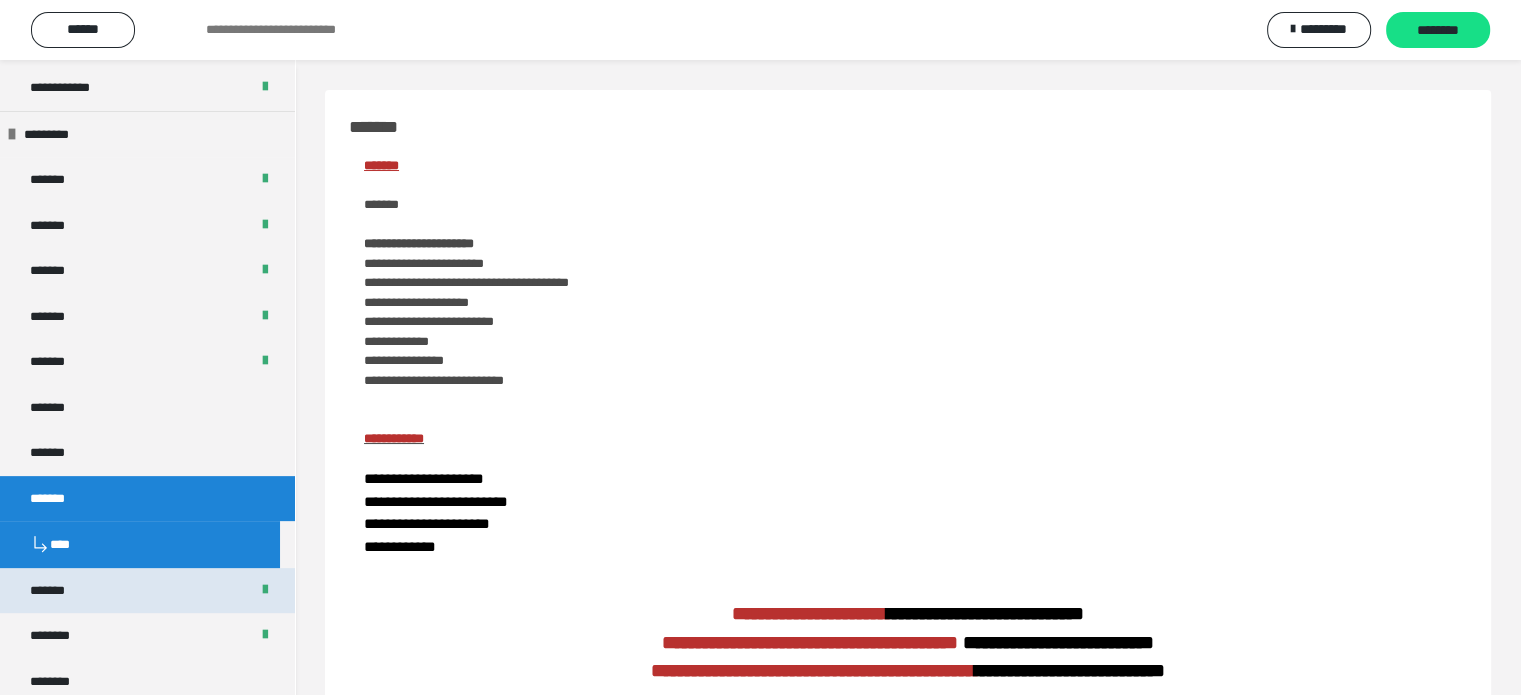 click on "*******" at bounding box center (147, 591) 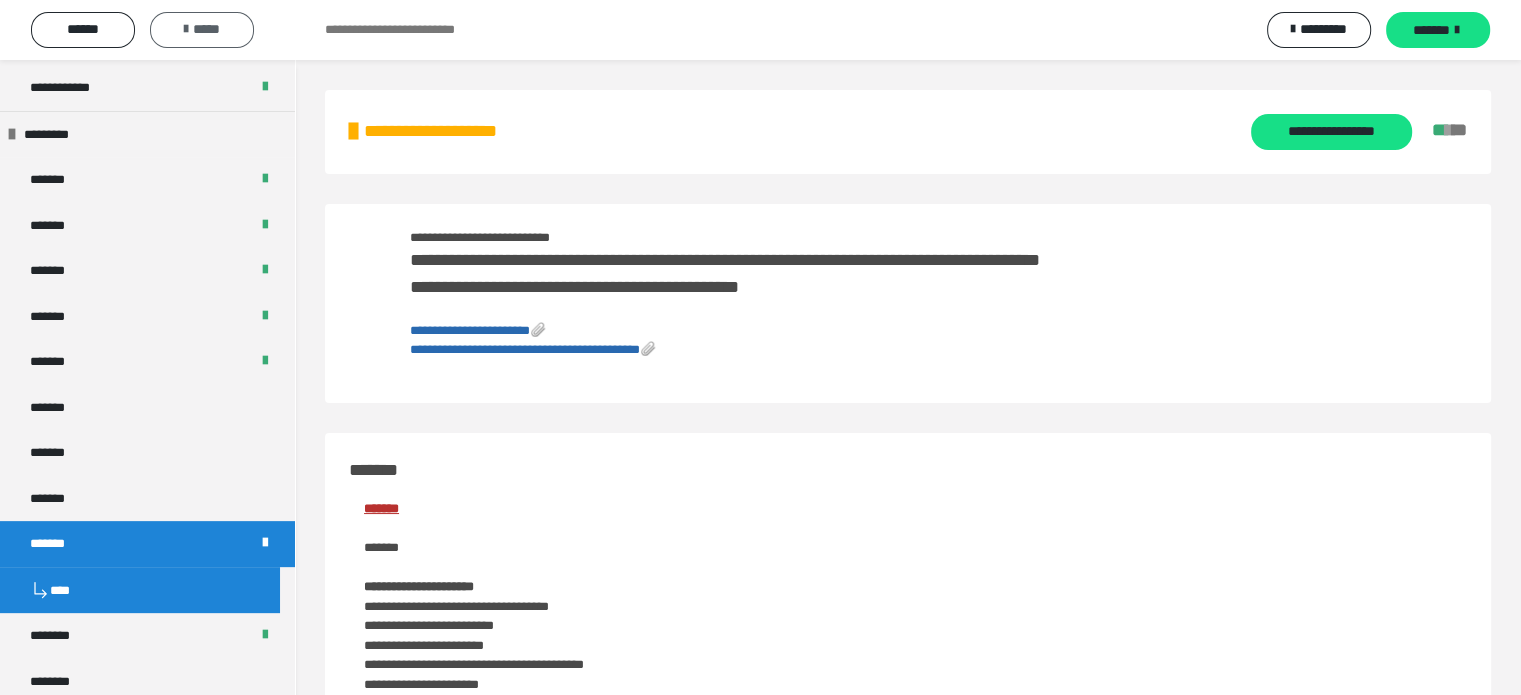 click on "*****" at bounding box center (202, 29) 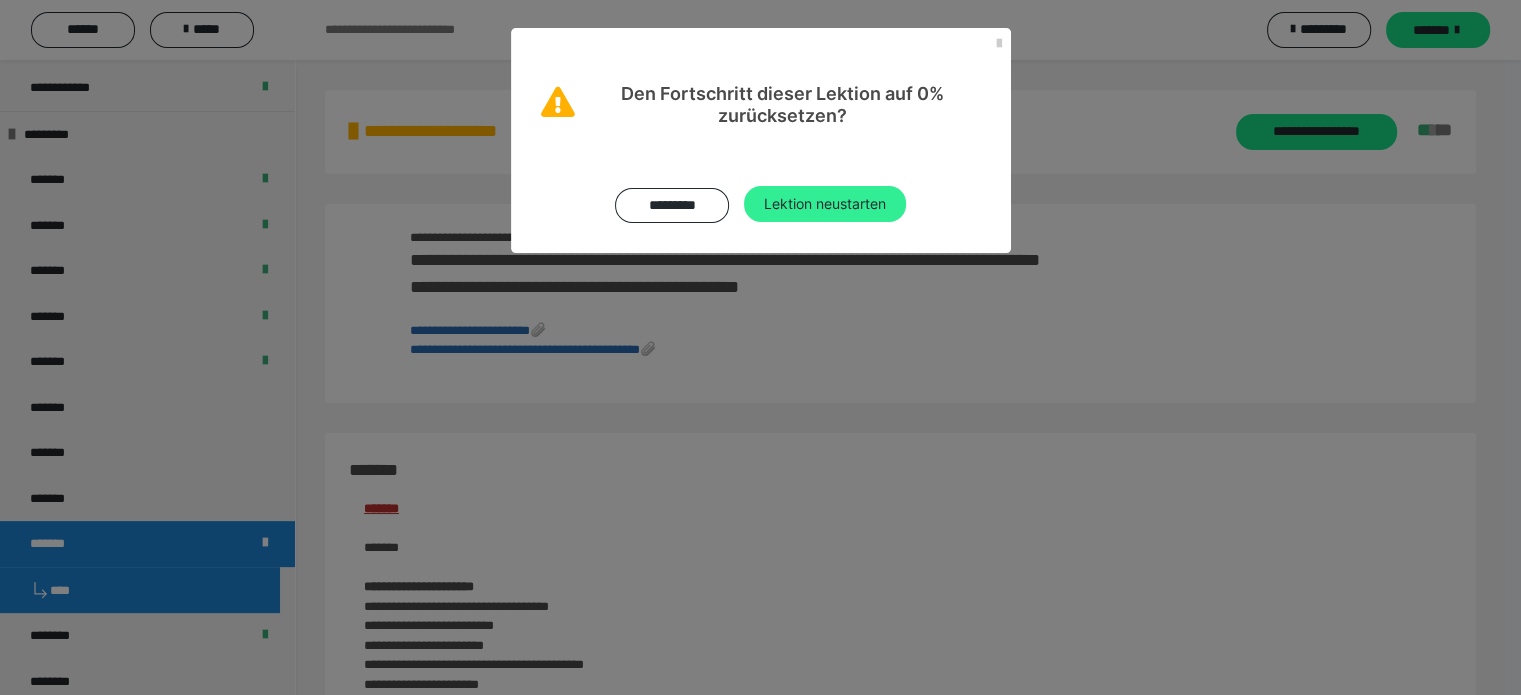 click on "Lektion neustarten" at bounding box center [825, 204] 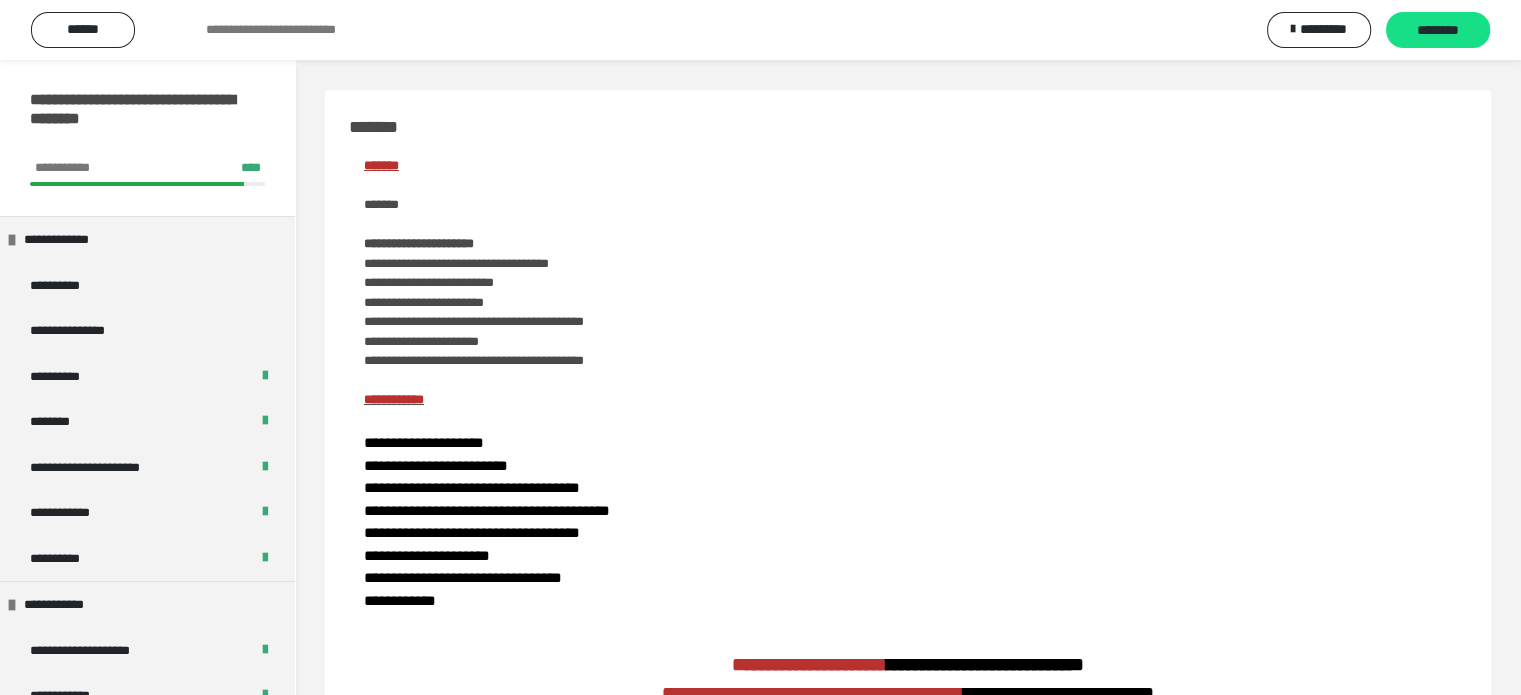 scroll, scrollTop: 608, scrollLeft: 0, axis: vertical 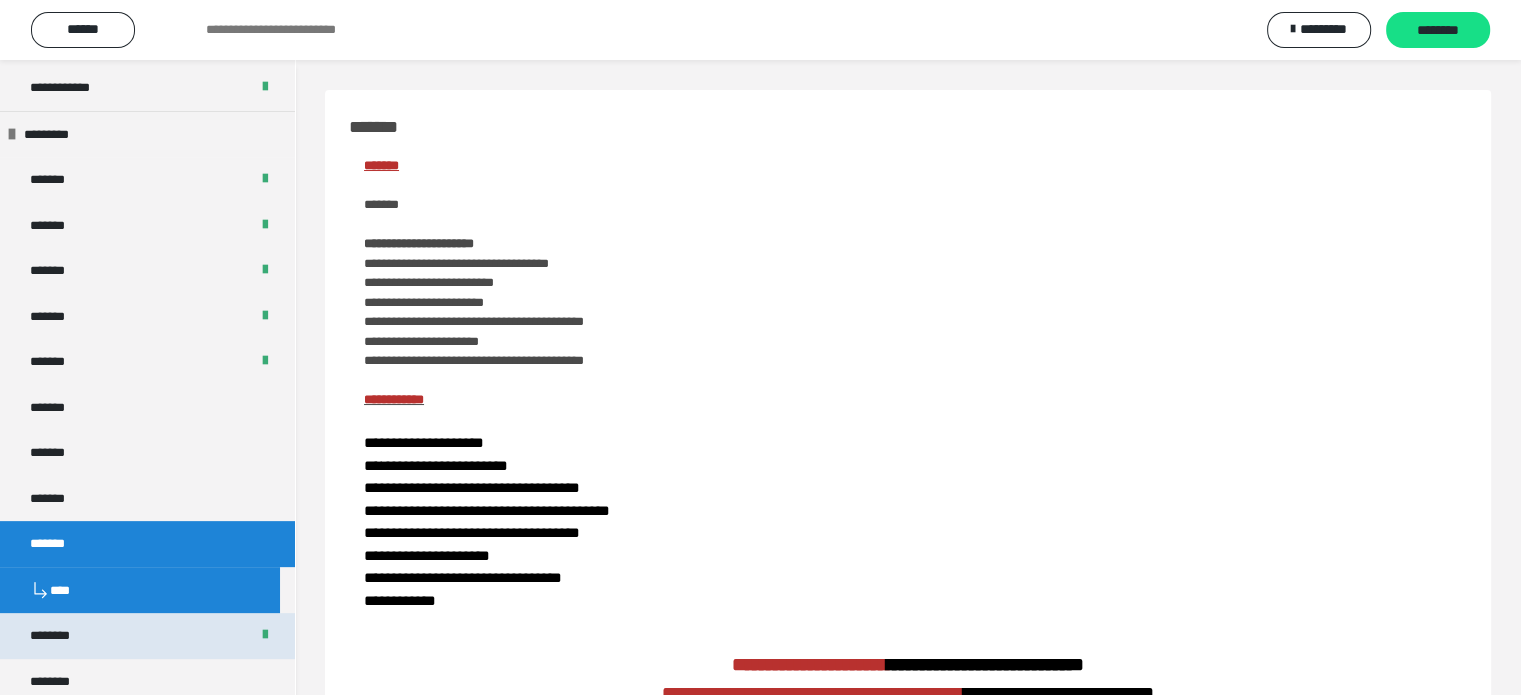 click on "********" at bounding box center (147, 636) 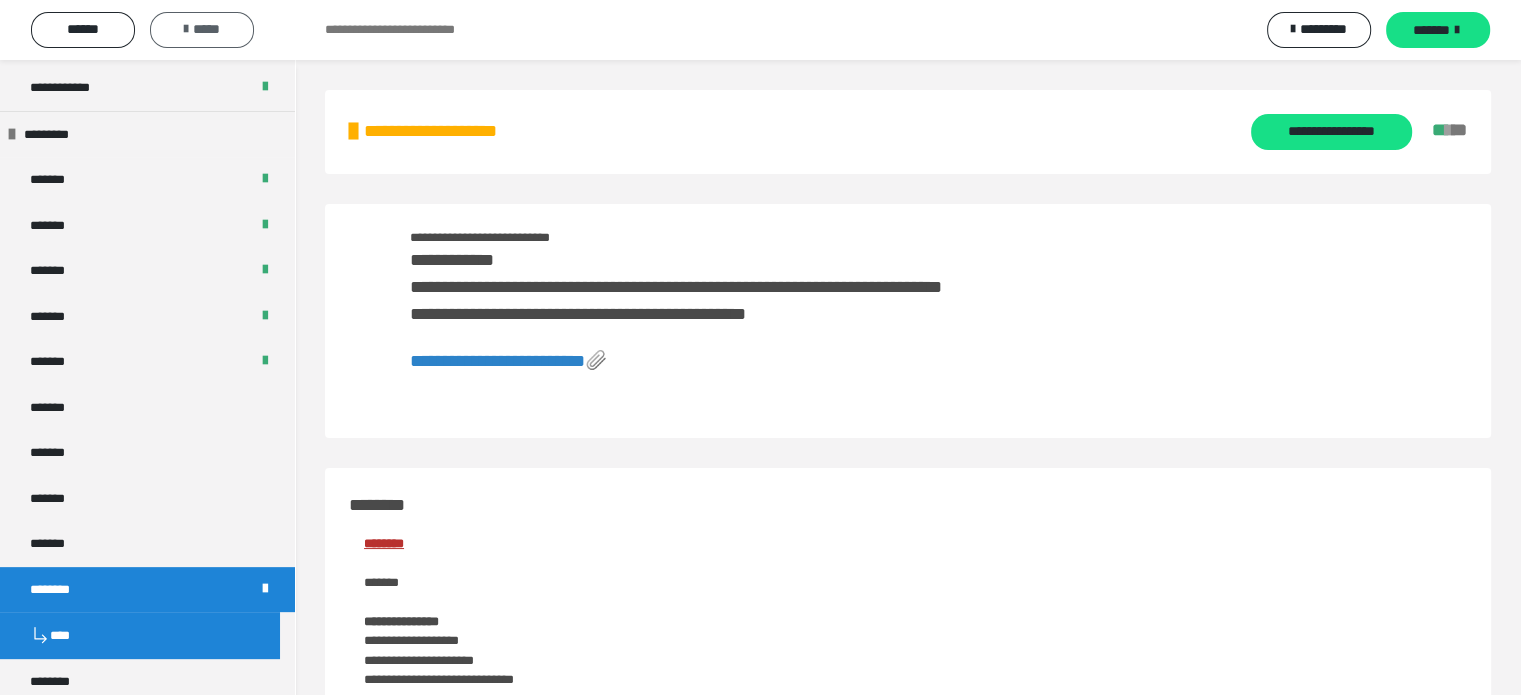 click on "*****" at bounding box center [202, 29] 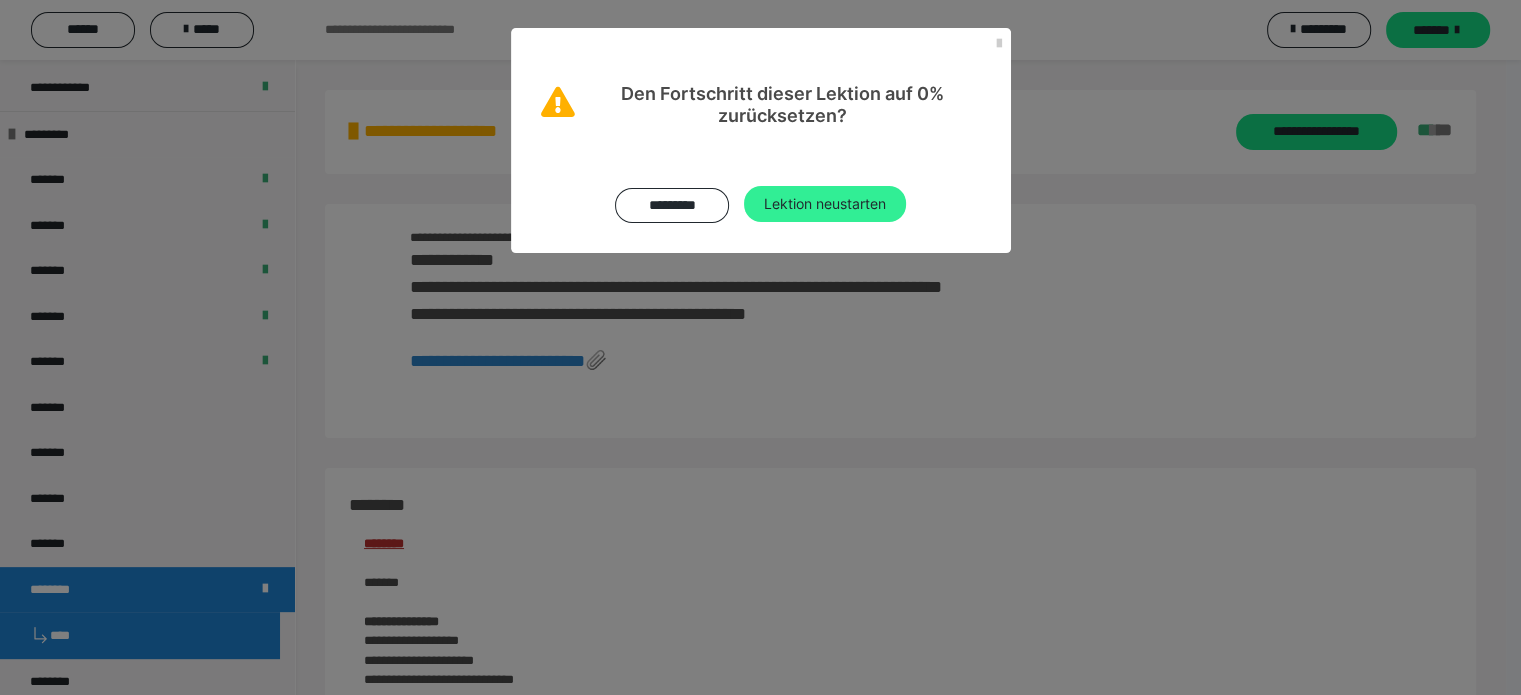 click on "Lektion neustarten" at bounding box center (825, 204) 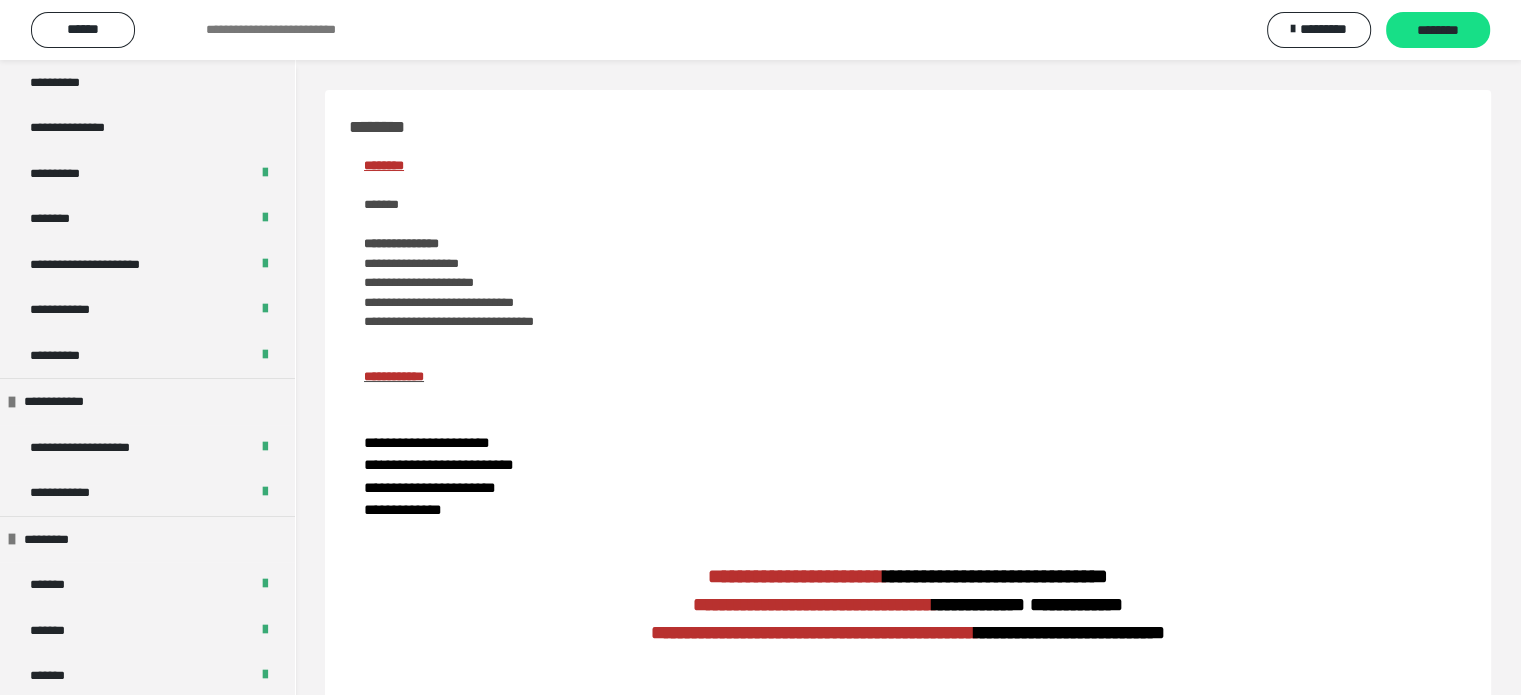 scroll, scrollTop: 0, scrollLeft: 0, axis: both 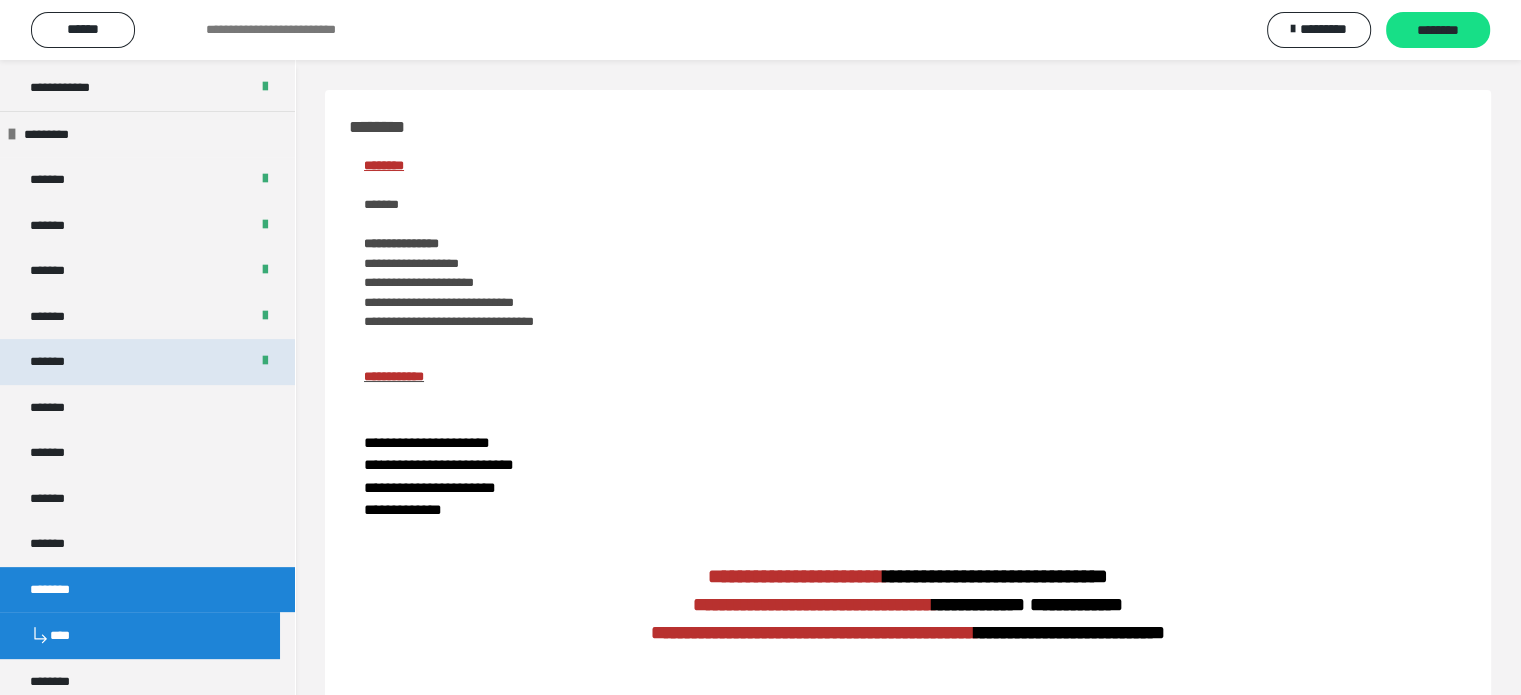 click on "*******" at bounding box center [58, 362] 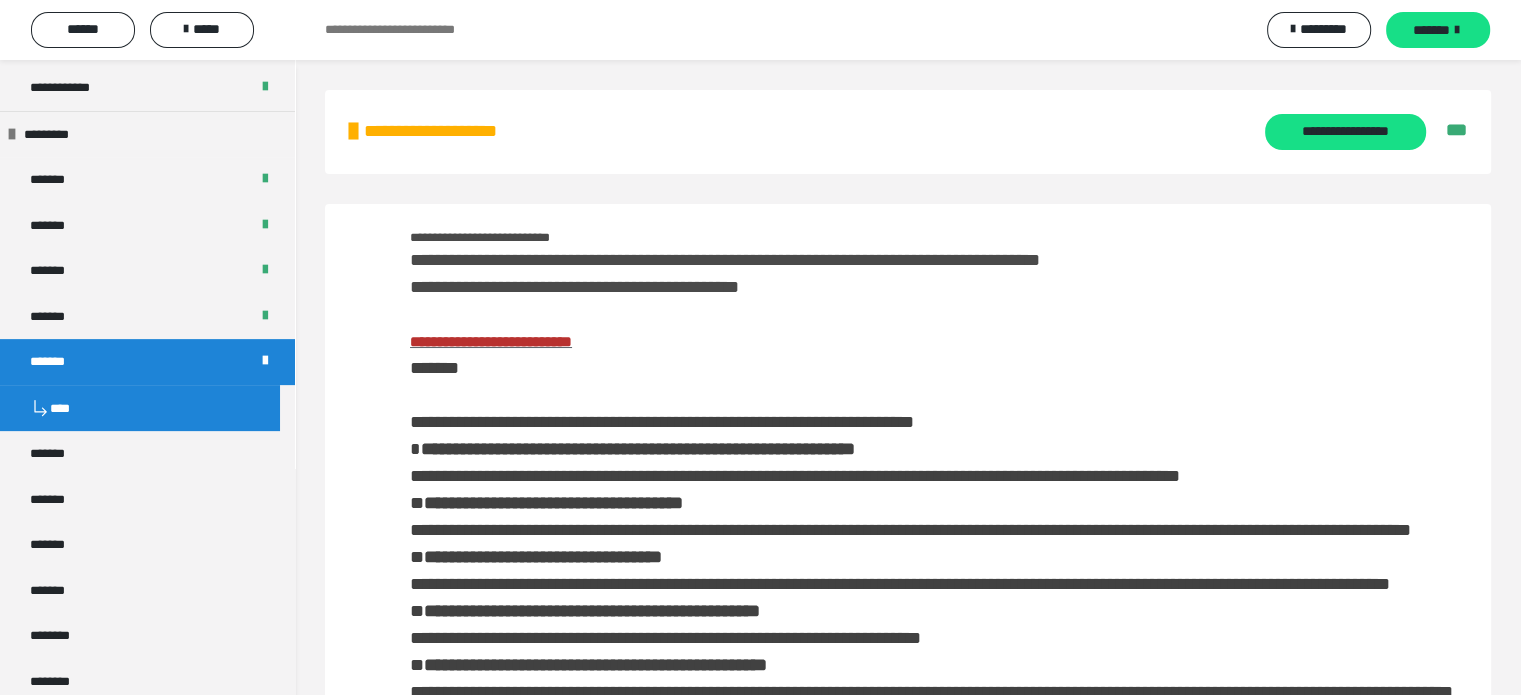 click on "**********" at bounding box center [491, 341] 